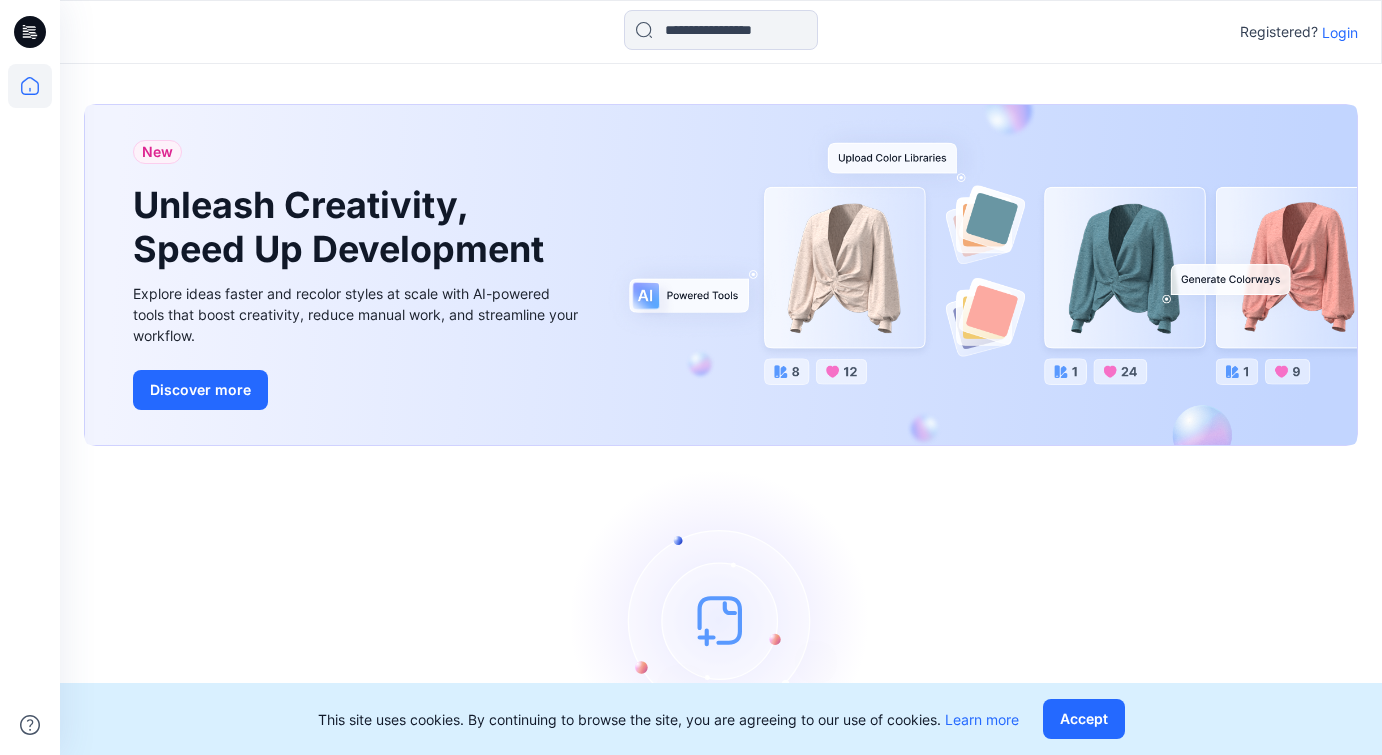 scroll, scrollTop: 0, scrollLeft: 0, axis: both 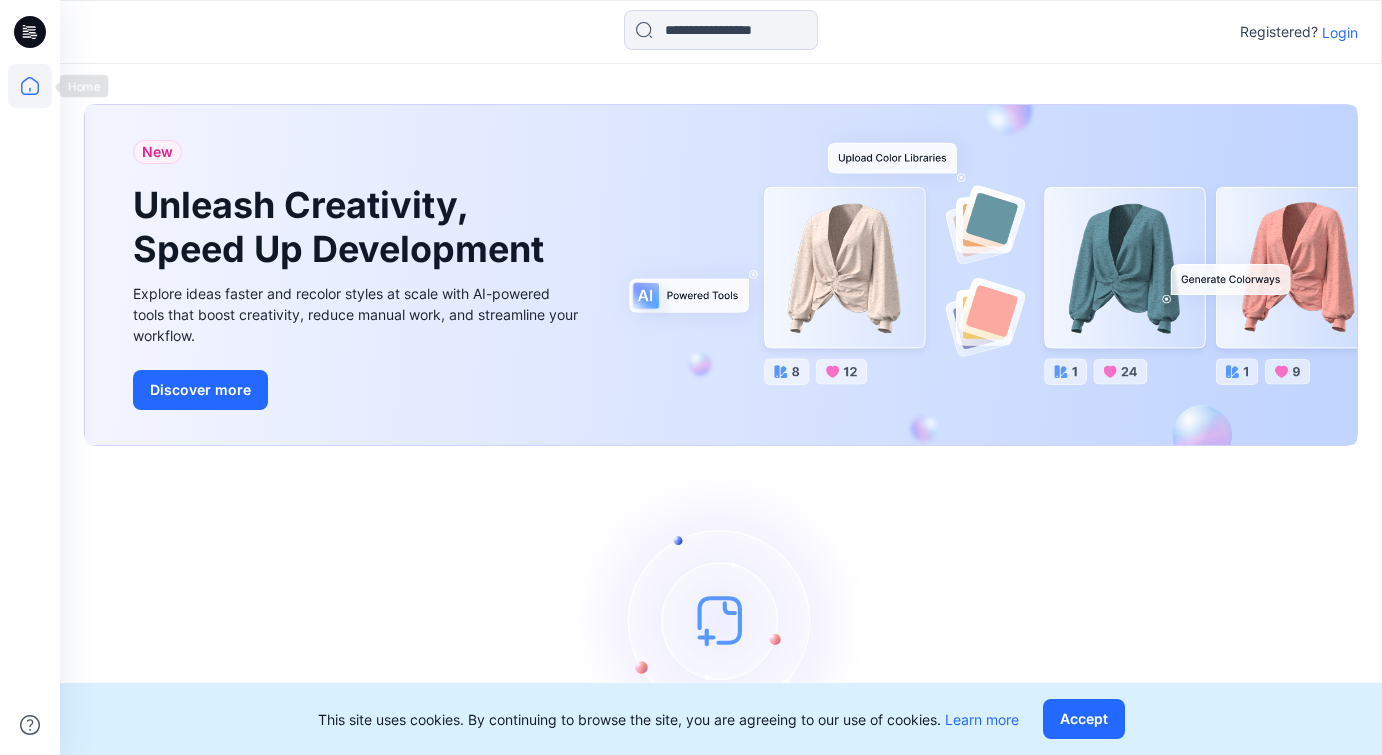 click 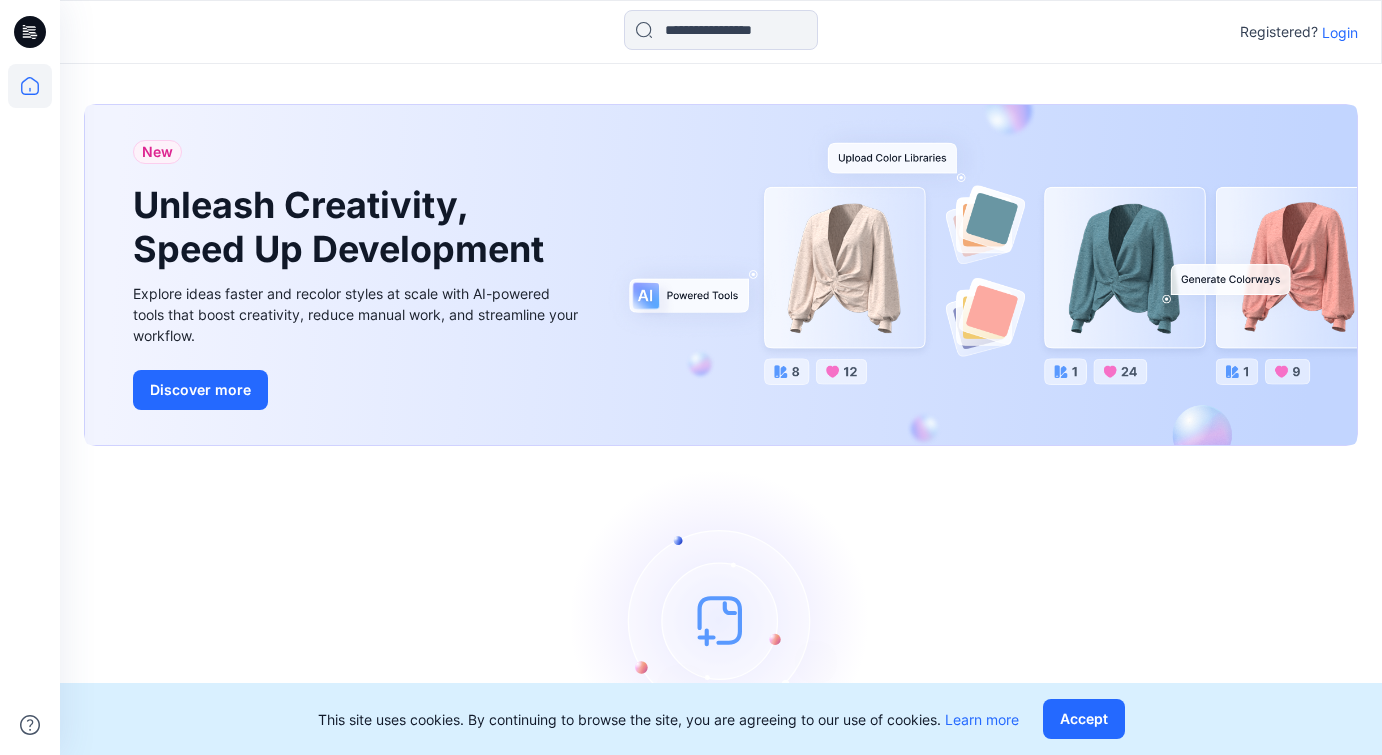 click 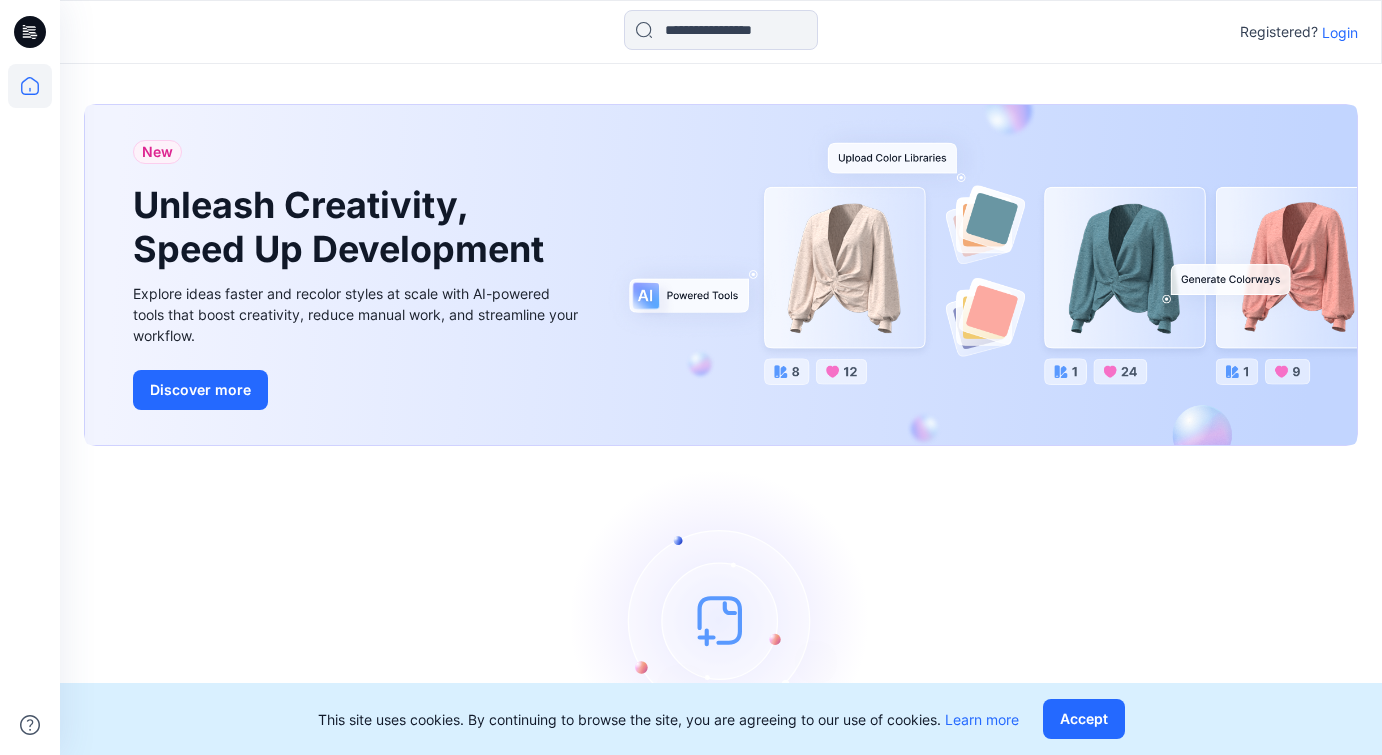 scroll, scrollTop: 0, scrollLeft: 0, axis: both 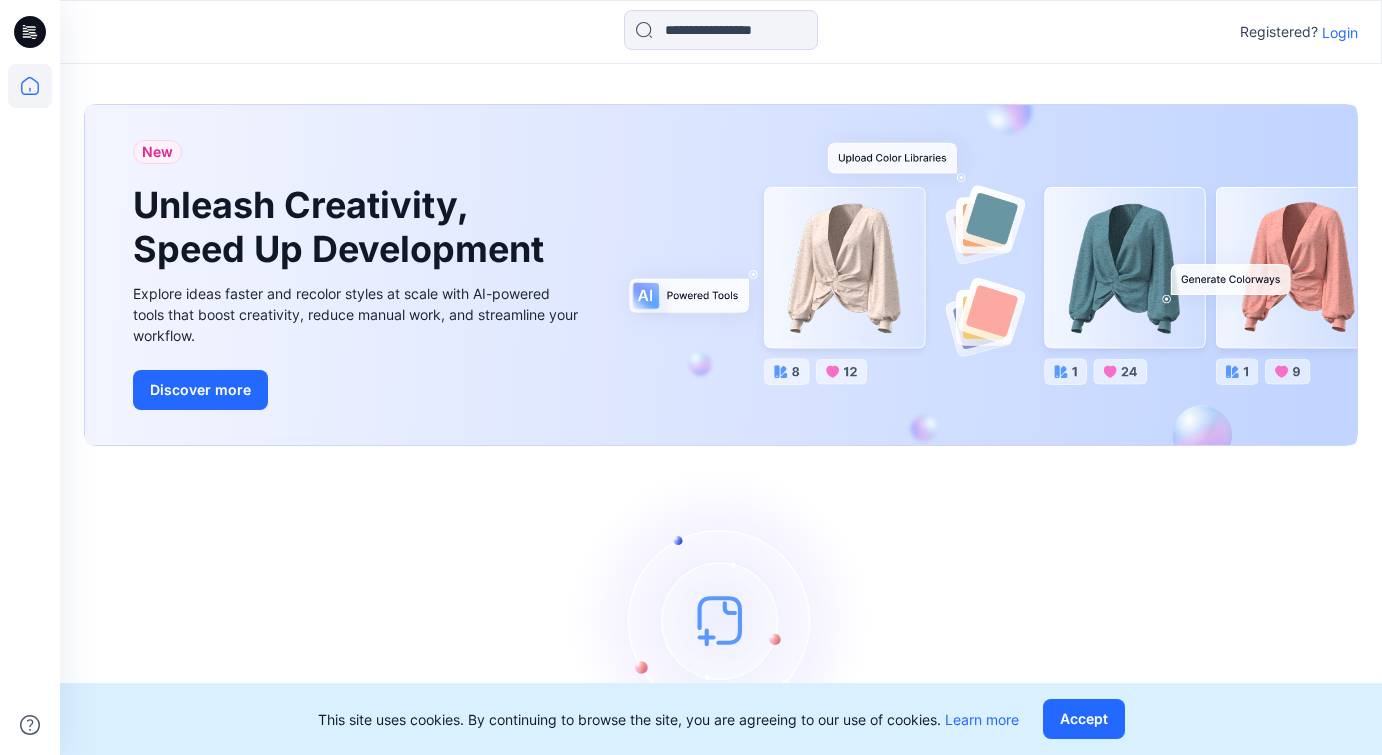click on "Login" at bounding box center (1340, 32) 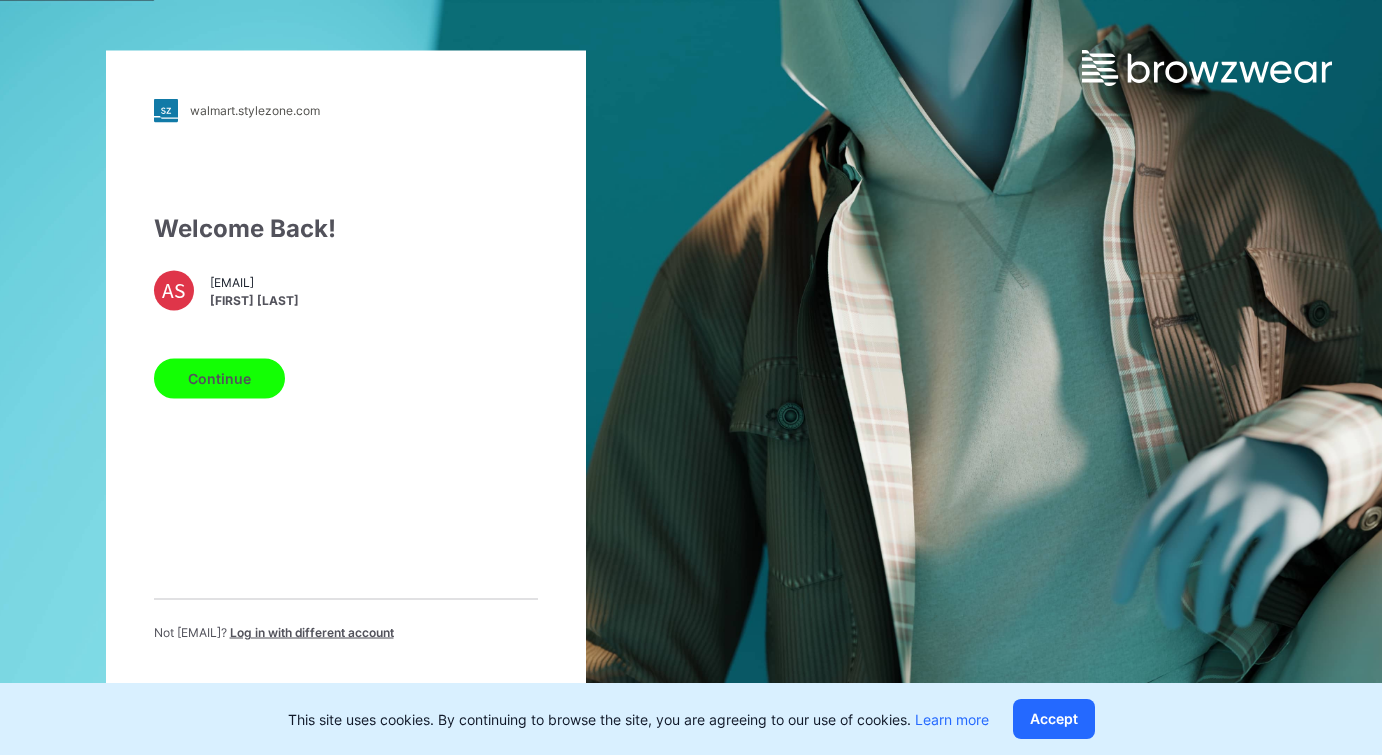 click on "Continue" at bounding box center [219, 378] 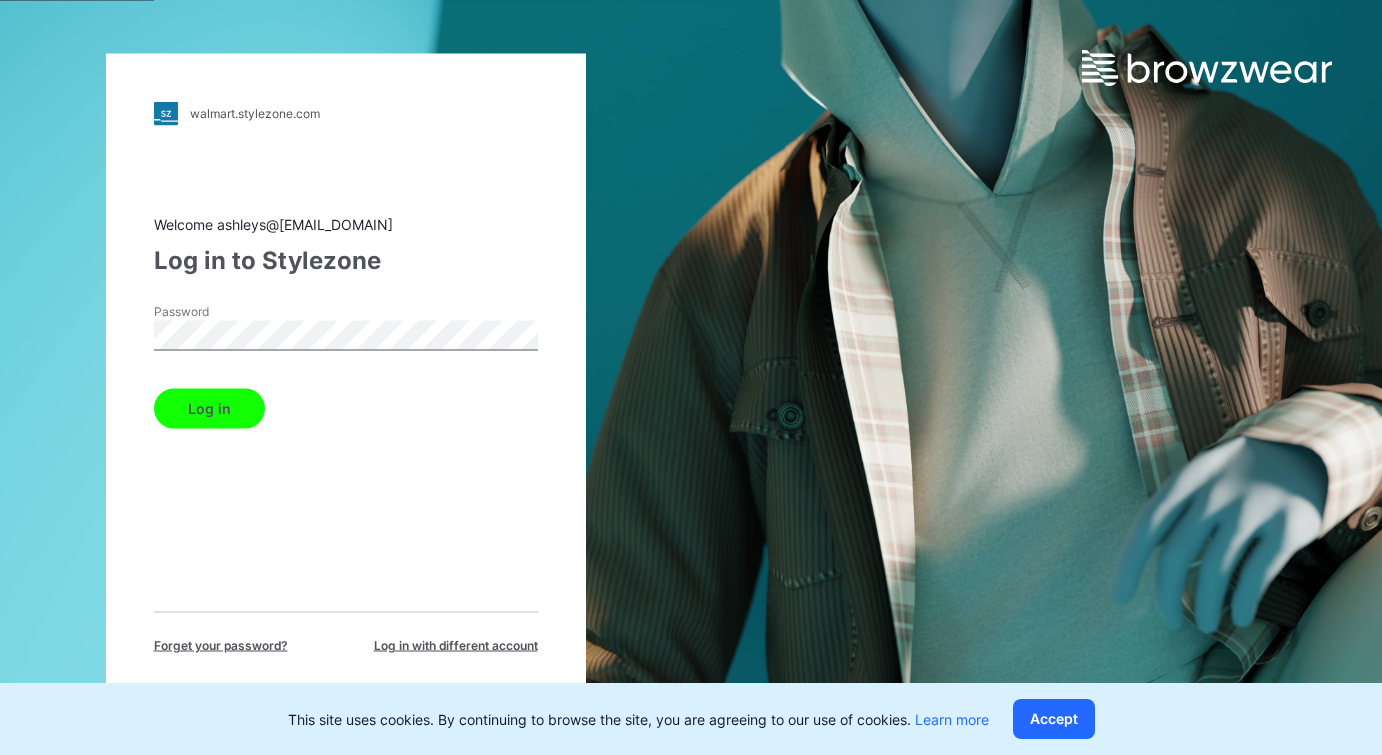click on "Log in" at bounding box center (209, 408) 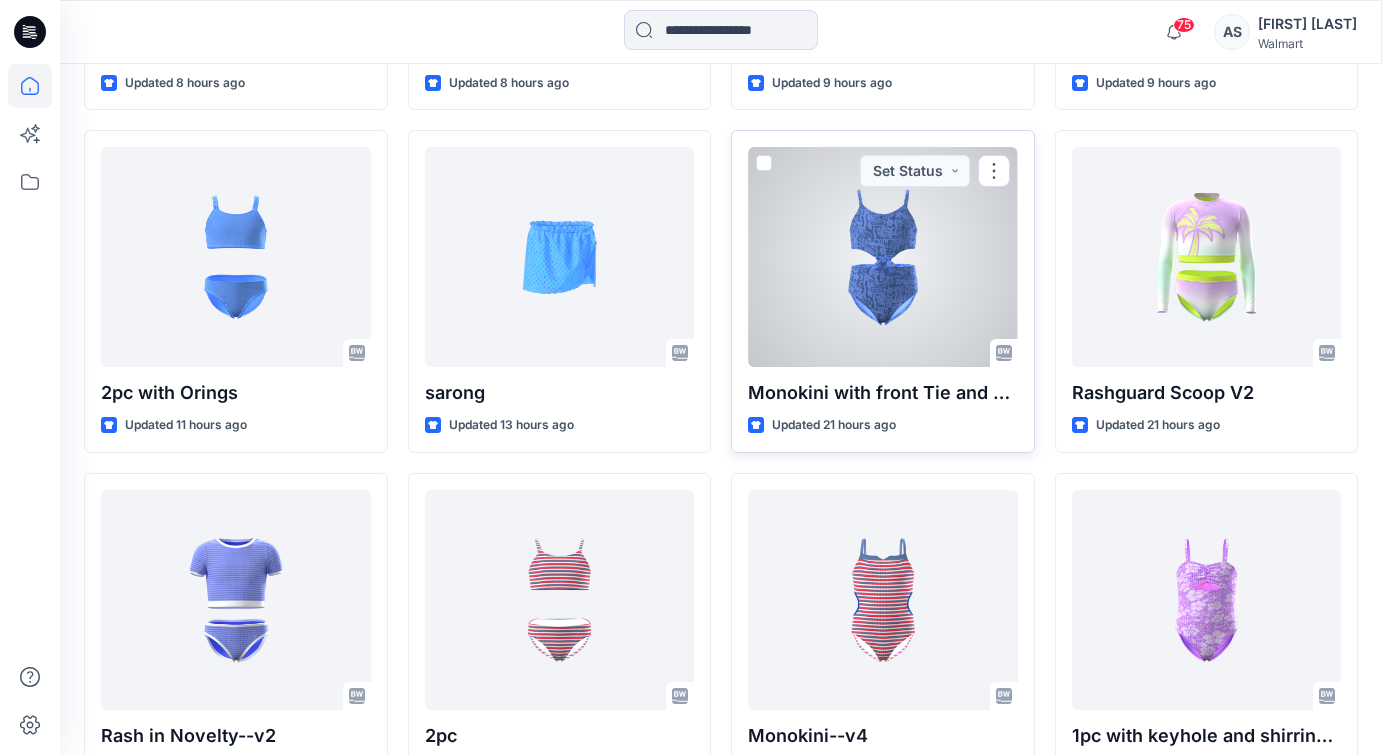 scroll, scrollTop: 902, scrollLeft: 0, axis: vertical 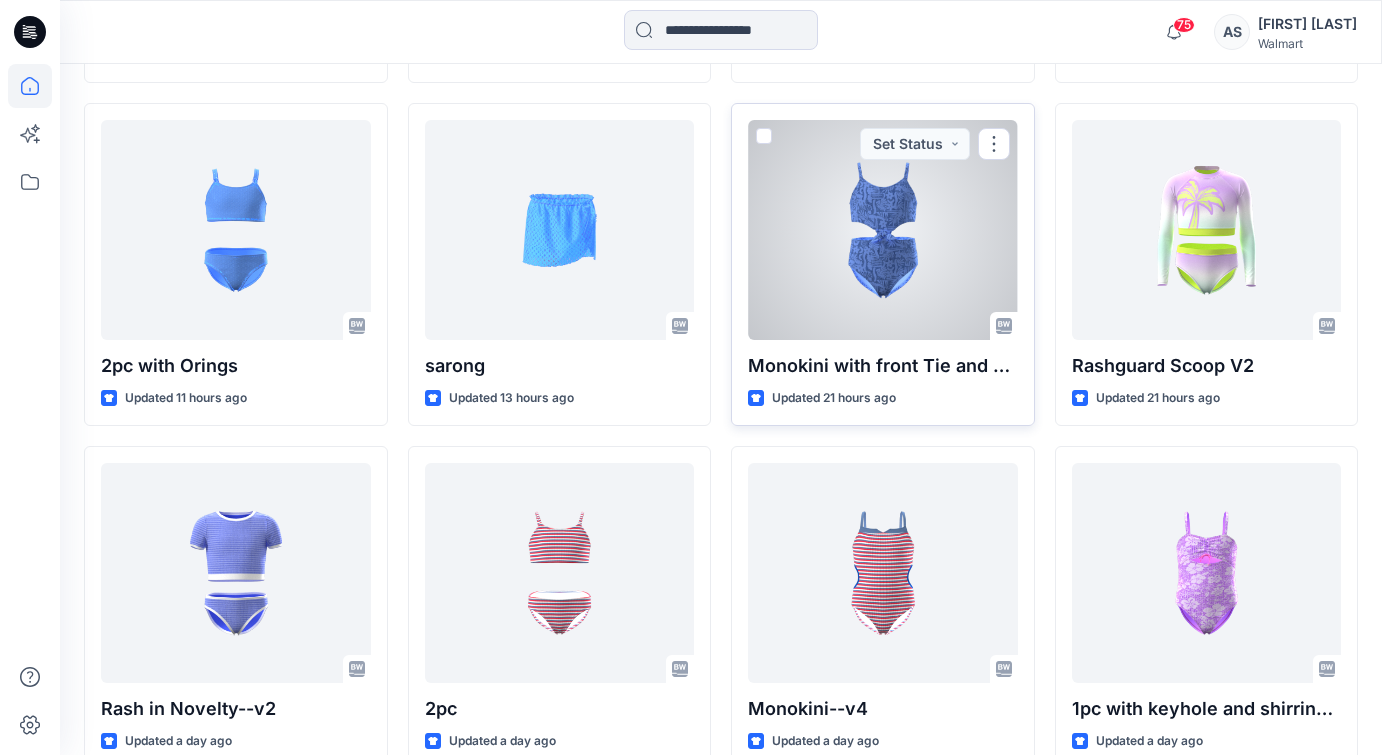 click at bounding box center (883, 230) 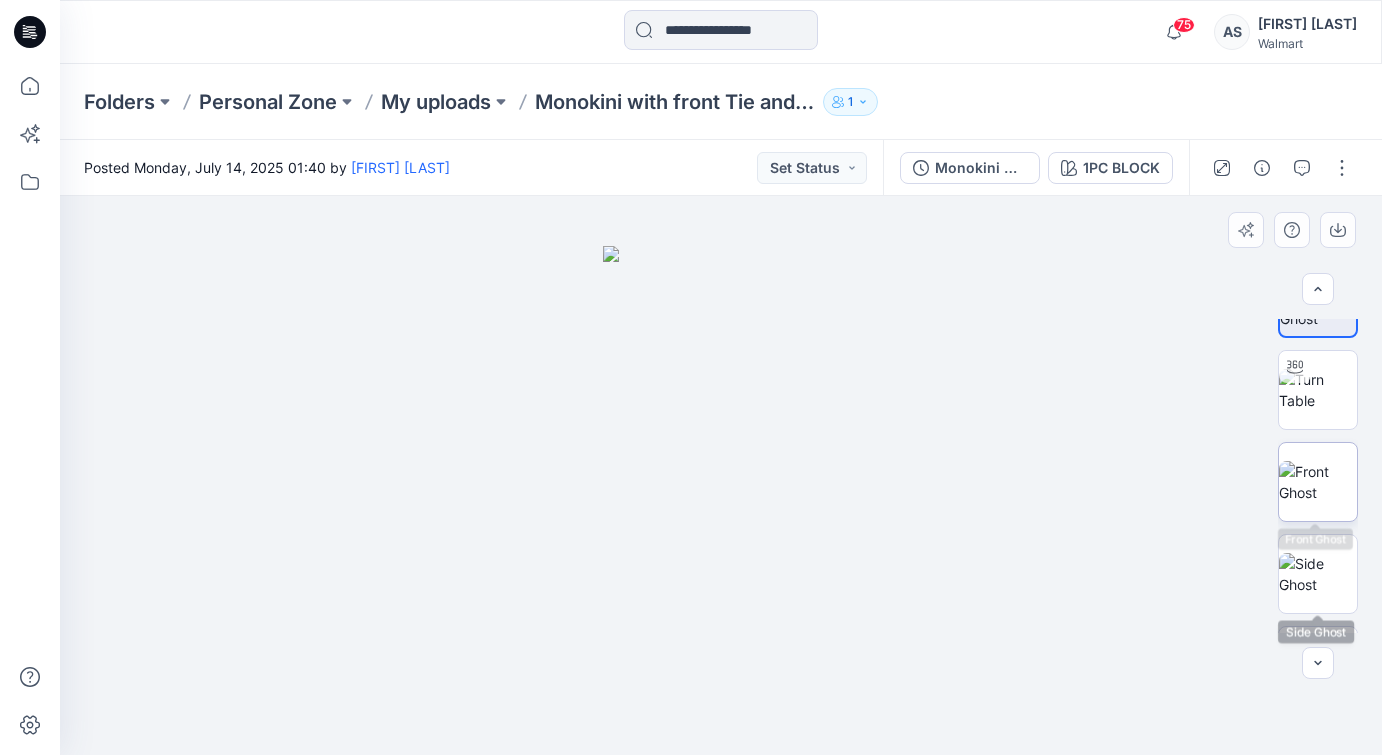 scroll, scrollTop: 79, scrollLeft: 0, axis: vertical 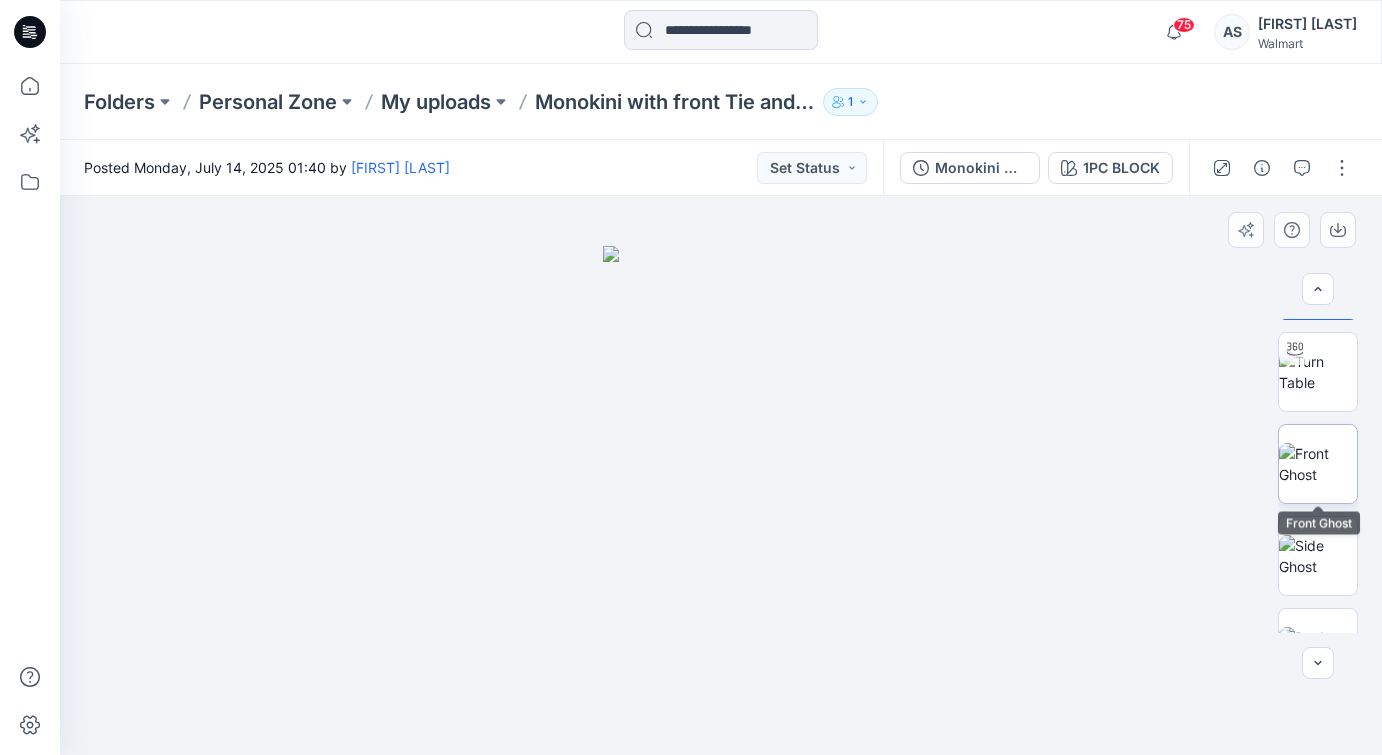 click at bounding box center (1318, 464) 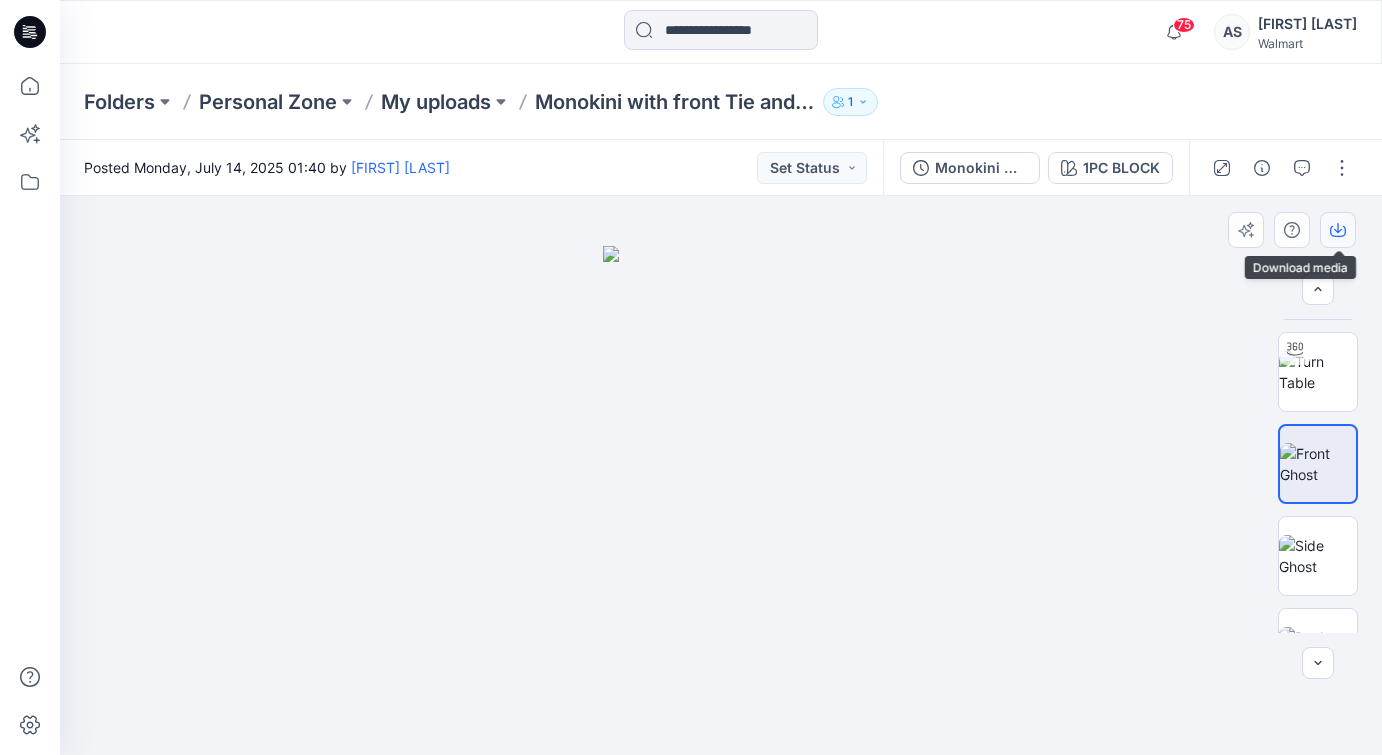 click 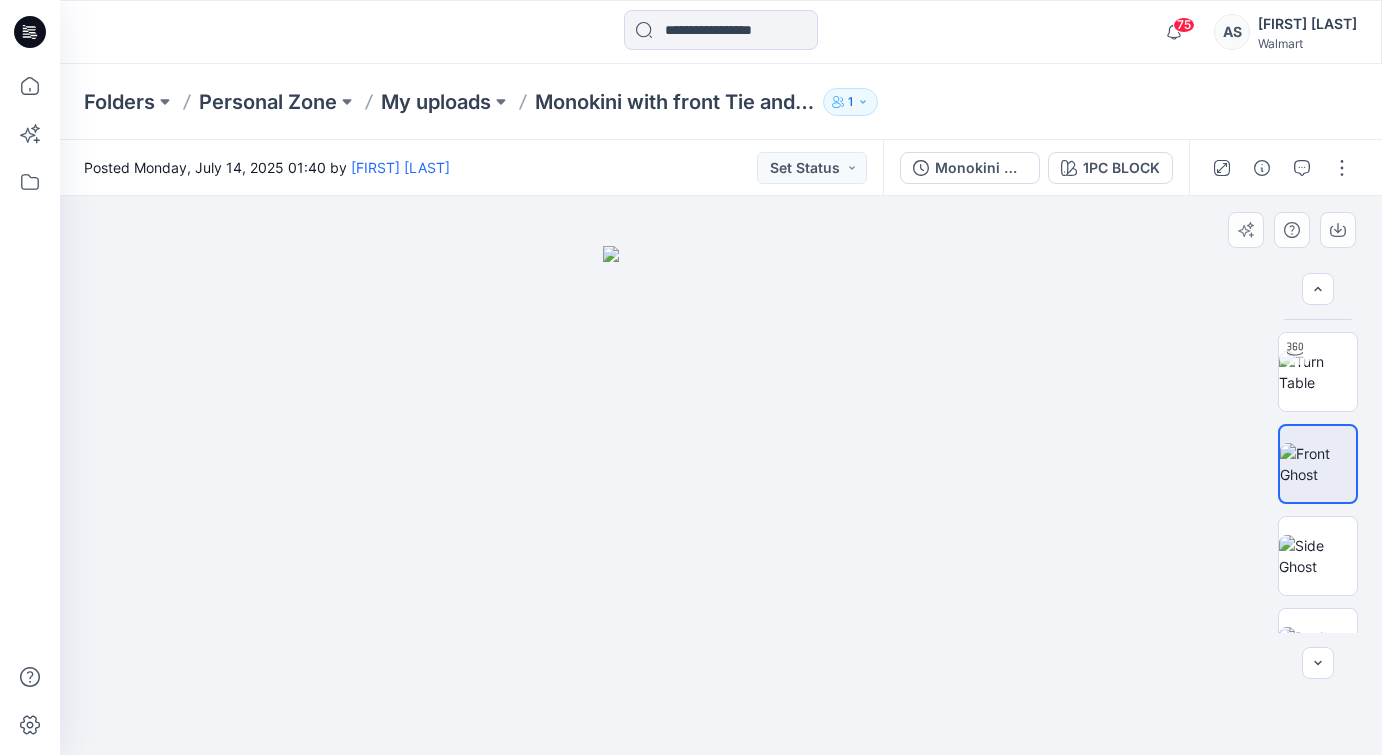click at bounding box center [721, 475] 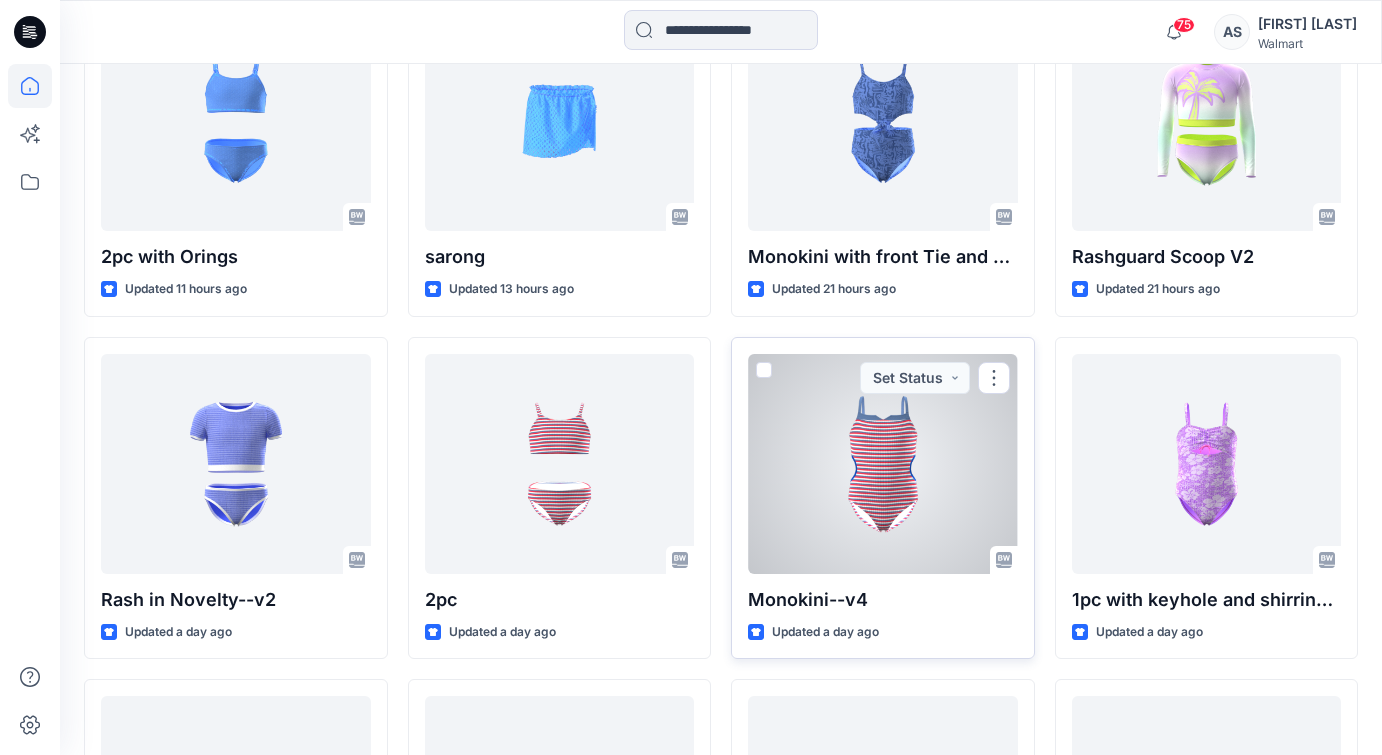 scroll, scrollTop: 1013, scrollLeft: 0, axis: vertical 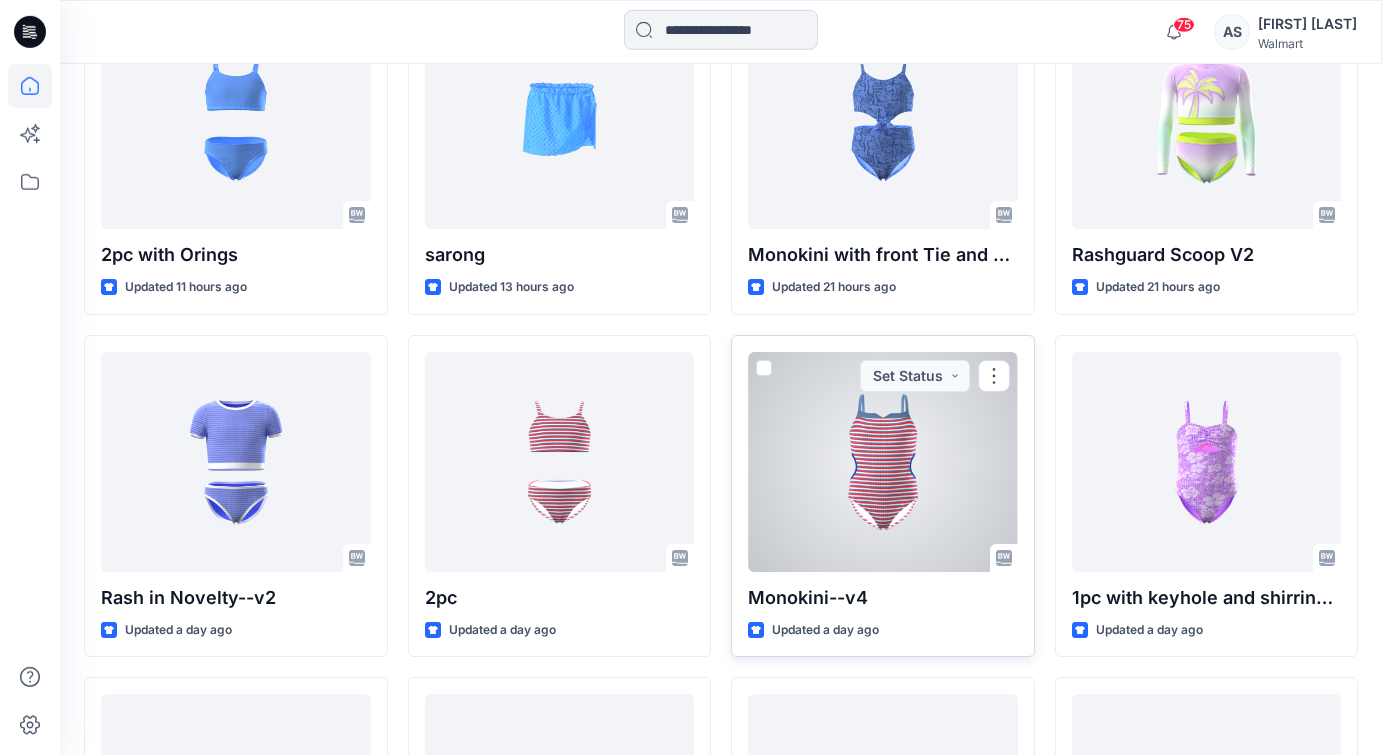 click at bounding box center [883, 462] 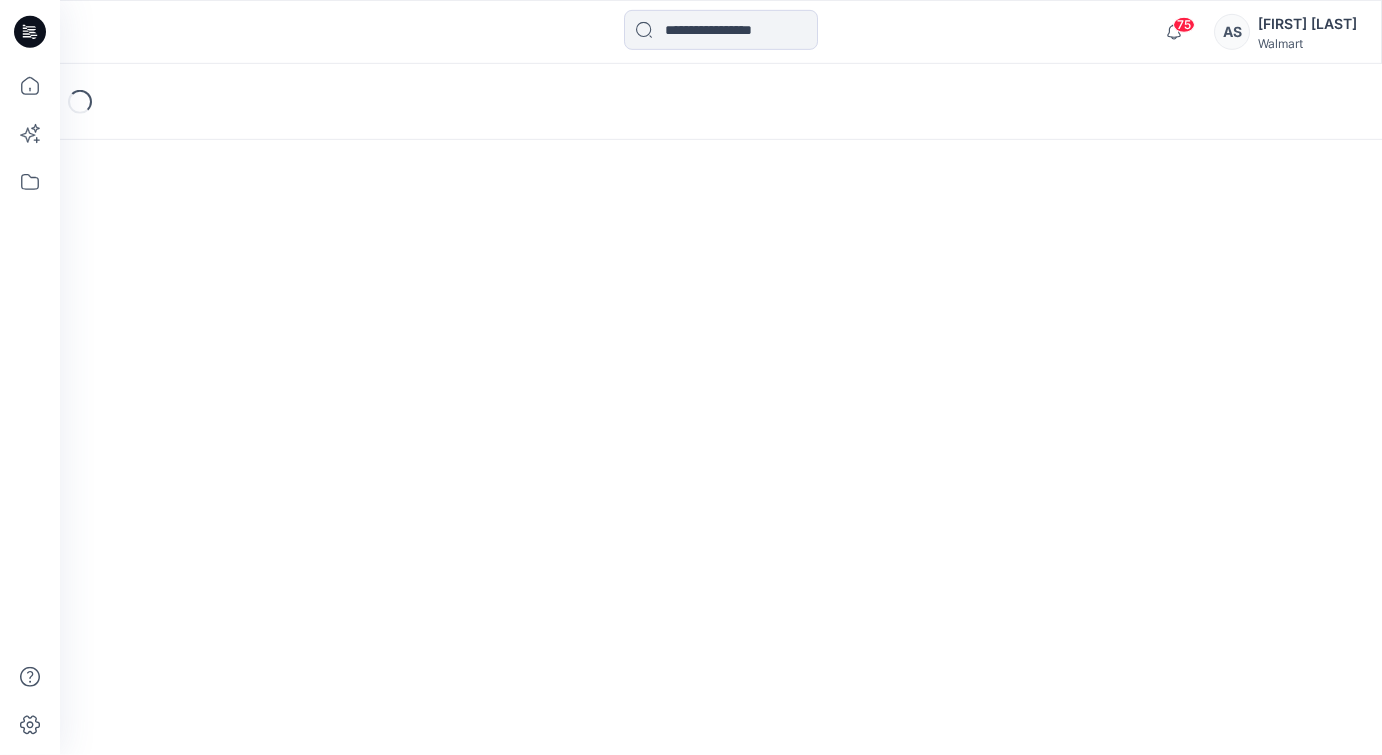 scroll, scrollTop: 0, scrollLeft: 0, axis: both 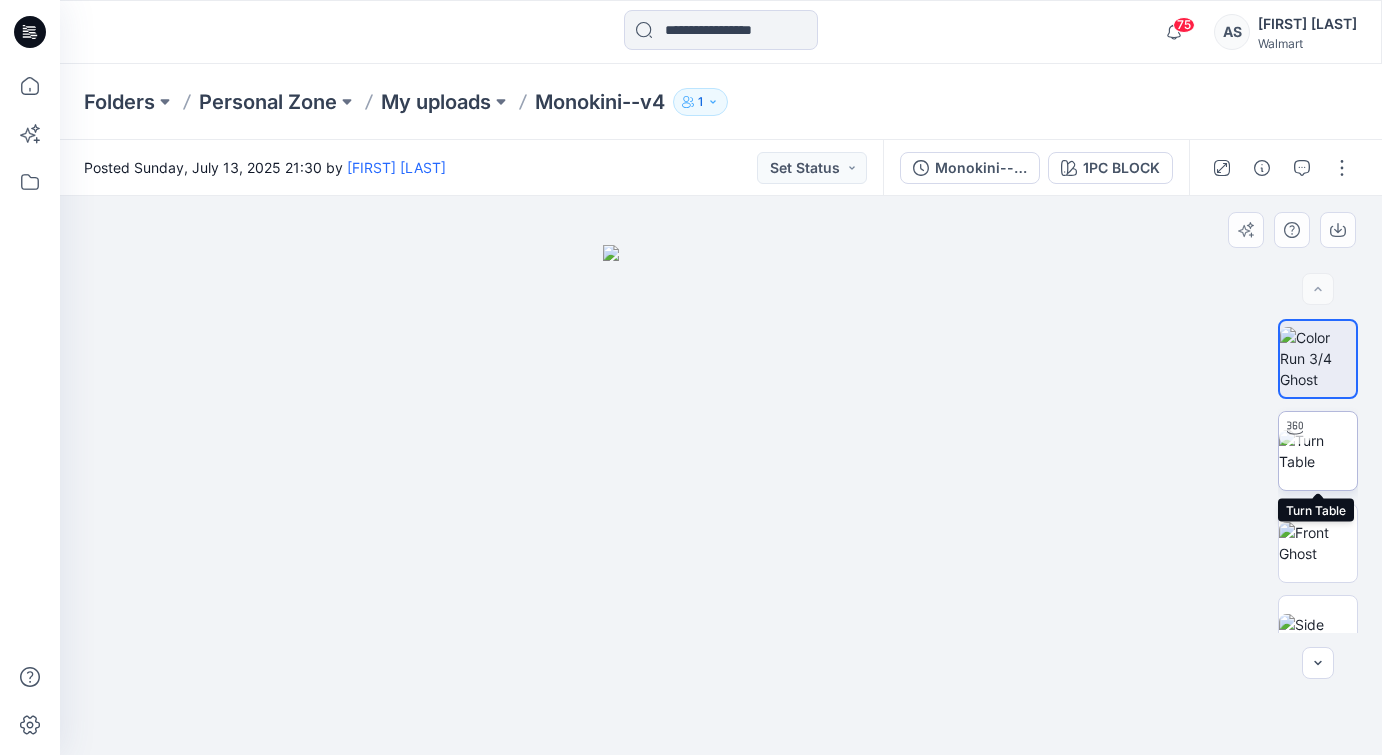 click at bounding box center (1318, 451) 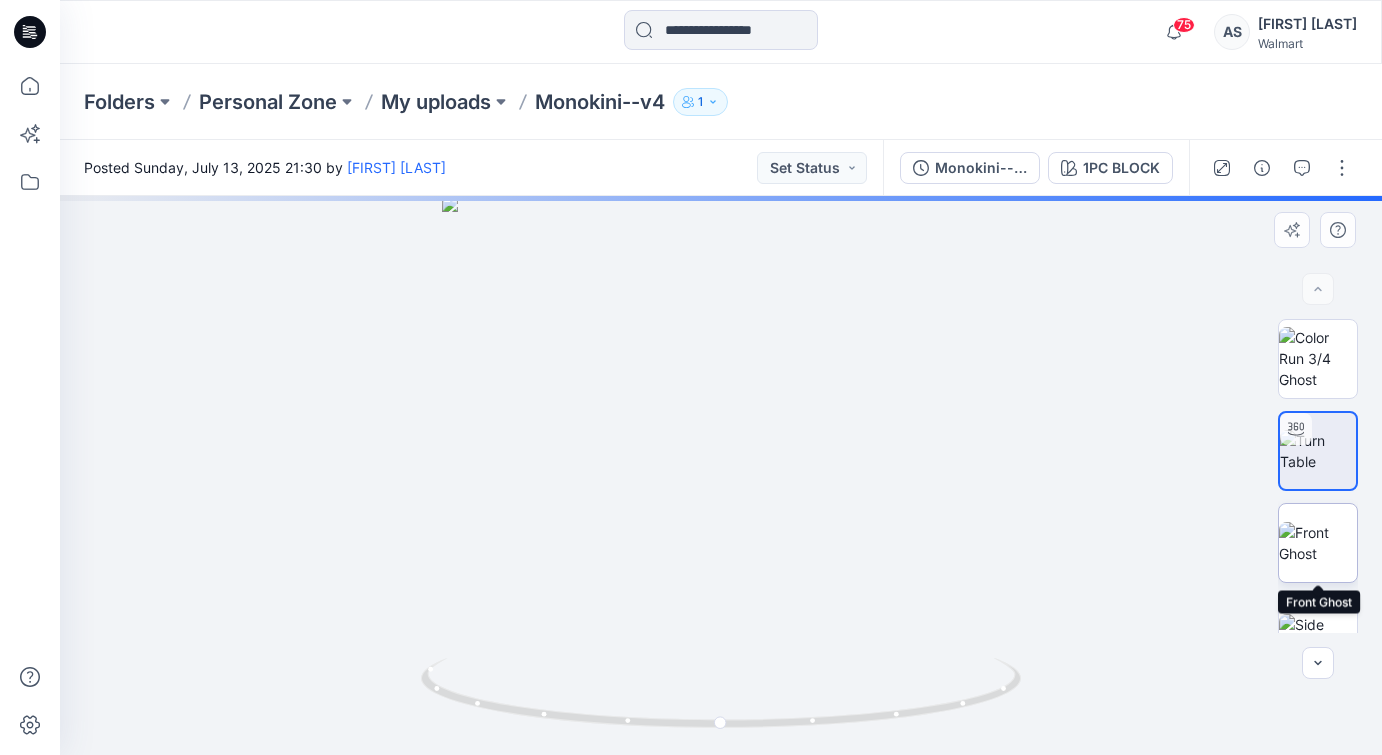 click at bounding box center [1318, 543] 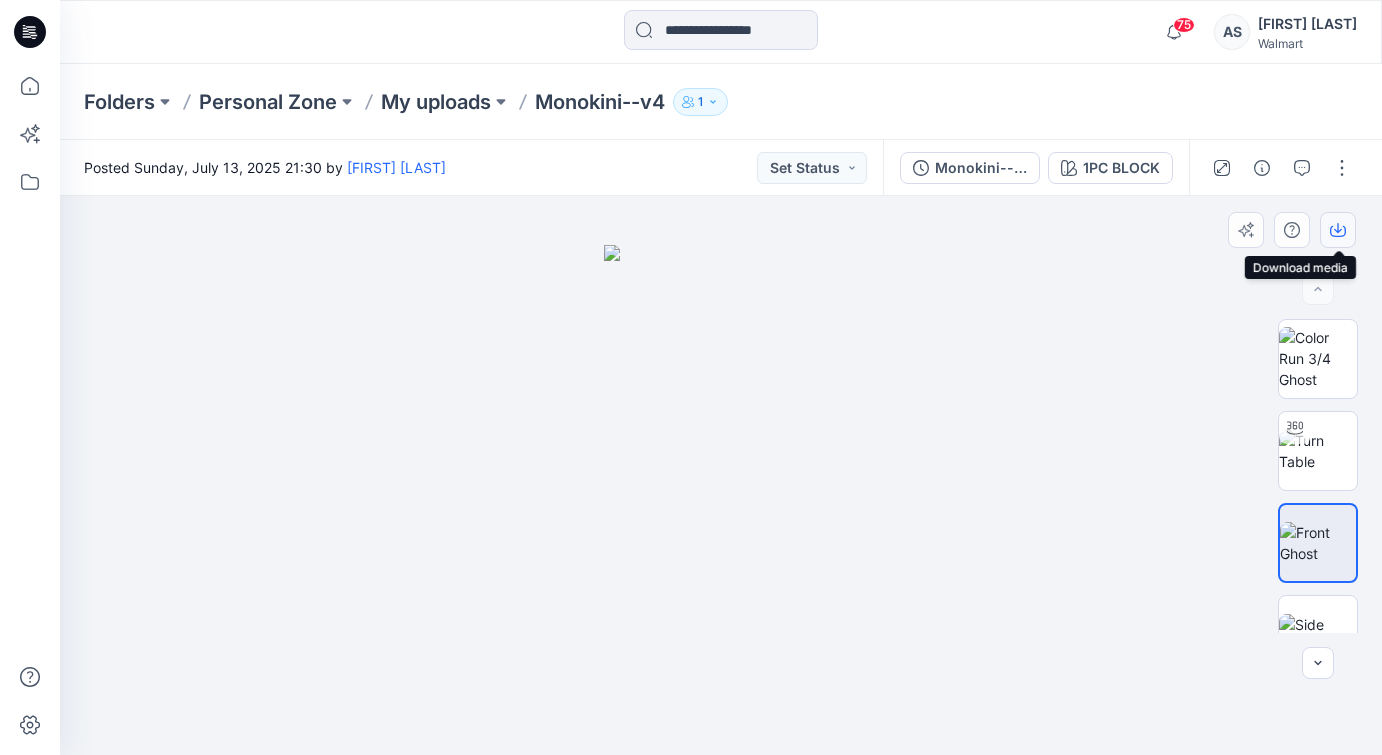 click at bounding box center [1338, 230] 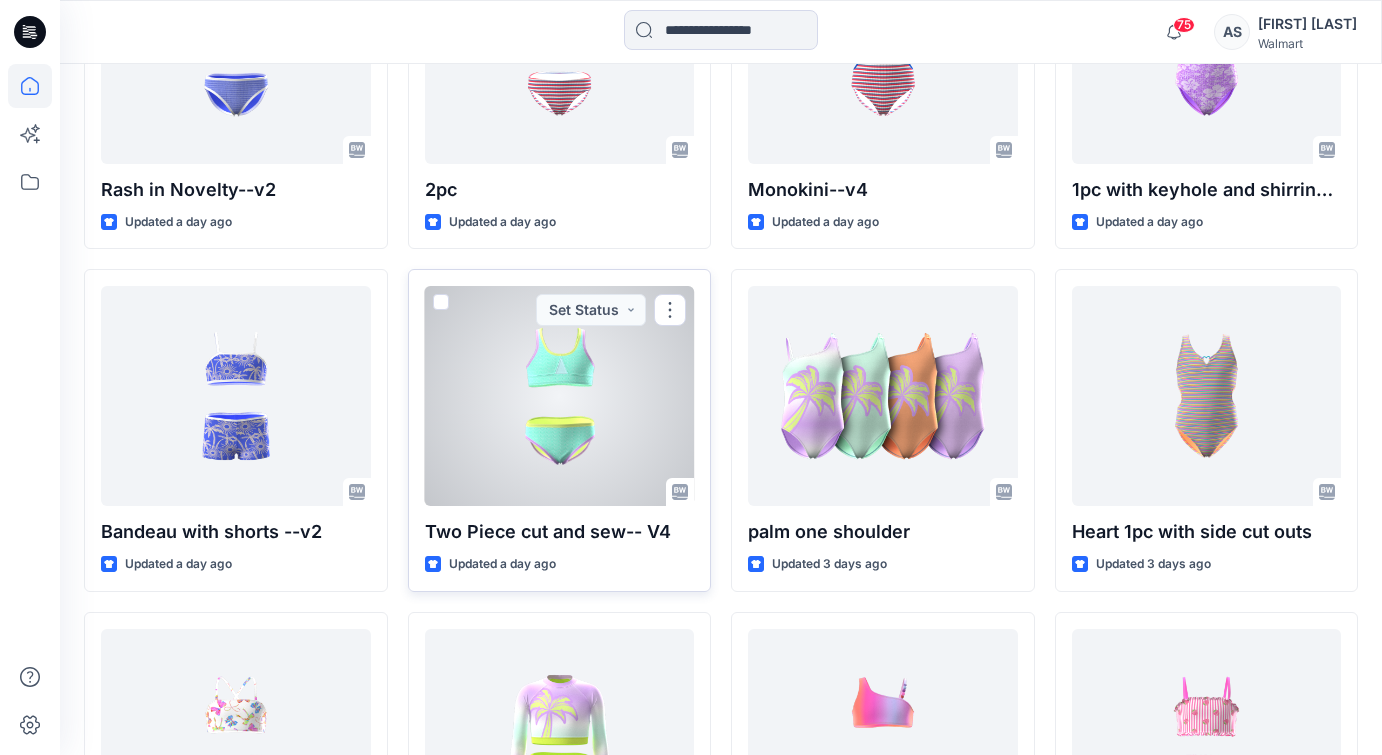 scroll, scrollTop: 1447, scrollLeft: 0, axis: vertical 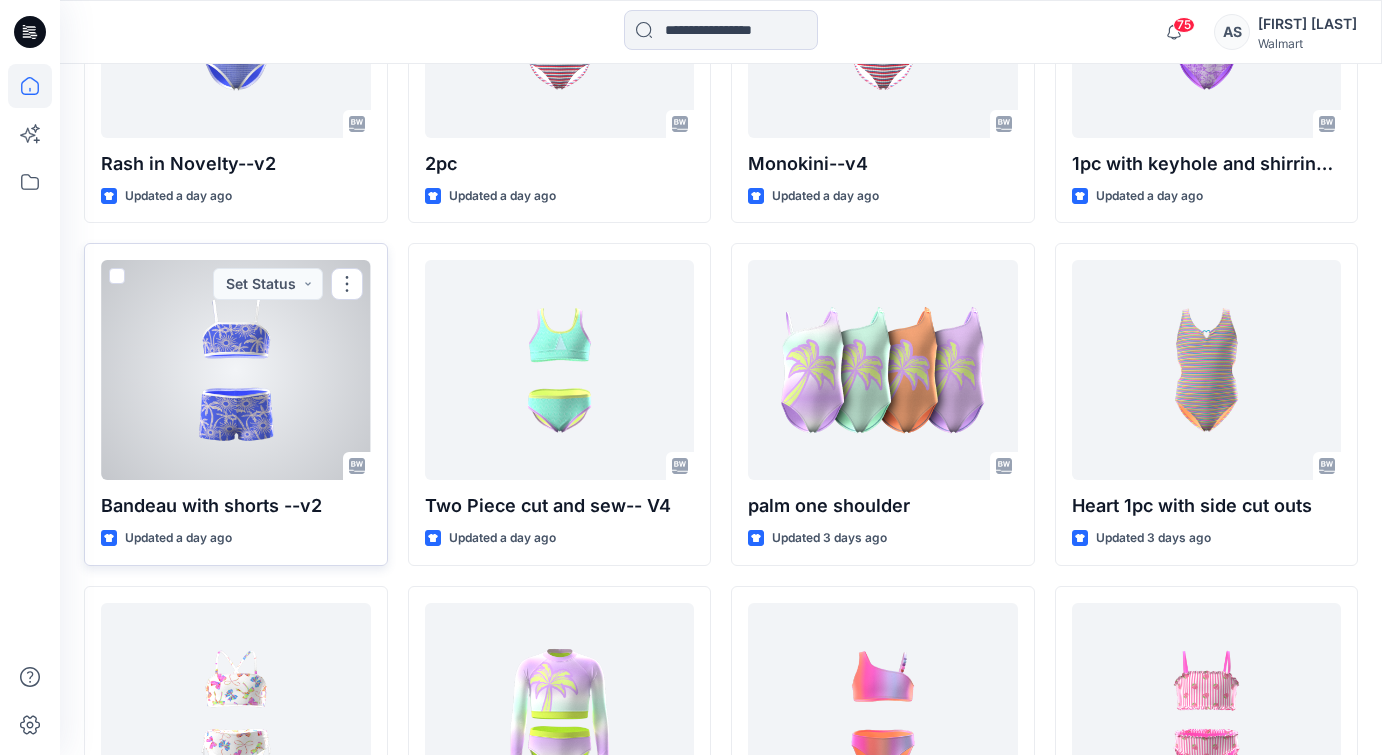 click at bounding box center [236, 370] 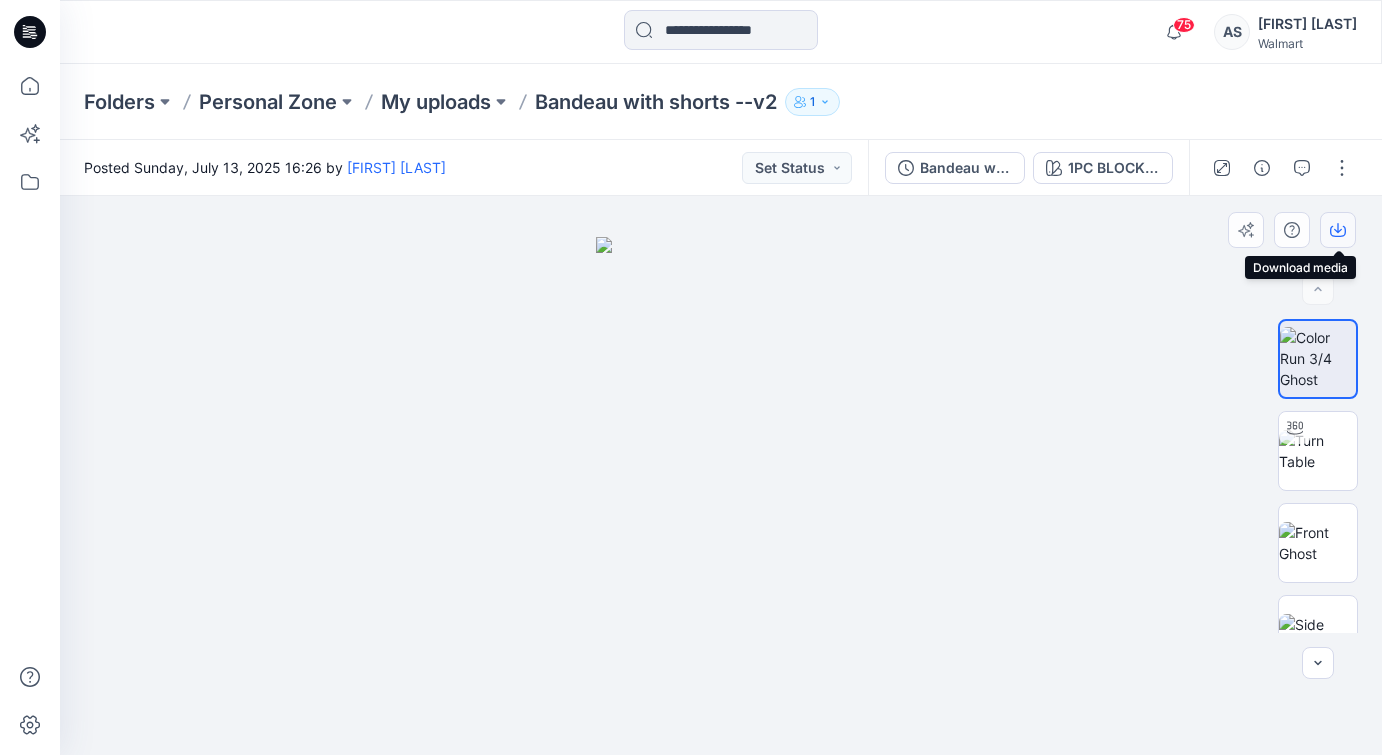 click 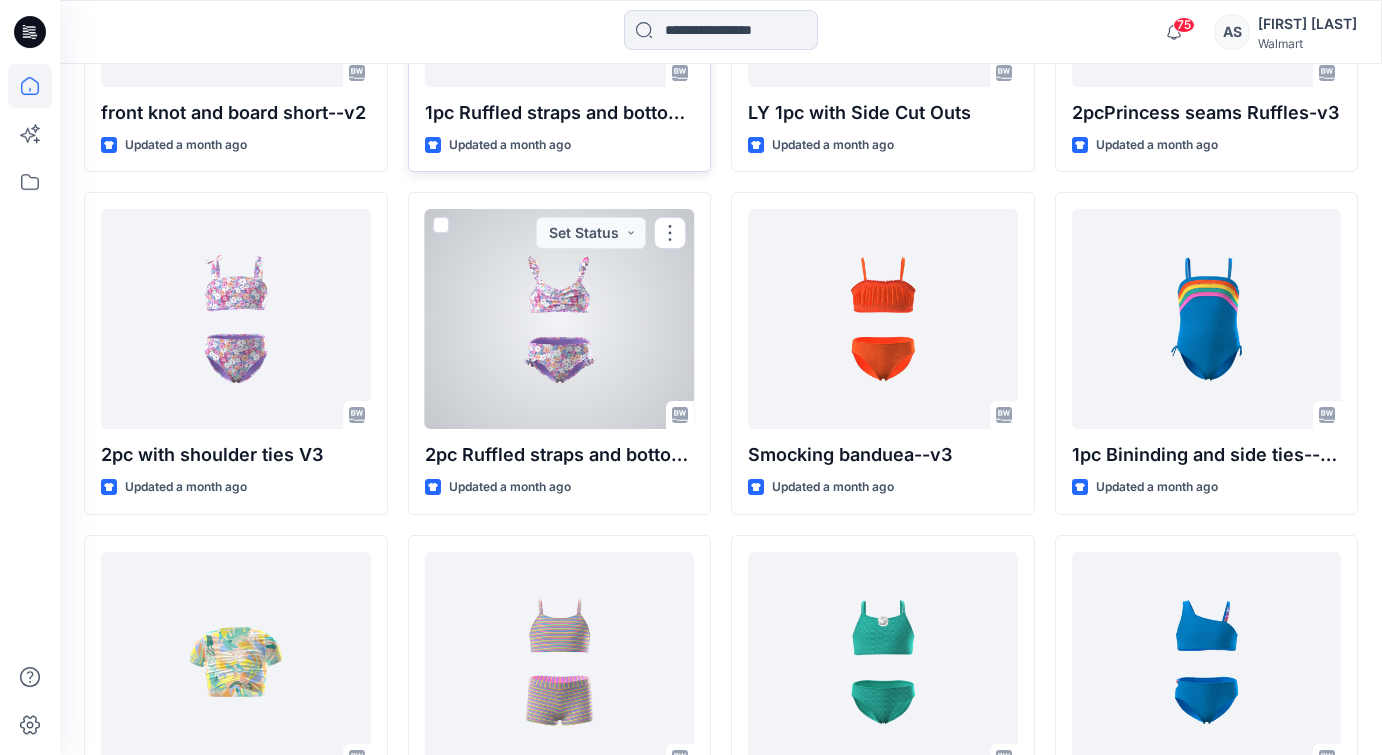 scroll, scrollTop: 4599, scrollLeft: 0, axis: vertical 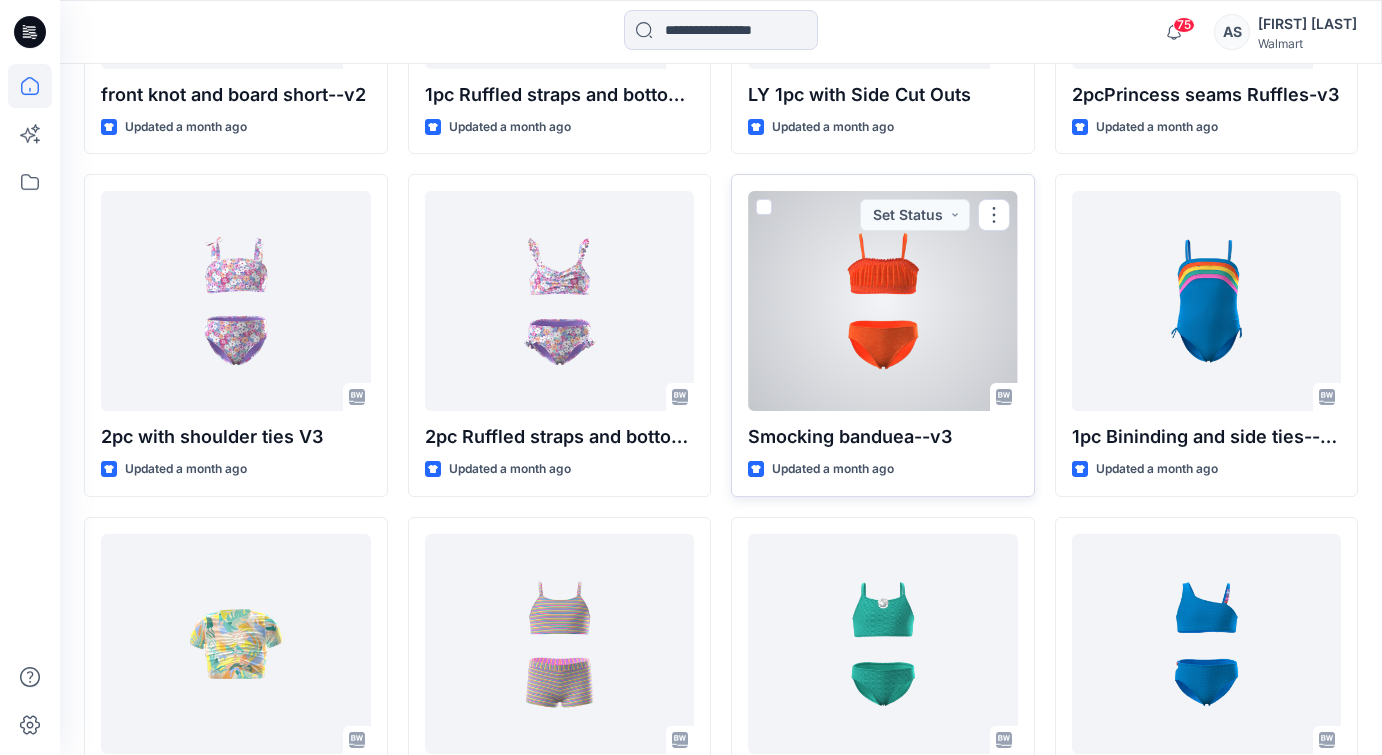 click at bounding box center [883, 301] 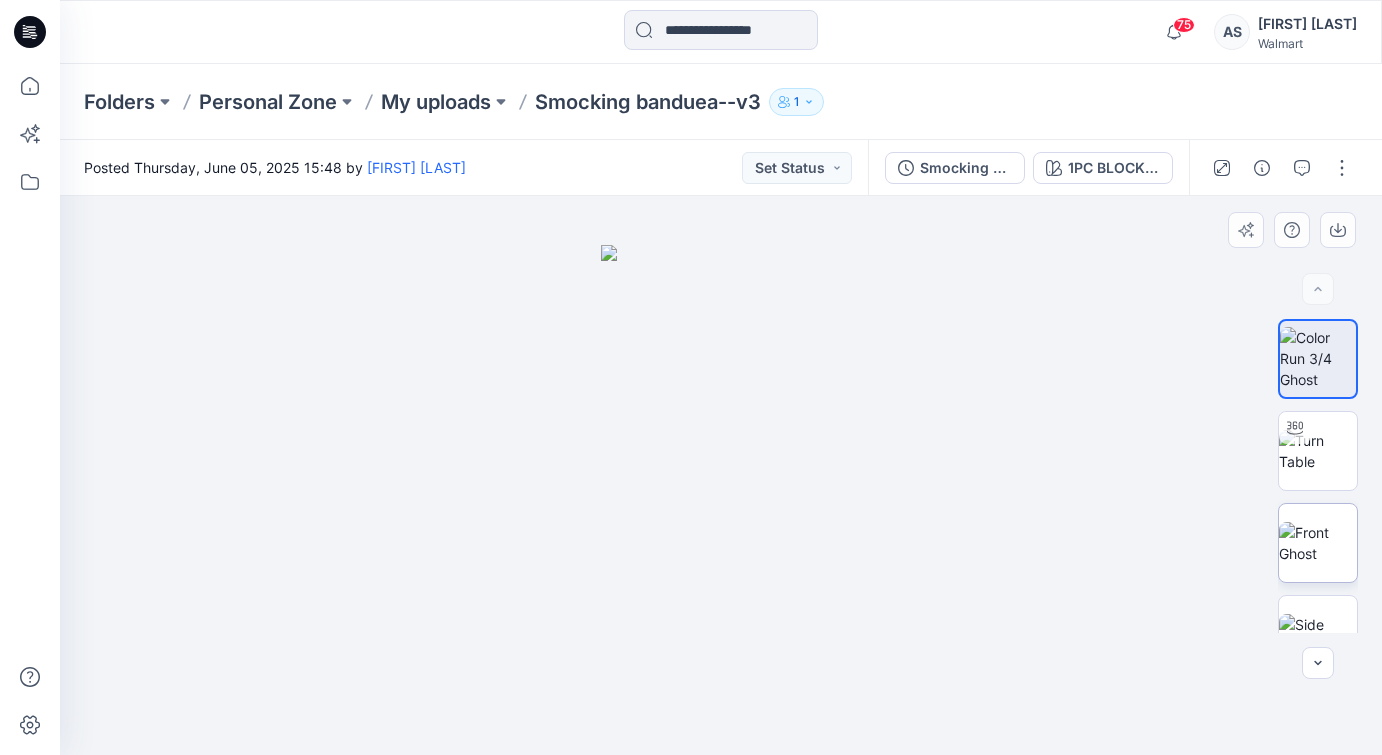 click at bounding box center (1318, 543) 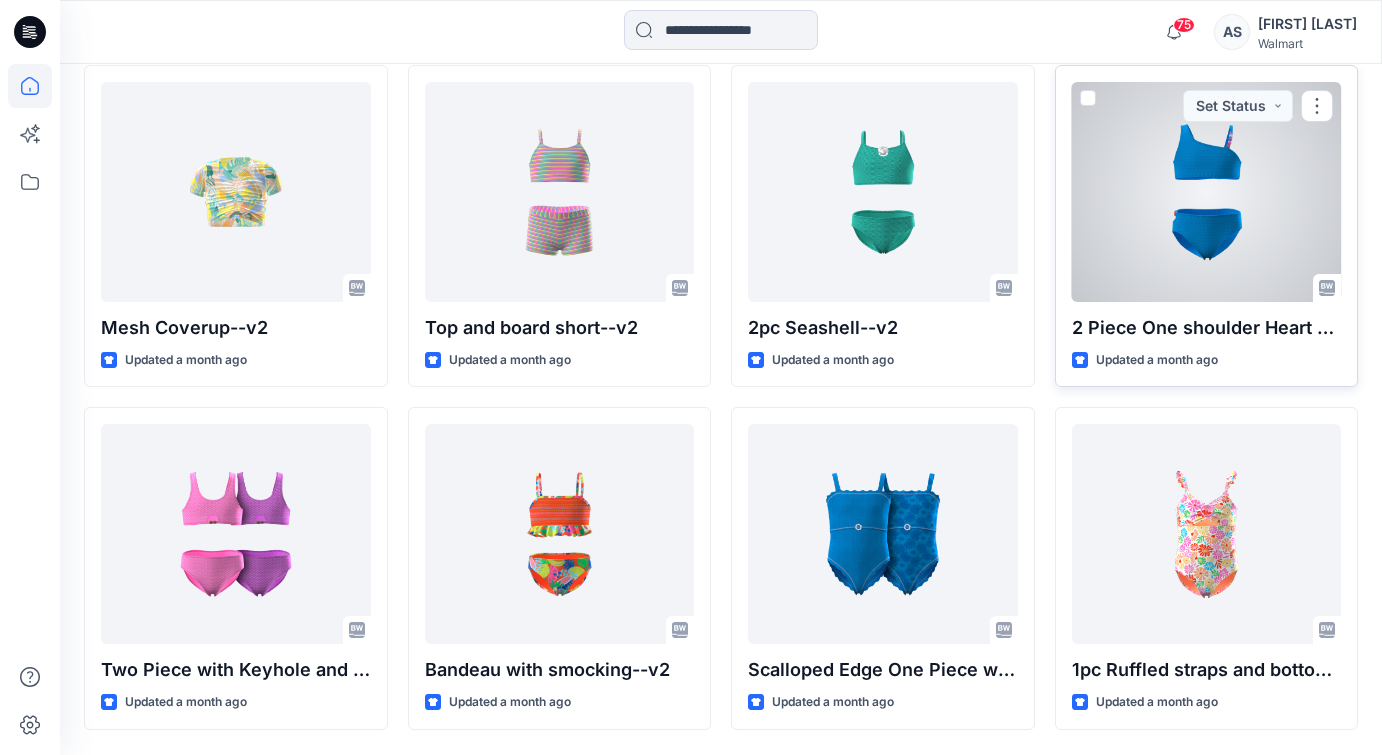 scroll, scrollTop: 5044, scrollLeft: 0, axis: vertical 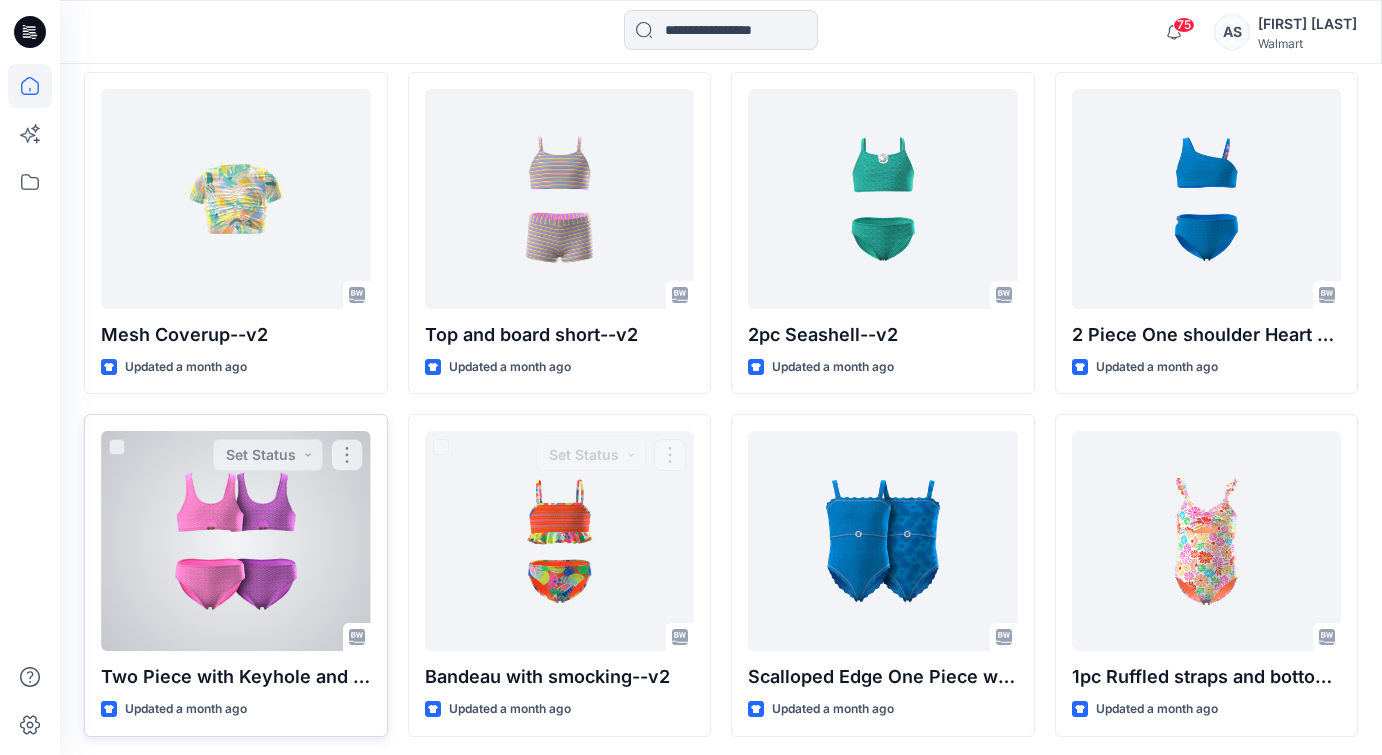 click at bounding box center [236, 541] 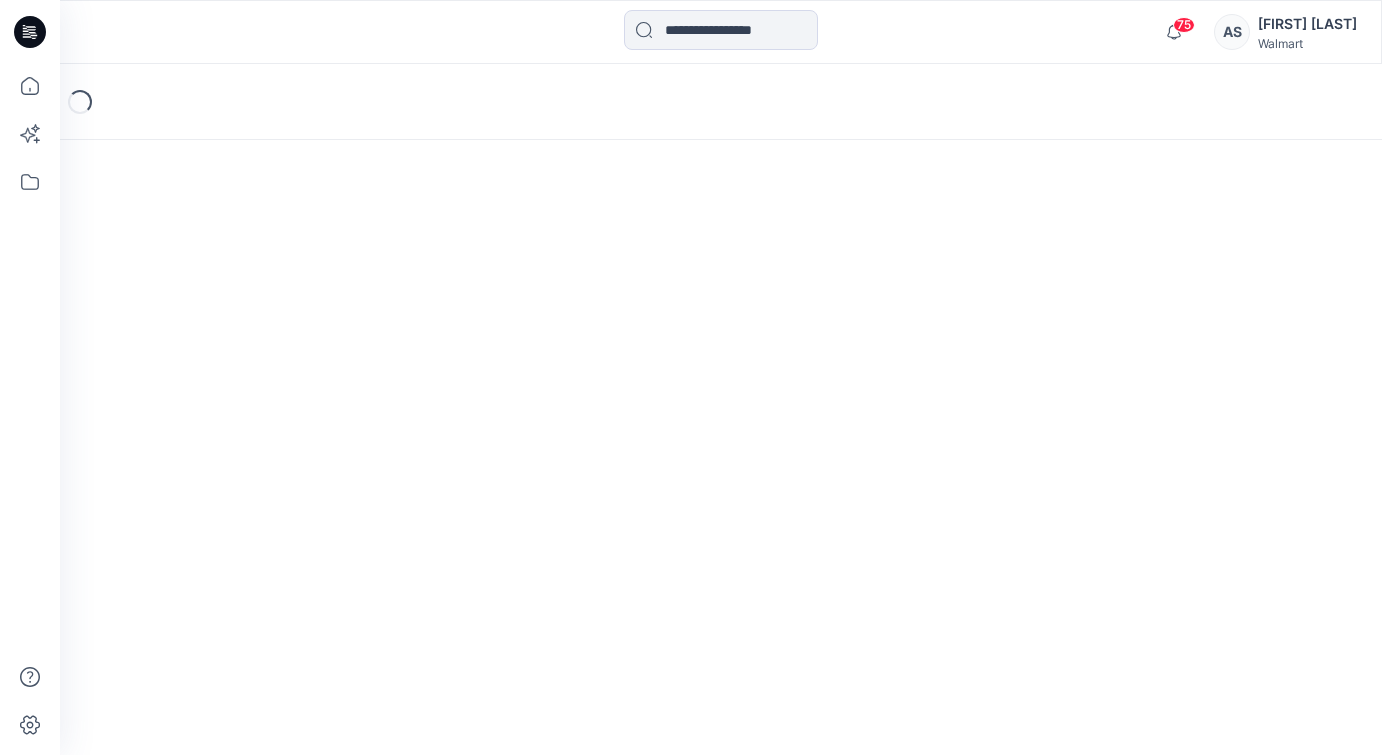 scroll, scrollTop: 0, scrollLeft: 0, axis: both 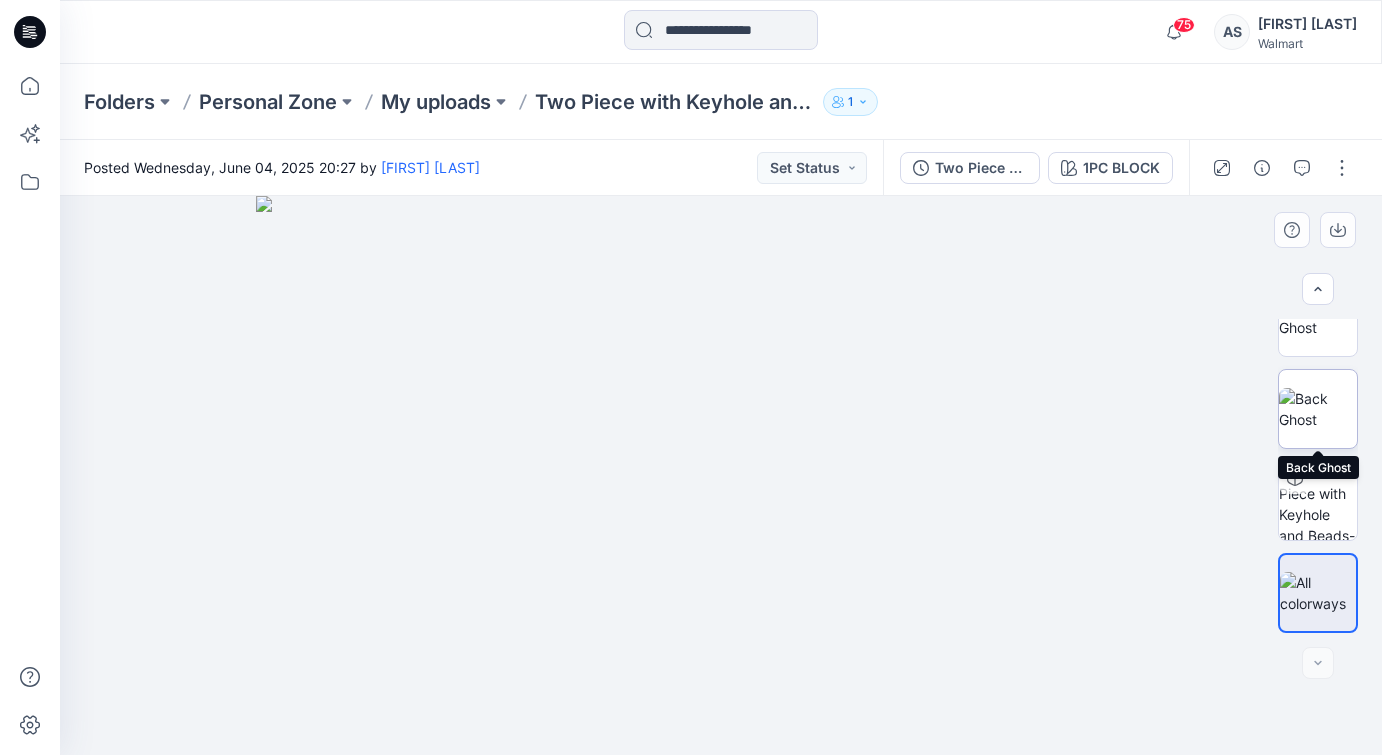 click at bounding box center [1318, 409] 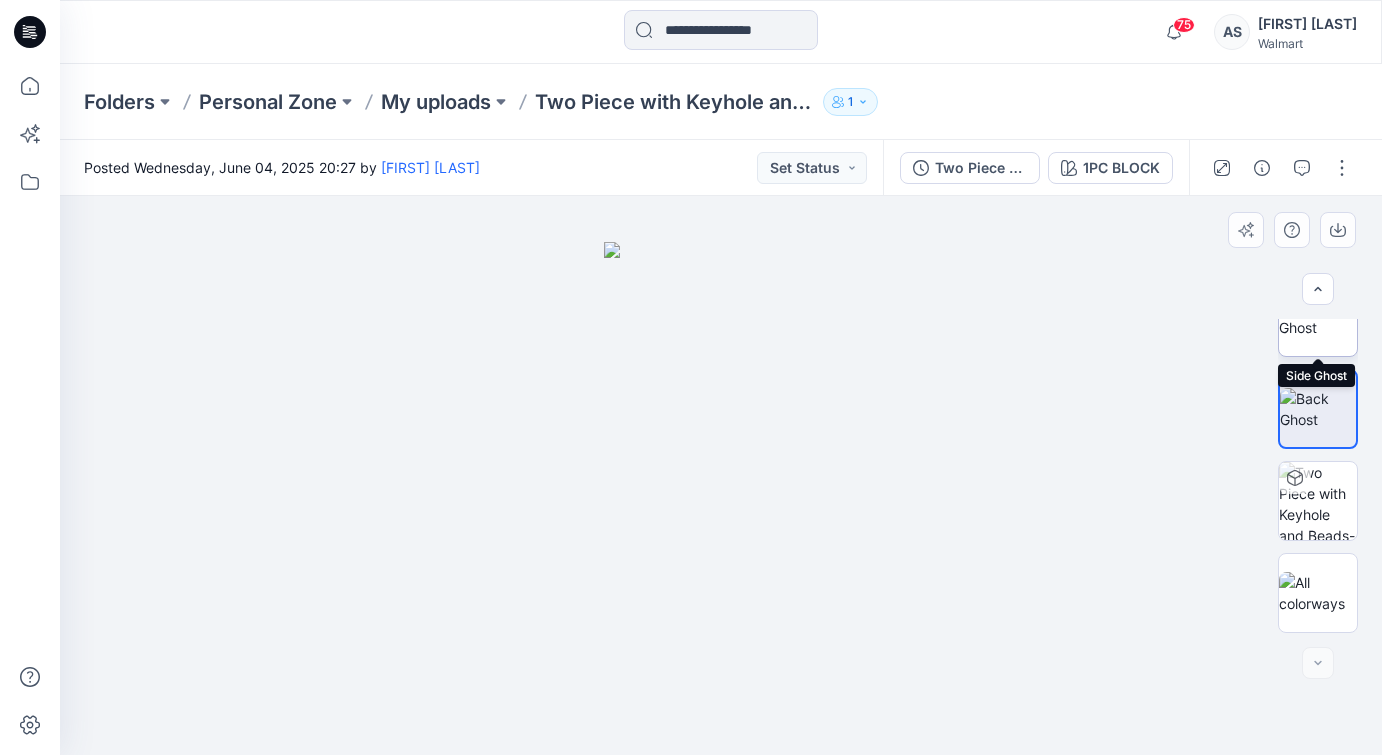 click at bounding box center [1318, 317] 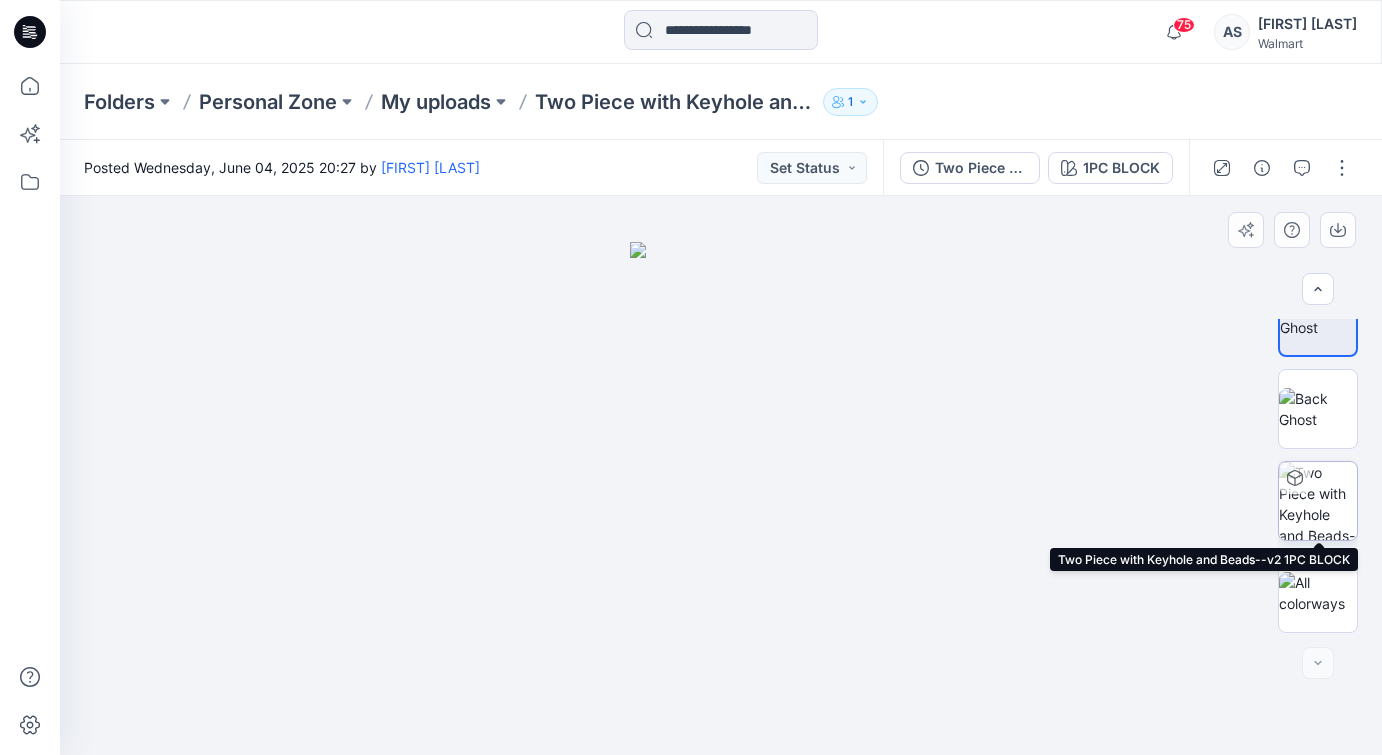 click at bounding box center (1318, 501) 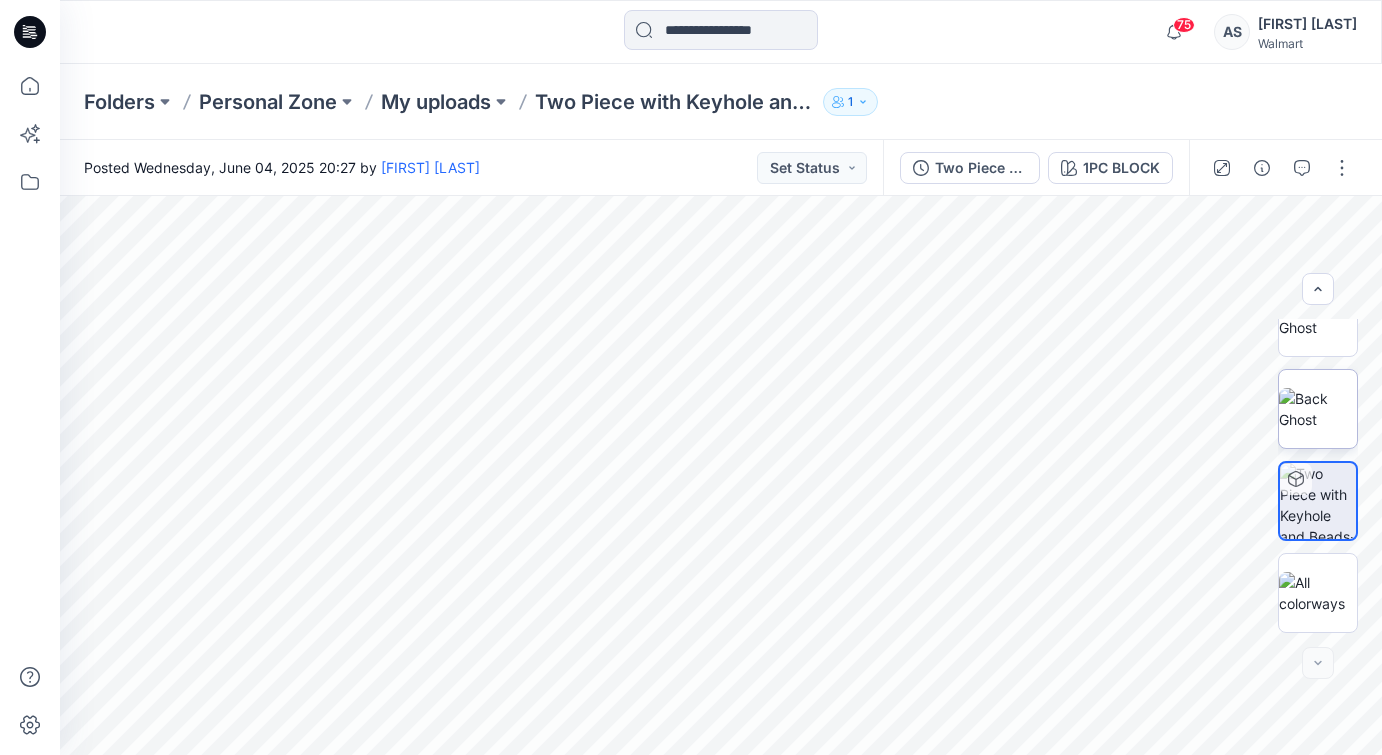 click at bounding box center (1318, 409) 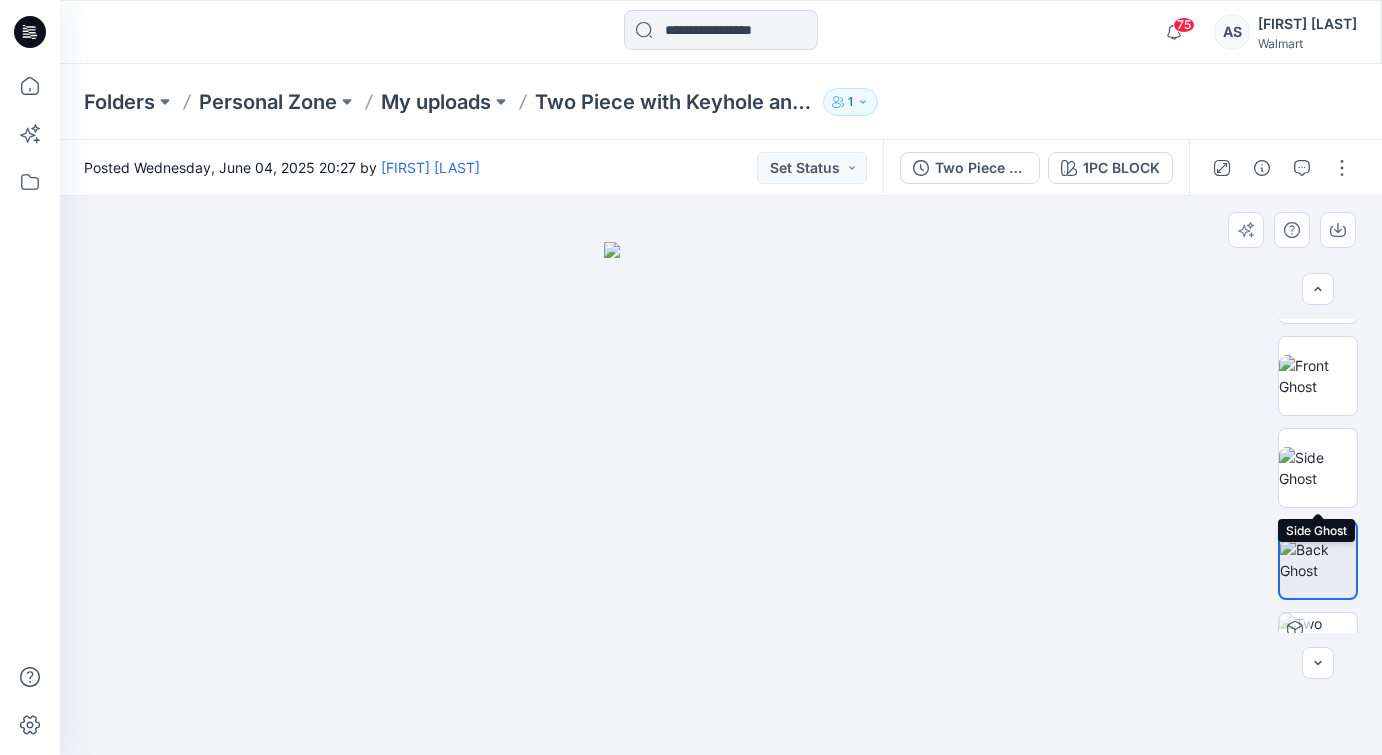 scroll, scrollTop: 151, scrollLeft: 0, axis: vertical 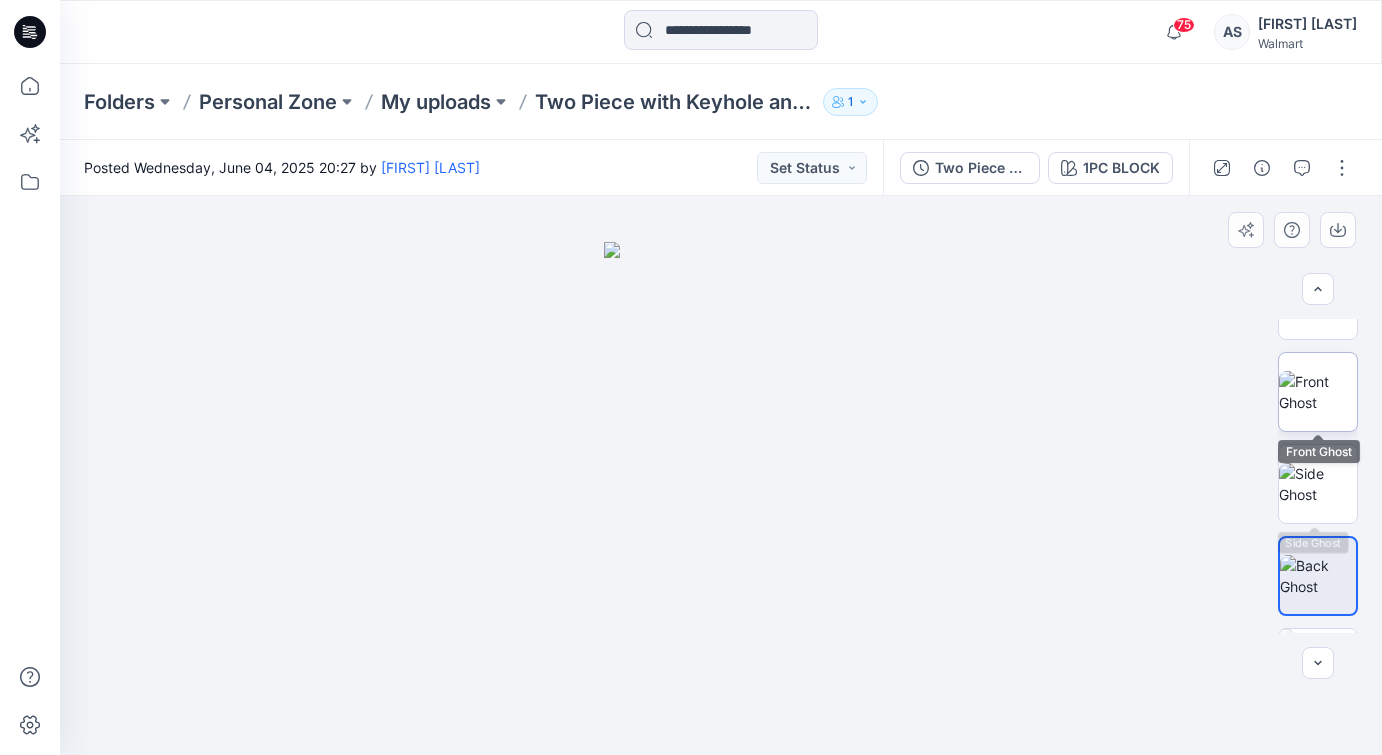 click at bounding box center (1318, 392) 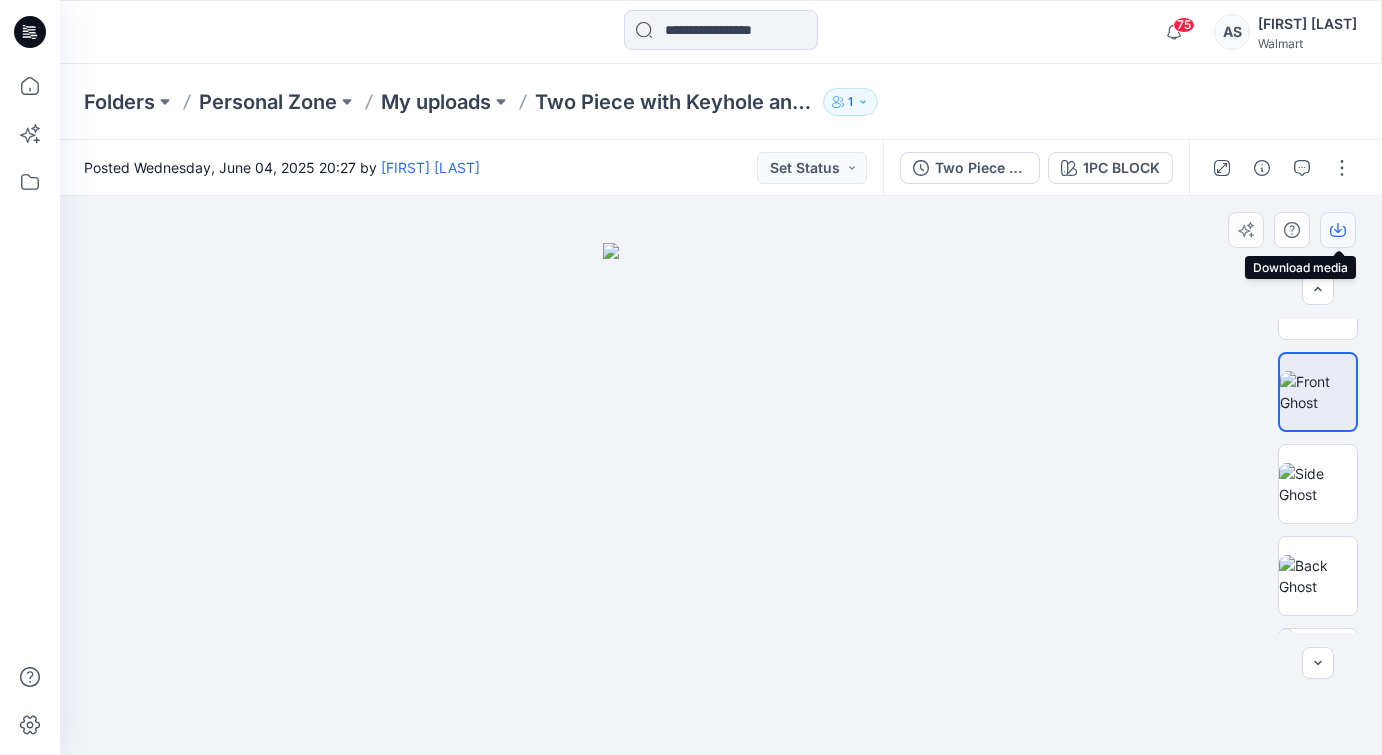 click at bounding box center [1338, 230] 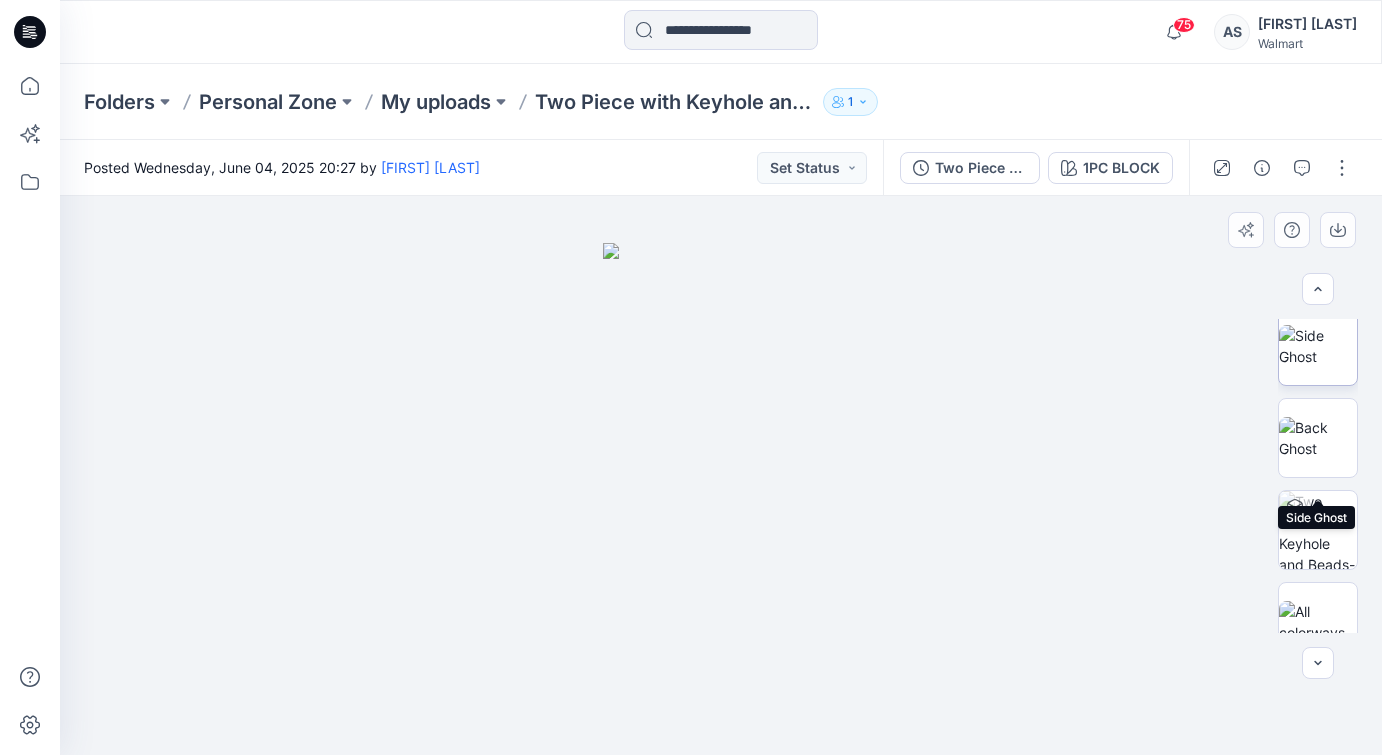 scroll, scrollTop: 319, scrollLeft: 0, axis: vertical 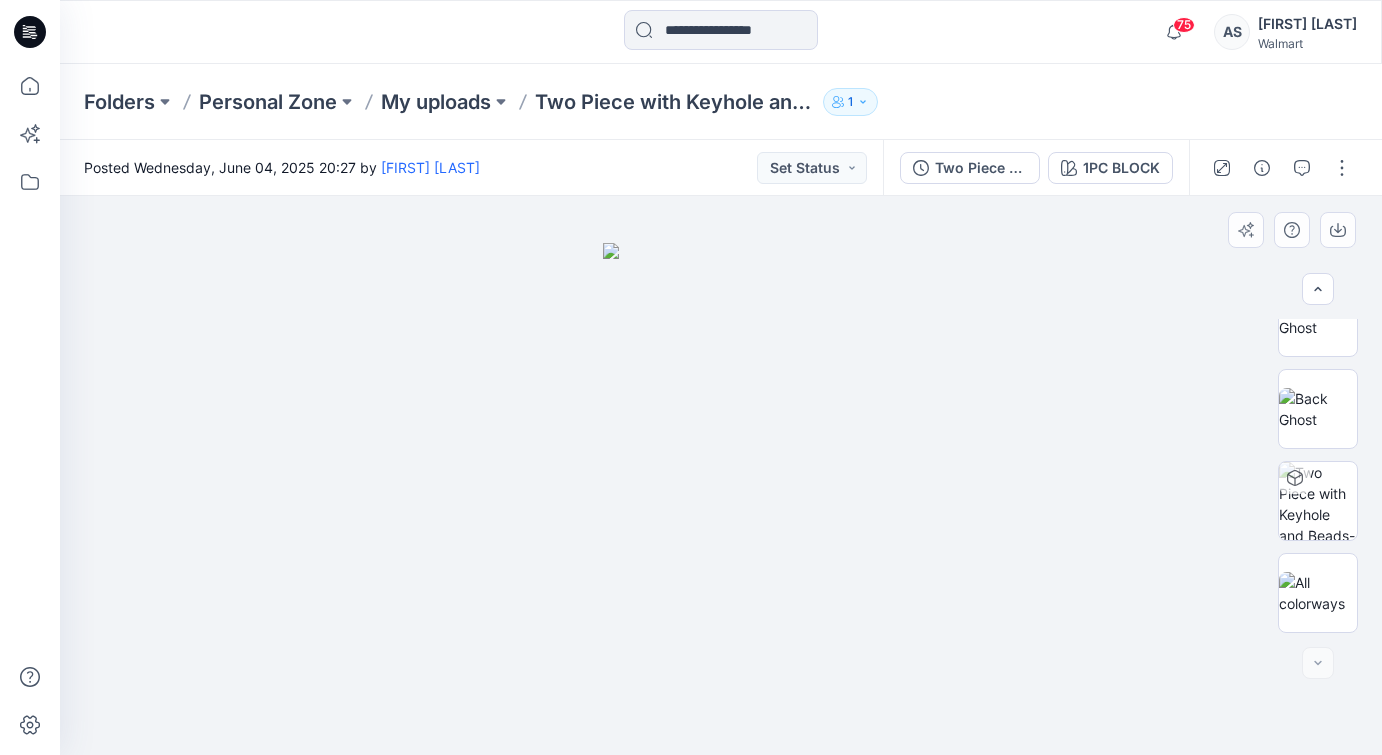 click at bounding box center (721, 475) 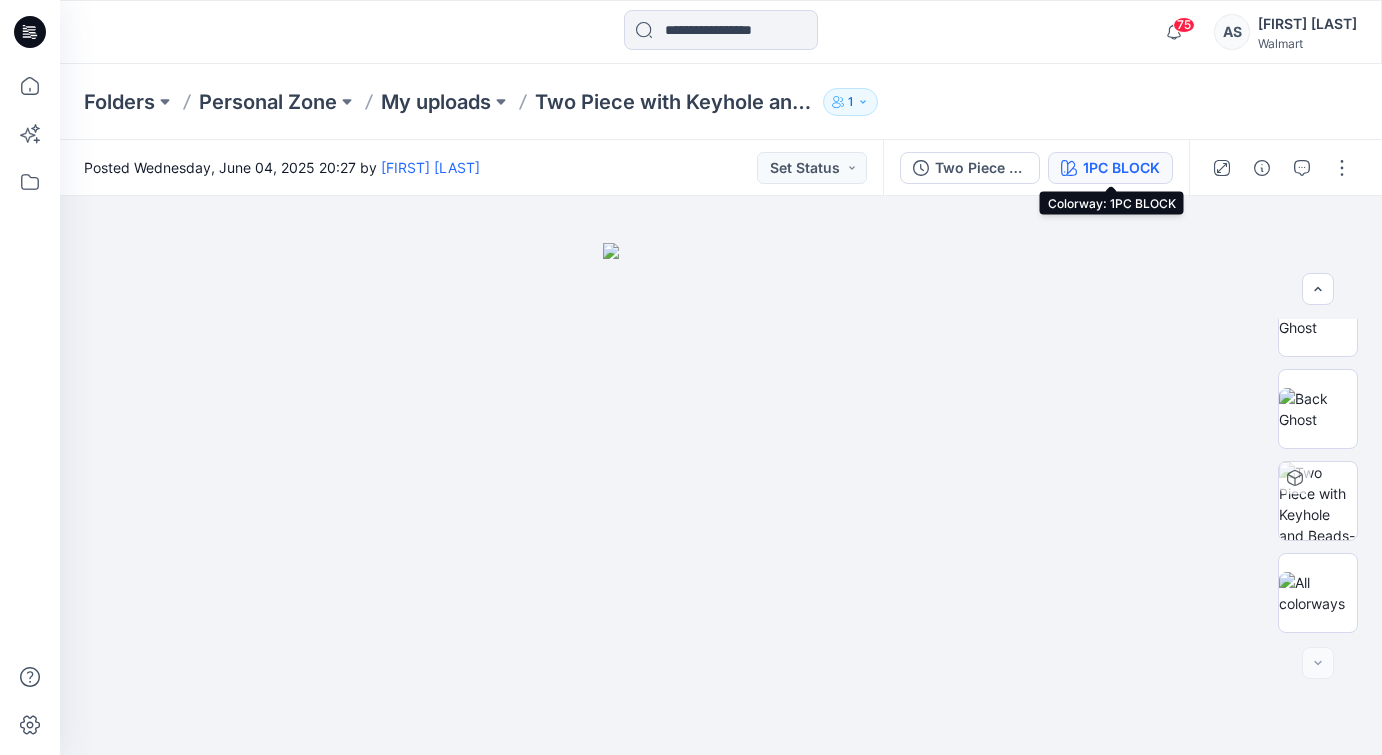 click on "1PC BLOCK" at bounding box center (1121, 168) 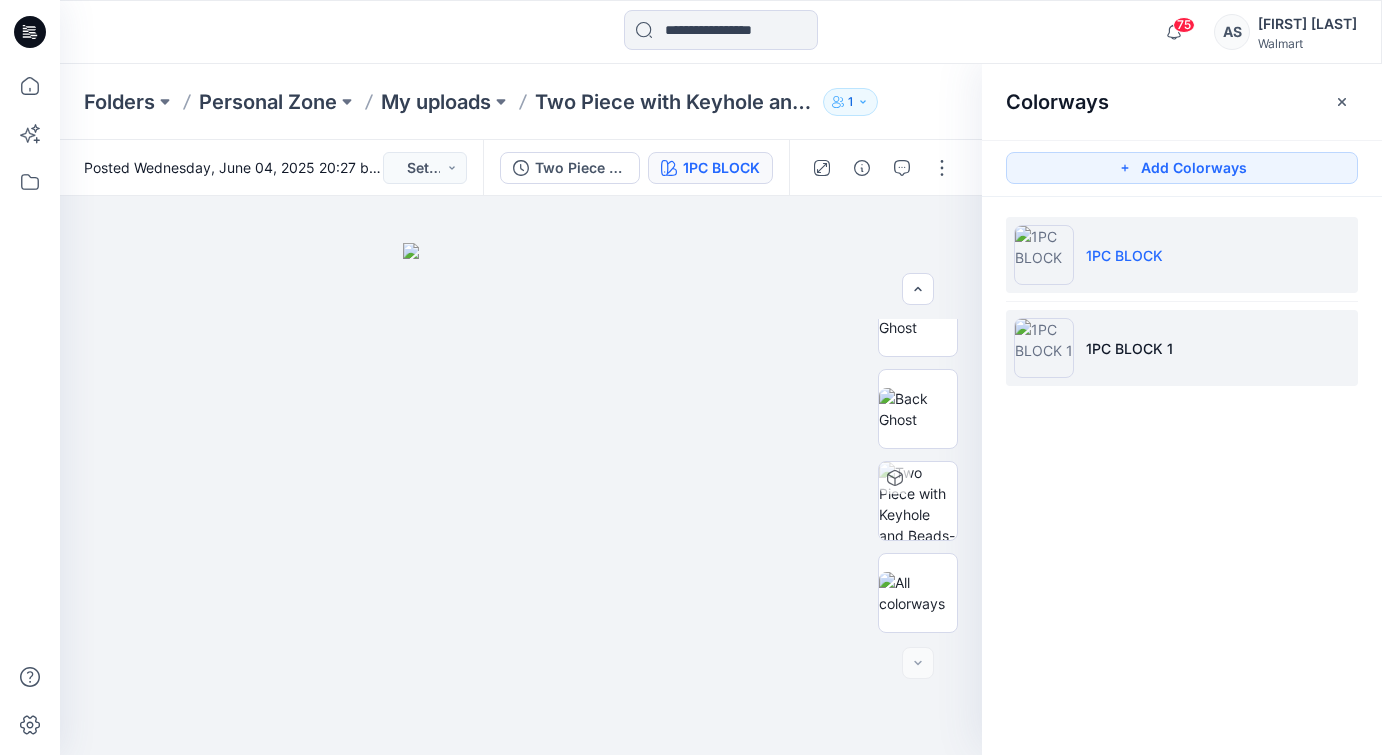 click on "1PC BLOCK 1" at bounding box center [1129, 348] 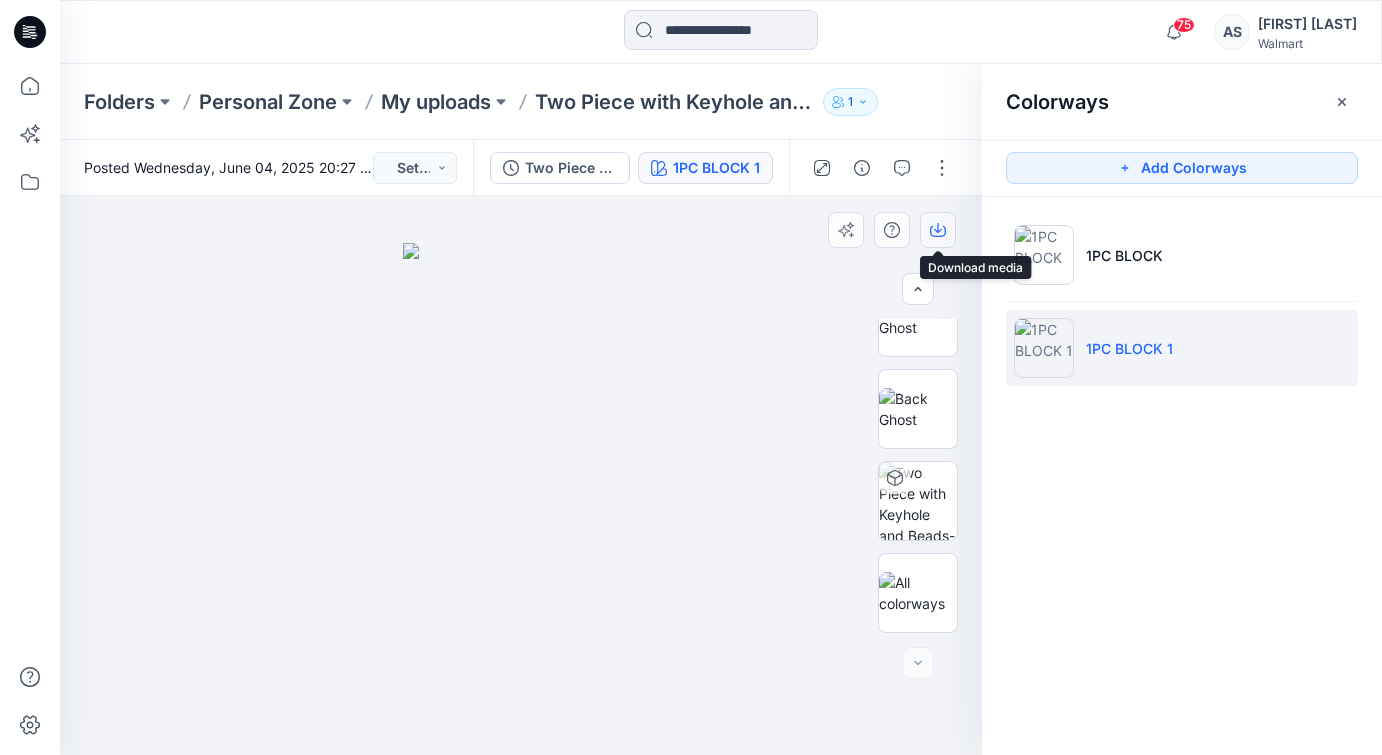click at bounding box center [938, 230] 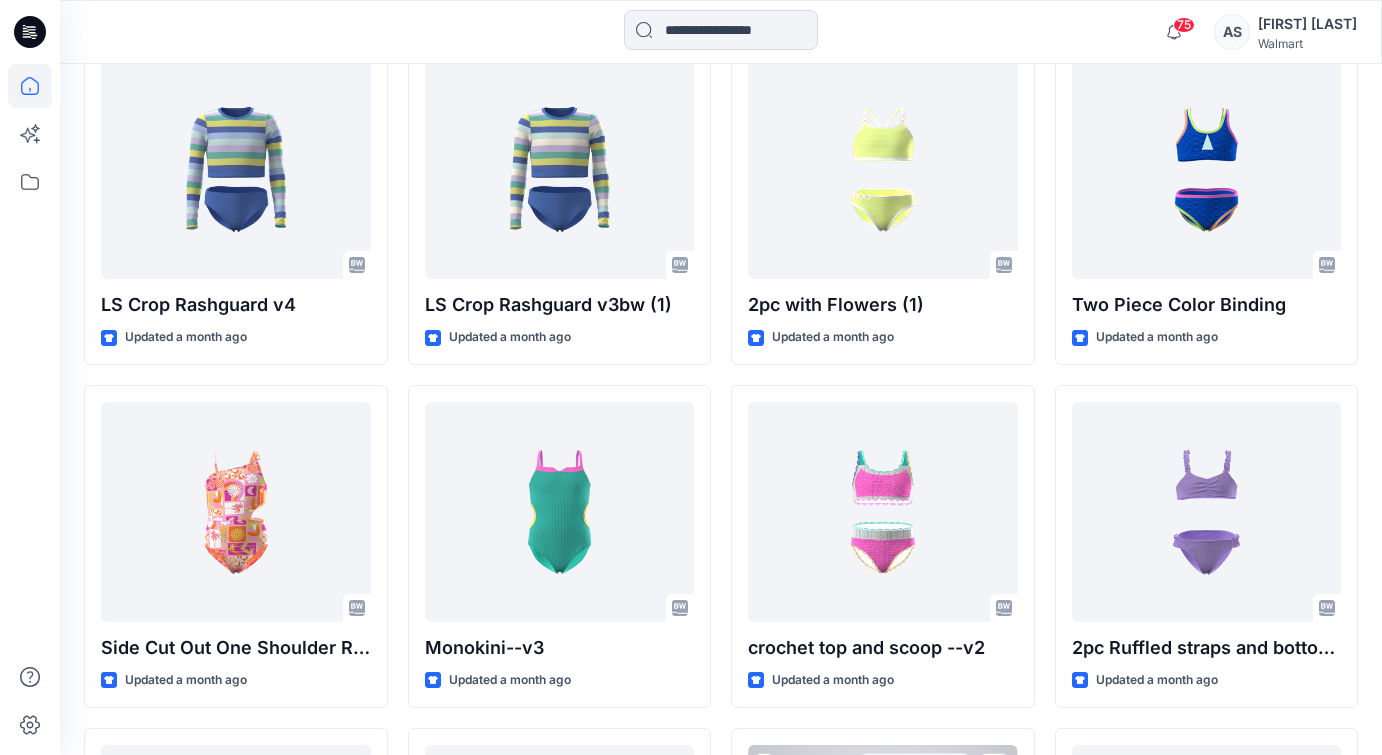 scroll, scrollTop: 3691, scrollLeft: 0, axis: vertical 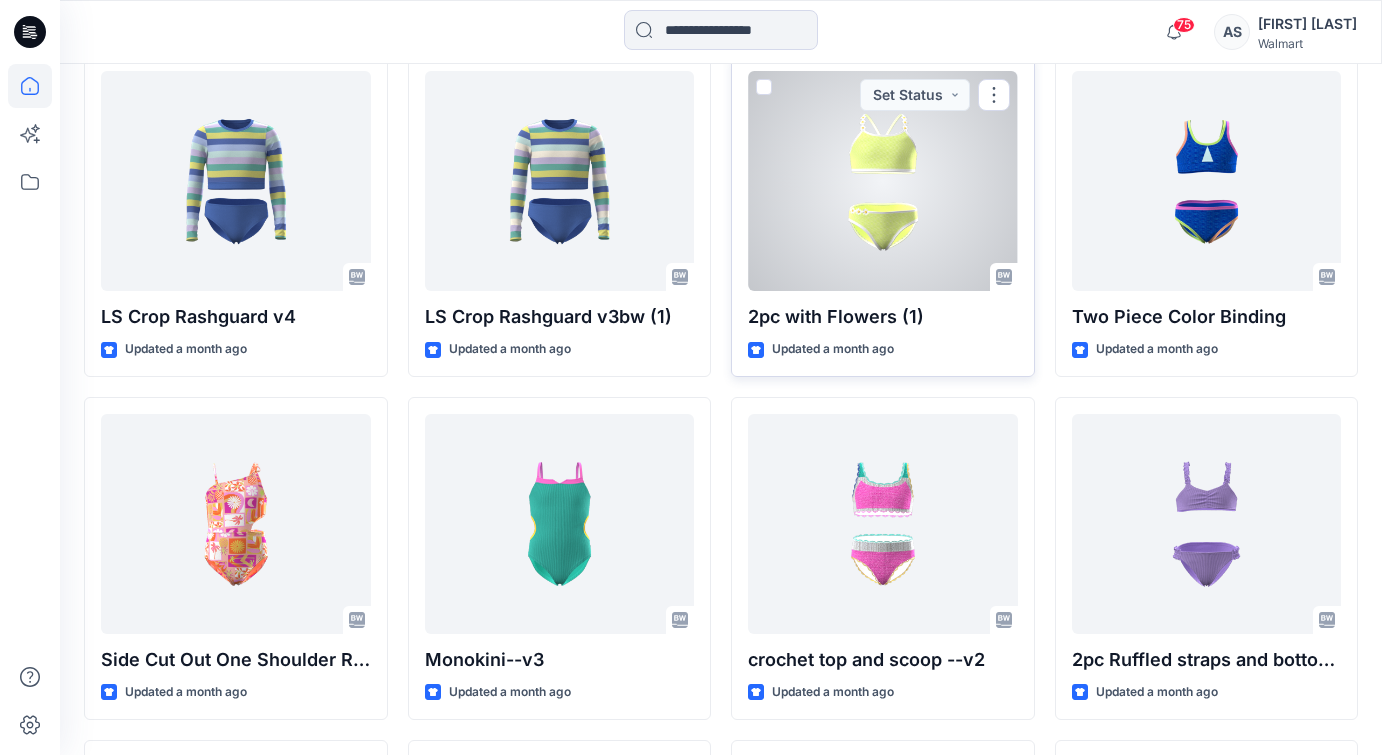 click at bounding box center [883, 181] 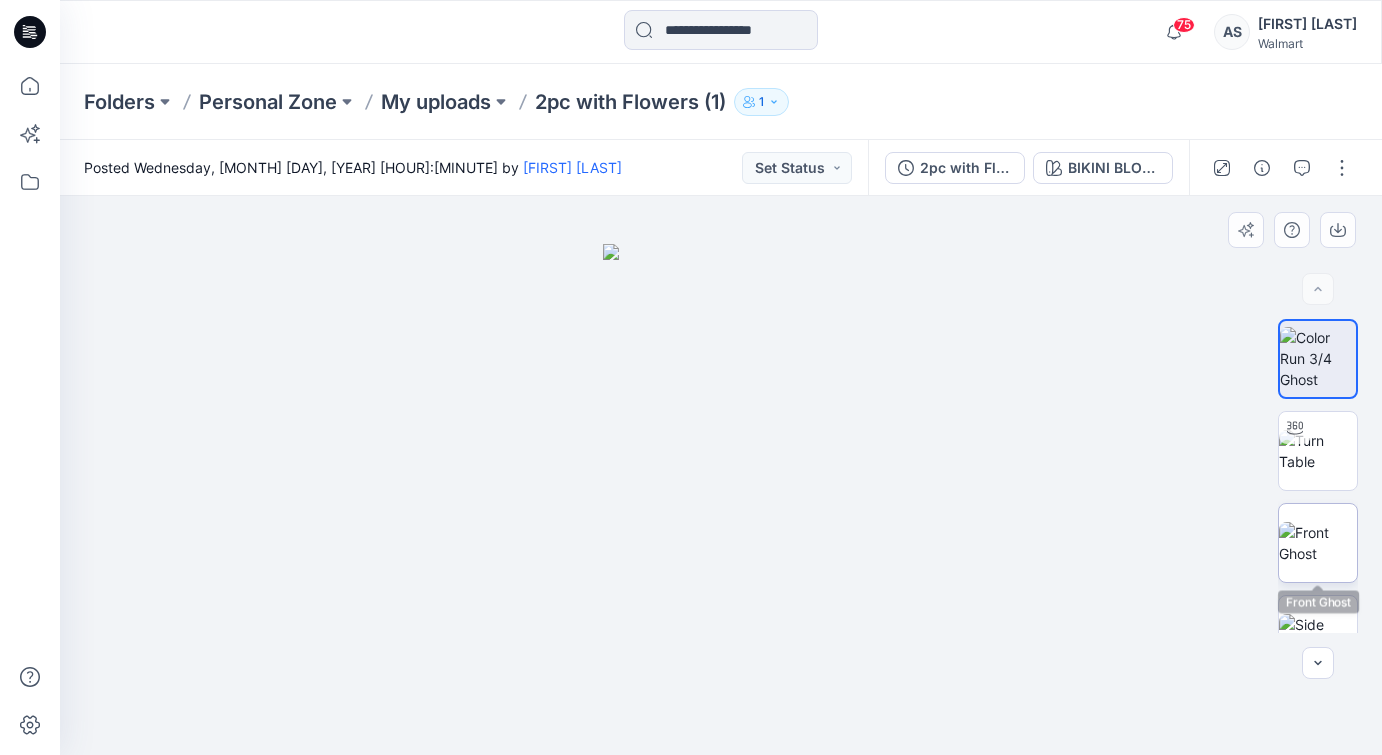 click at bounding box center (1318, 543) 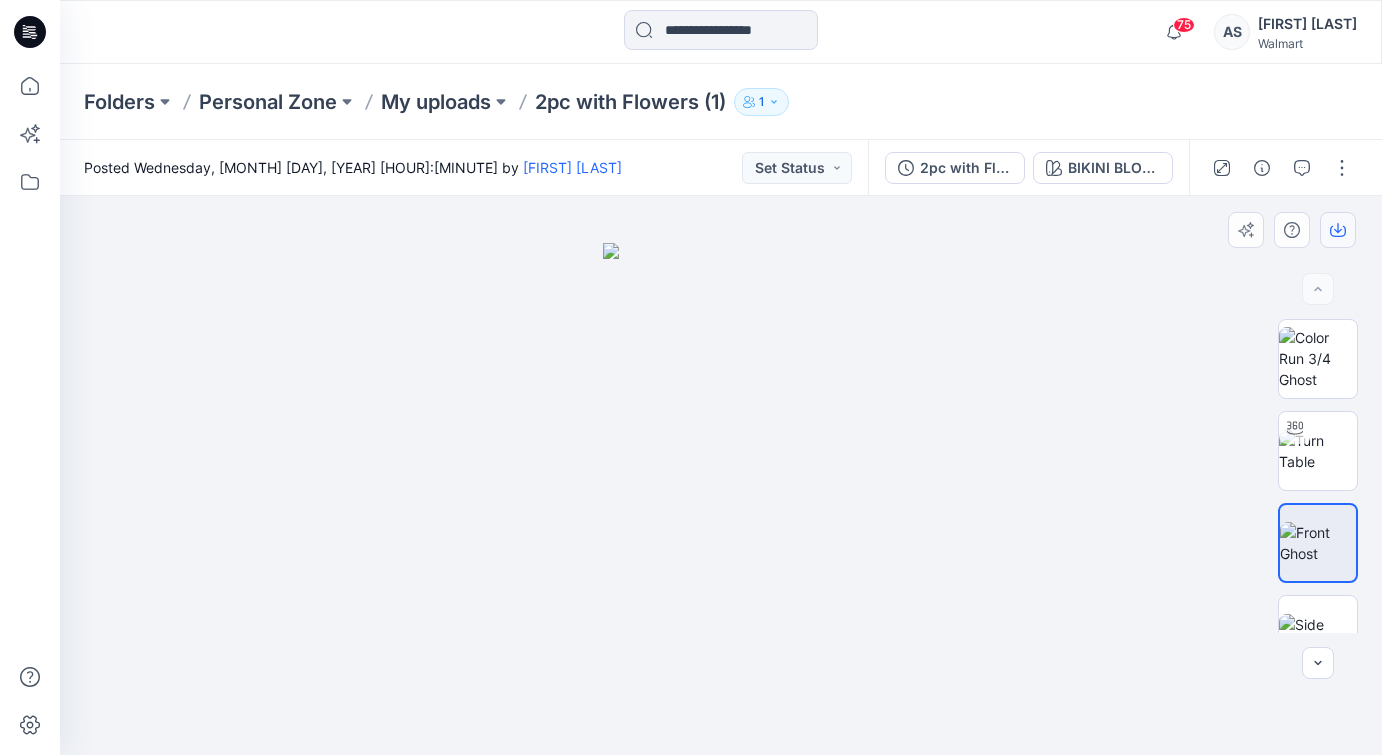 click 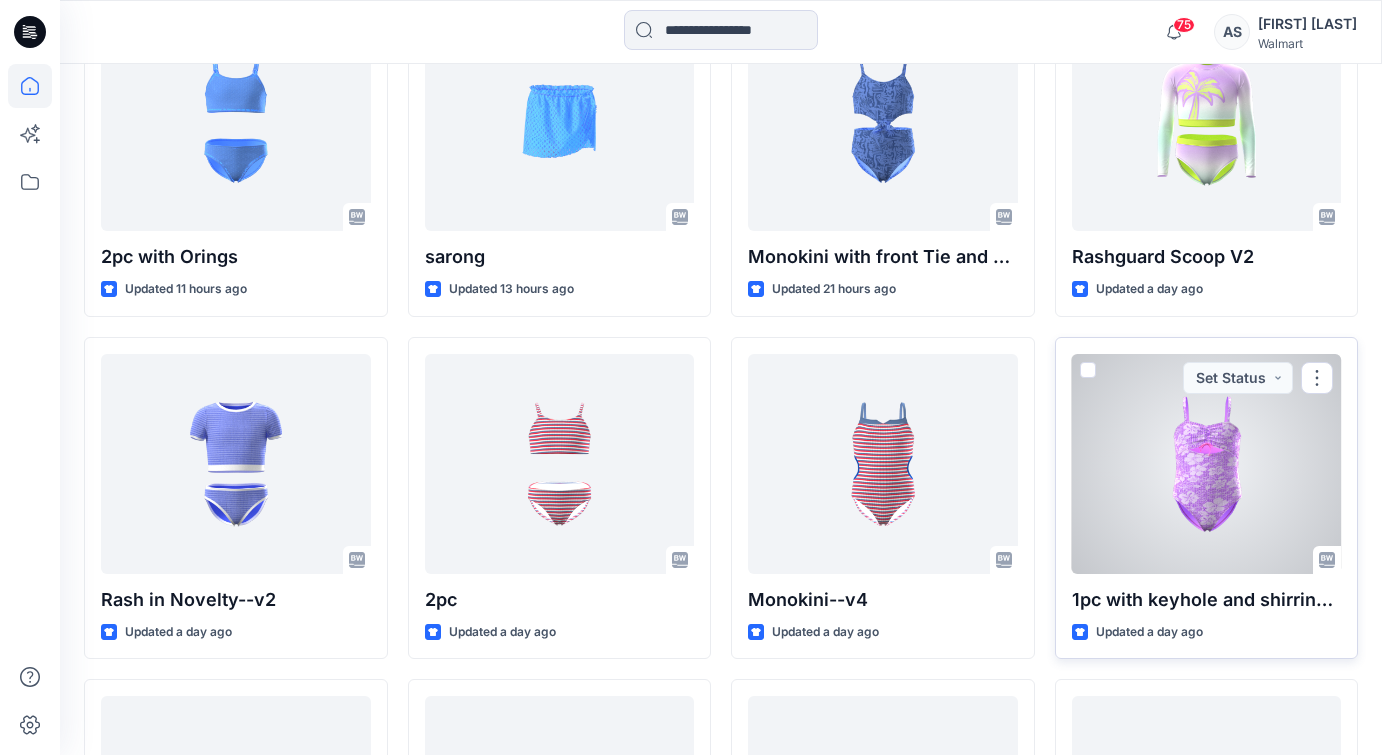 scroll, scrollTop: 1012, scrollLeft: 0, axis: vertical 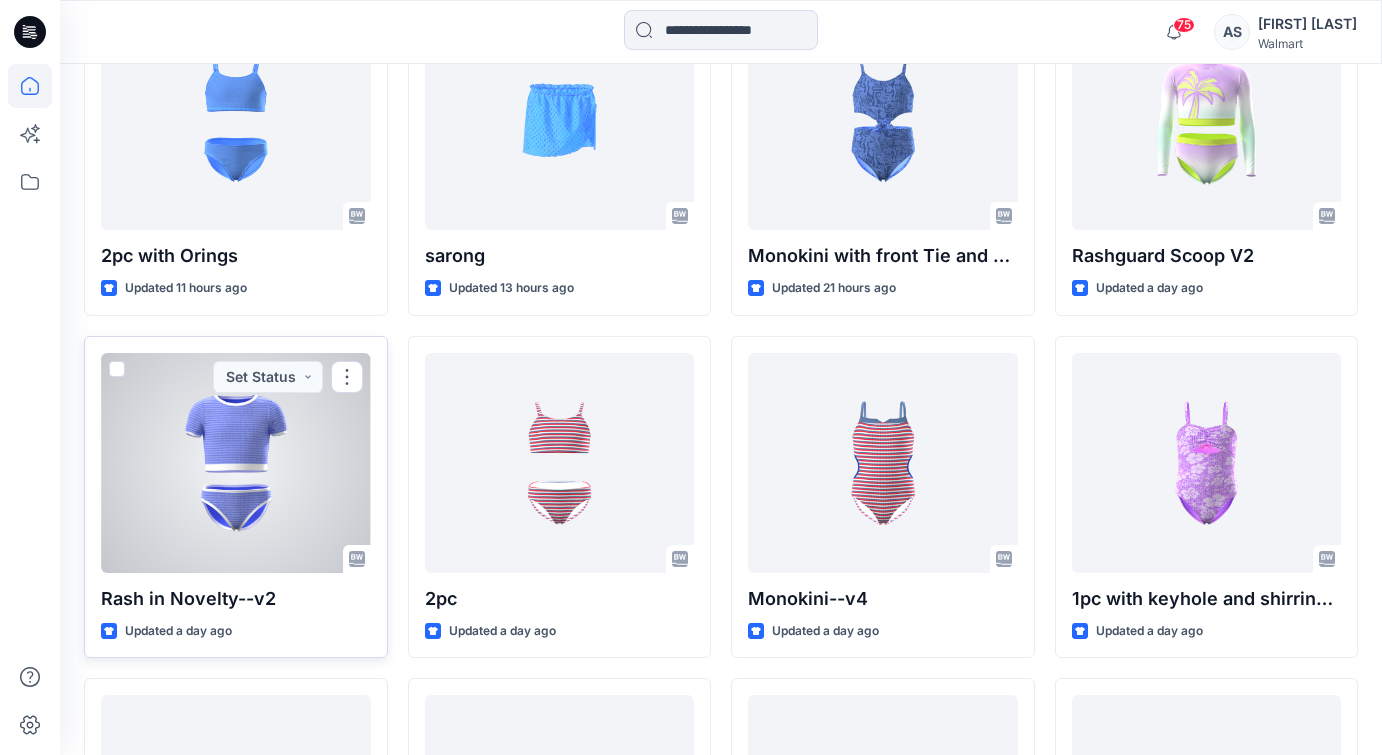 click at bounding box center (236, 463) 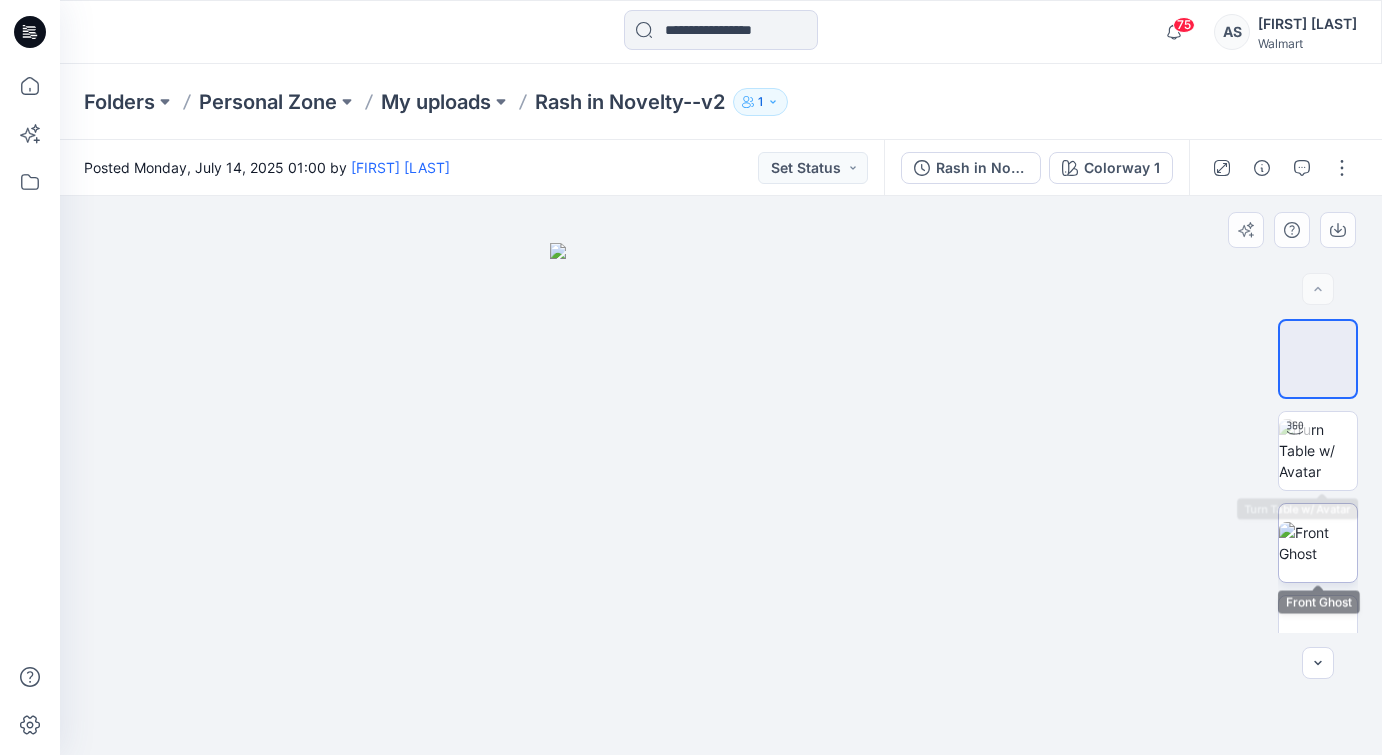 click at bounding box center [1318, 543] 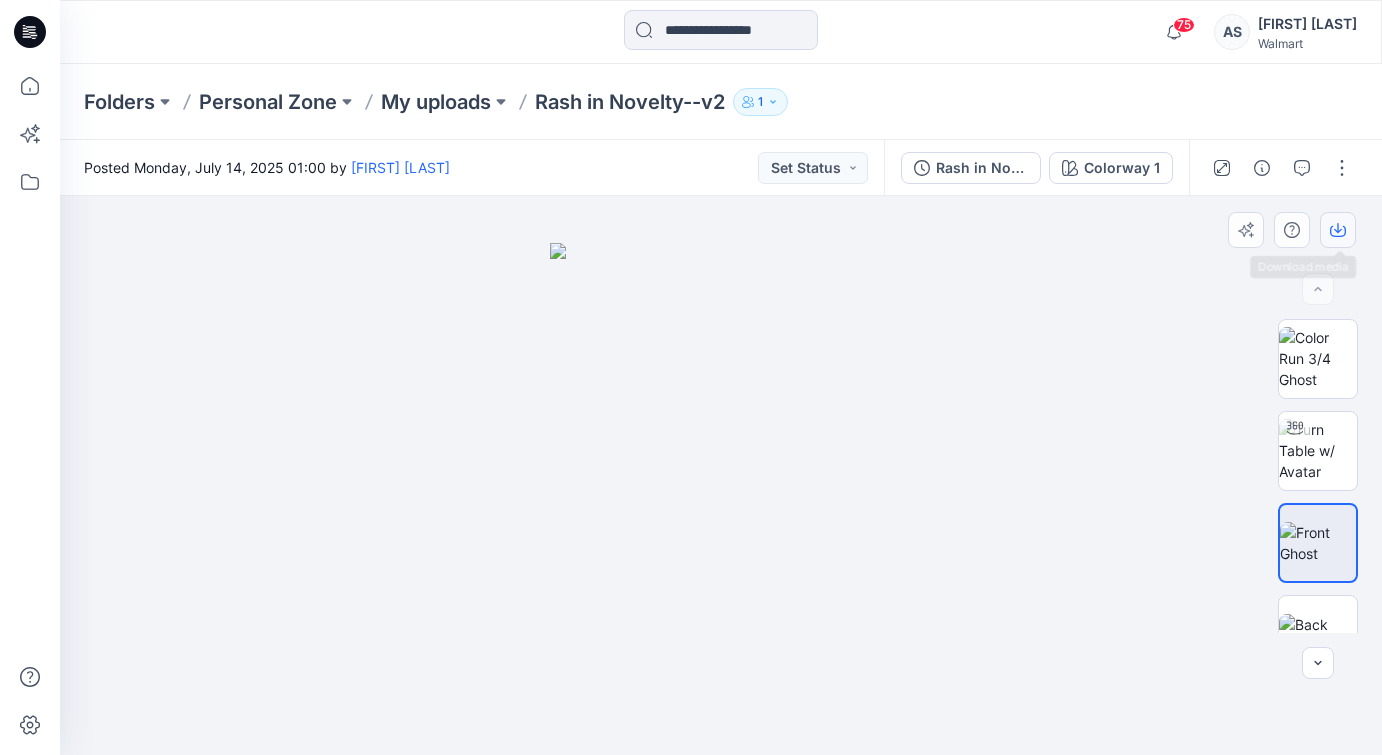 click 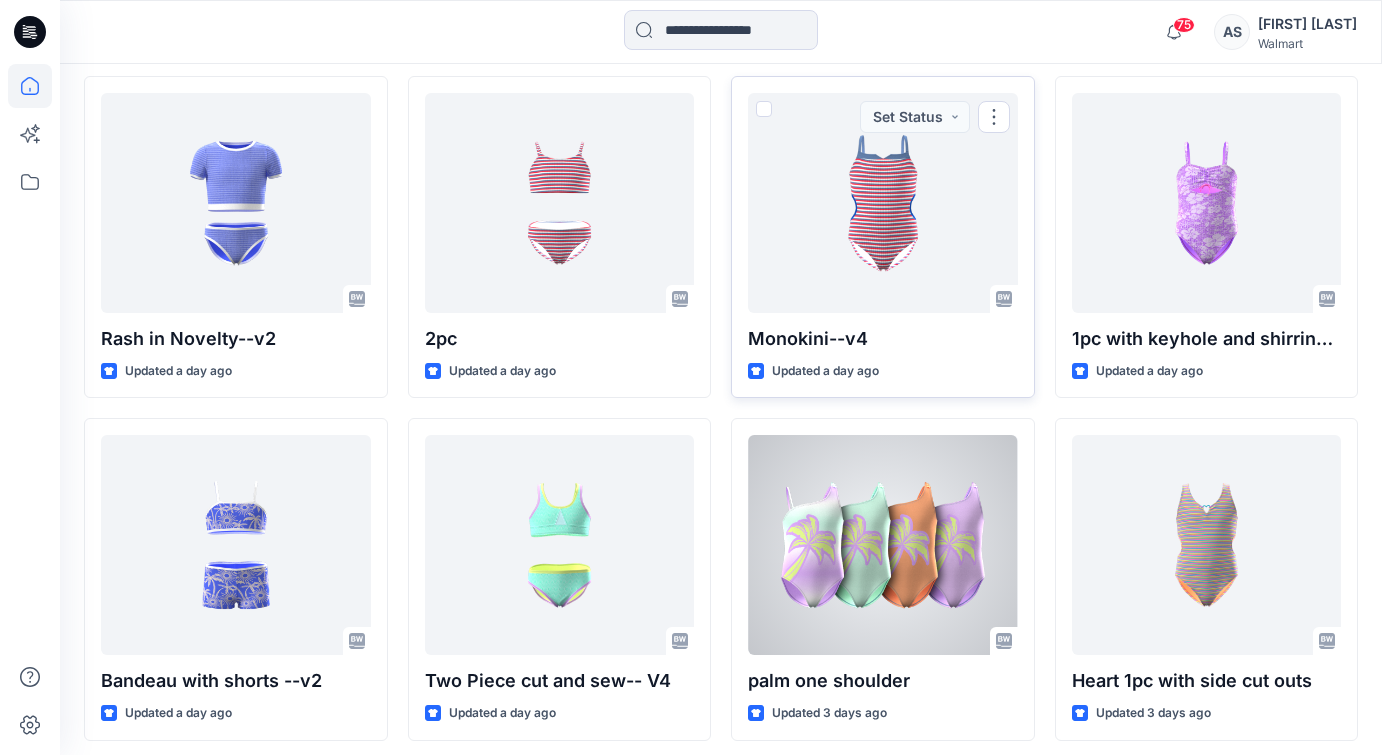 scroll, scrollTop: 1370, scrollLeft: 0, axis: vertical 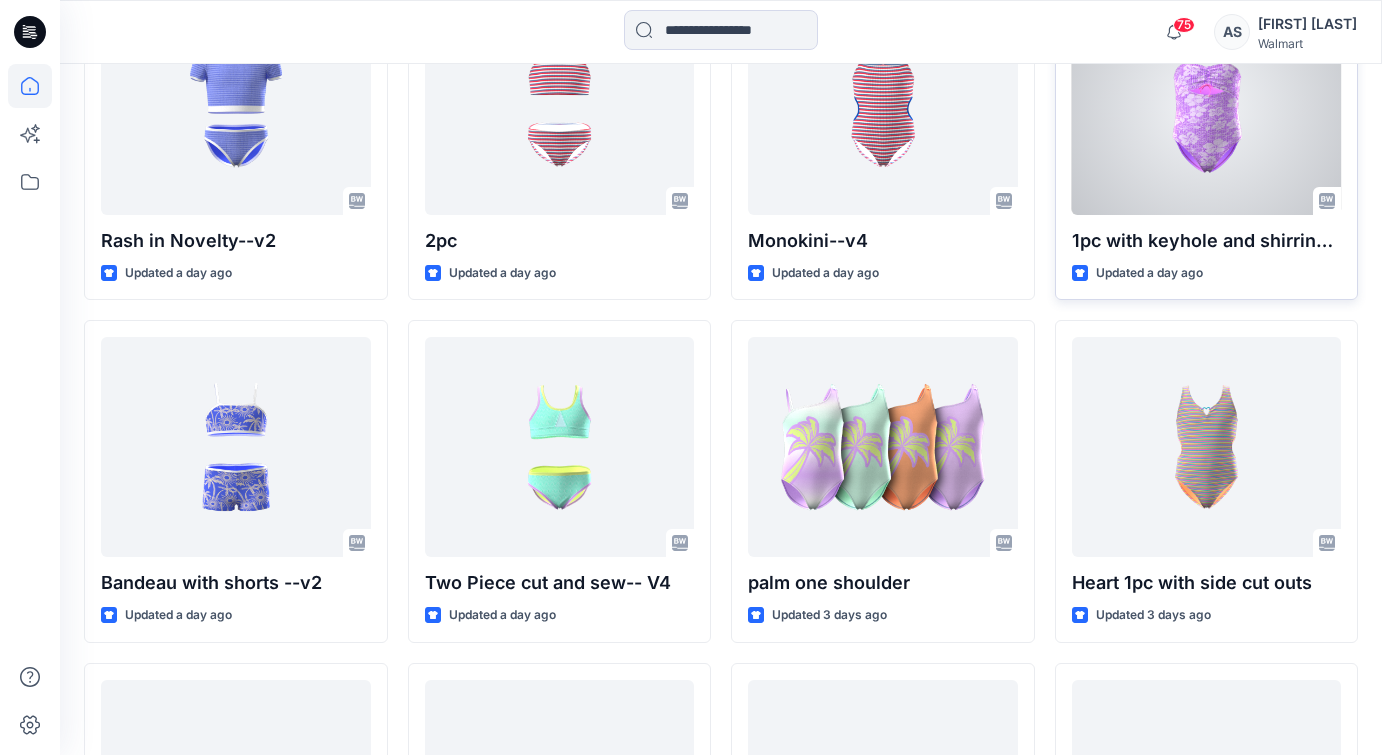 click at bounding box center [1207, 105] 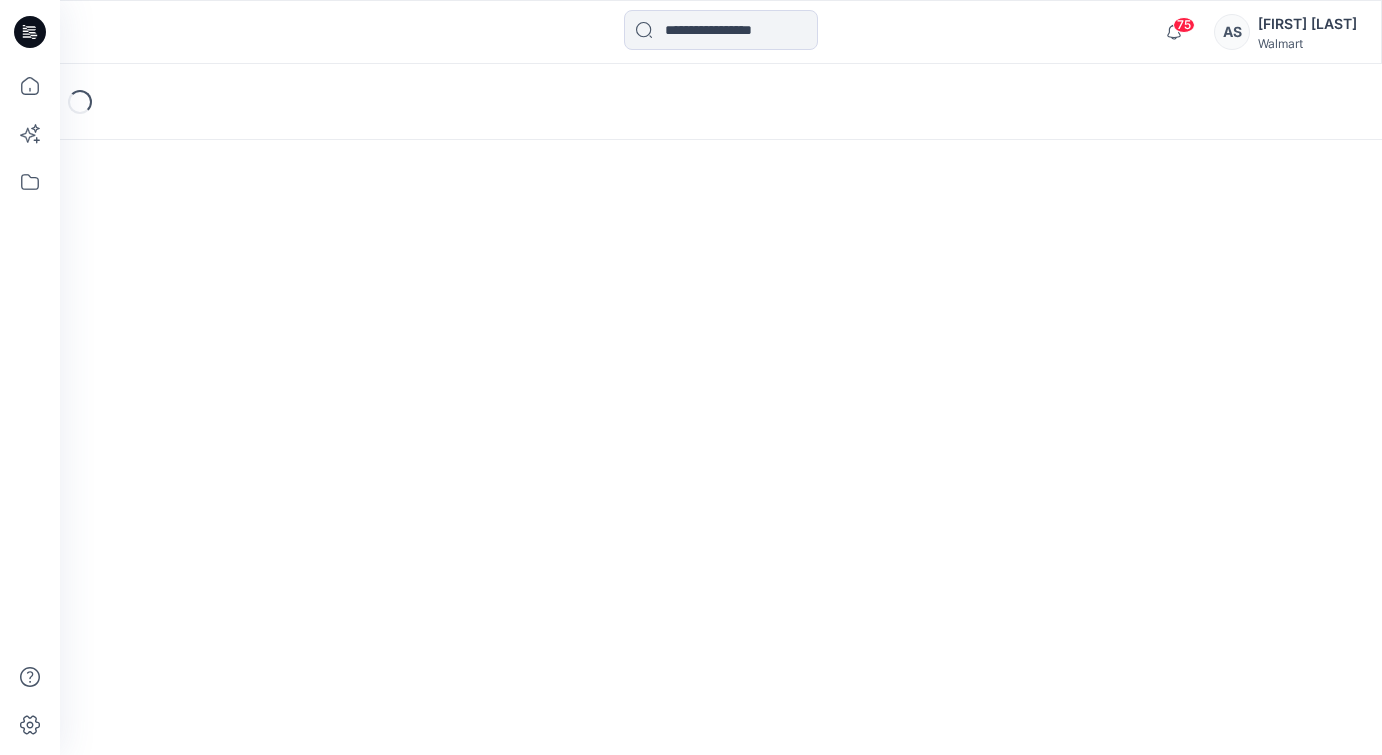 scroll, scrollTop: 0, scrollLeft: 0, axis: both 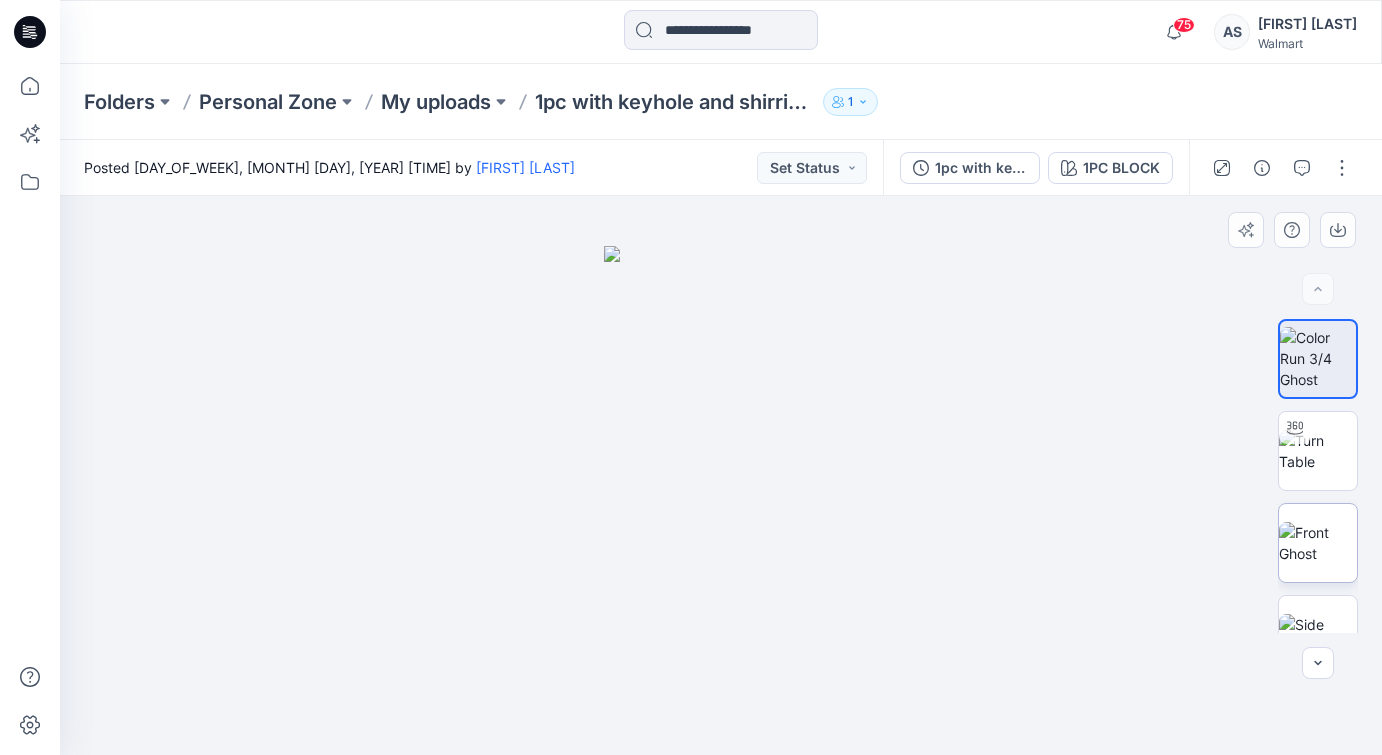 click at bounding box center [1318, 543] 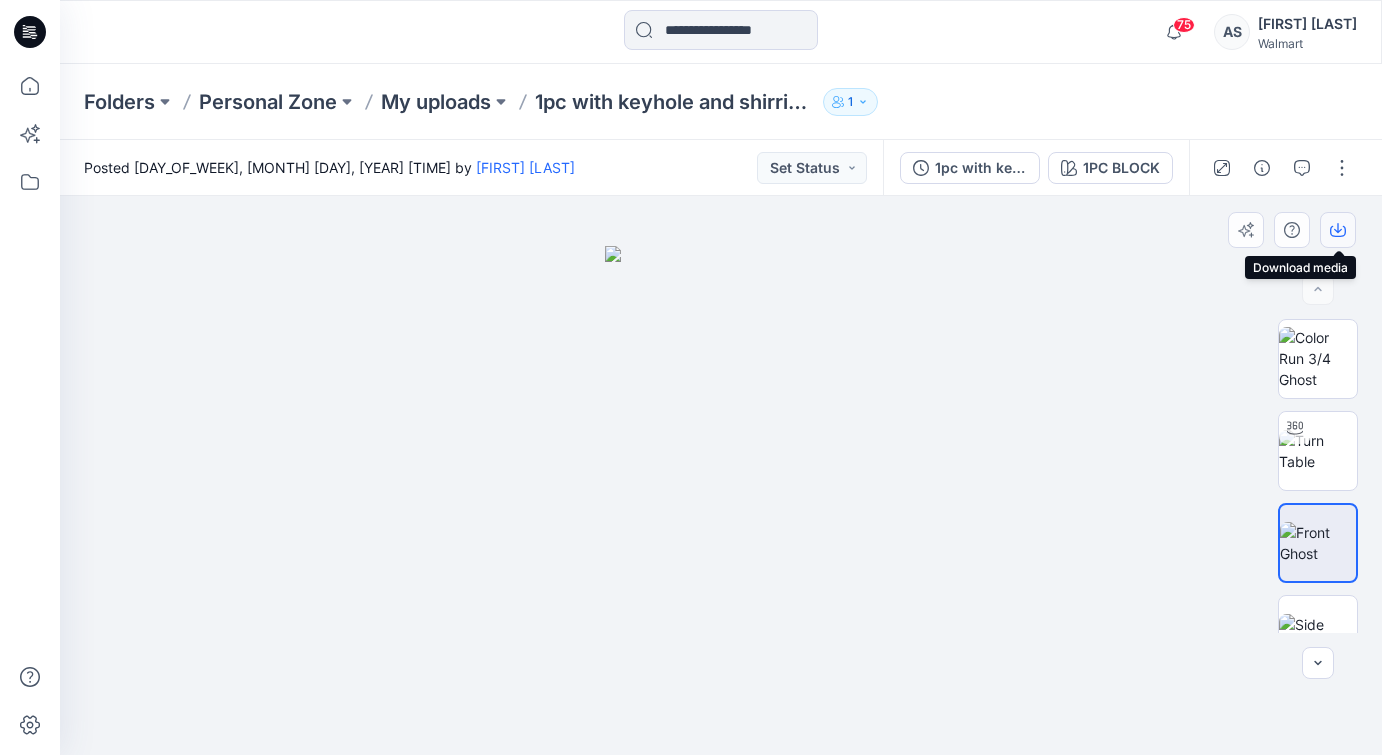 click 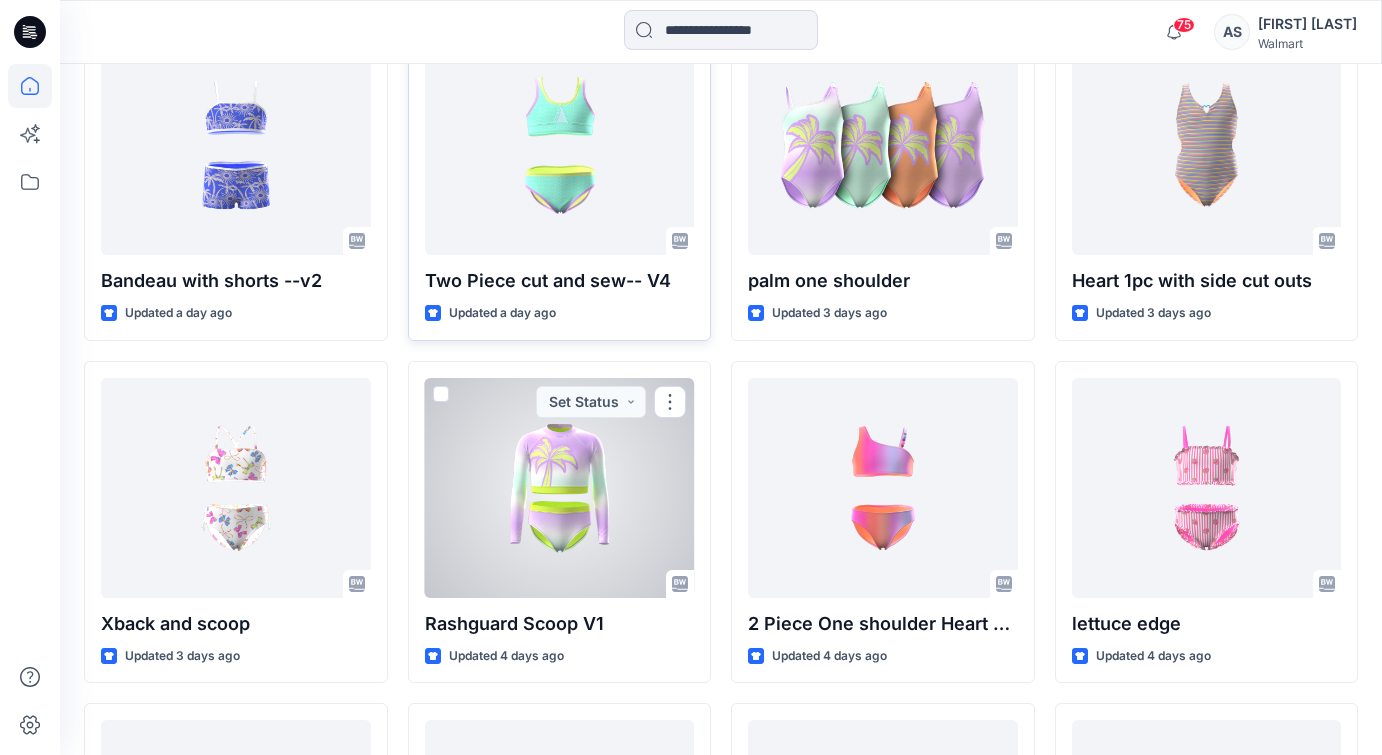 scroll, scrollTop: 1682, scrollLeft: 0, axis: vertical 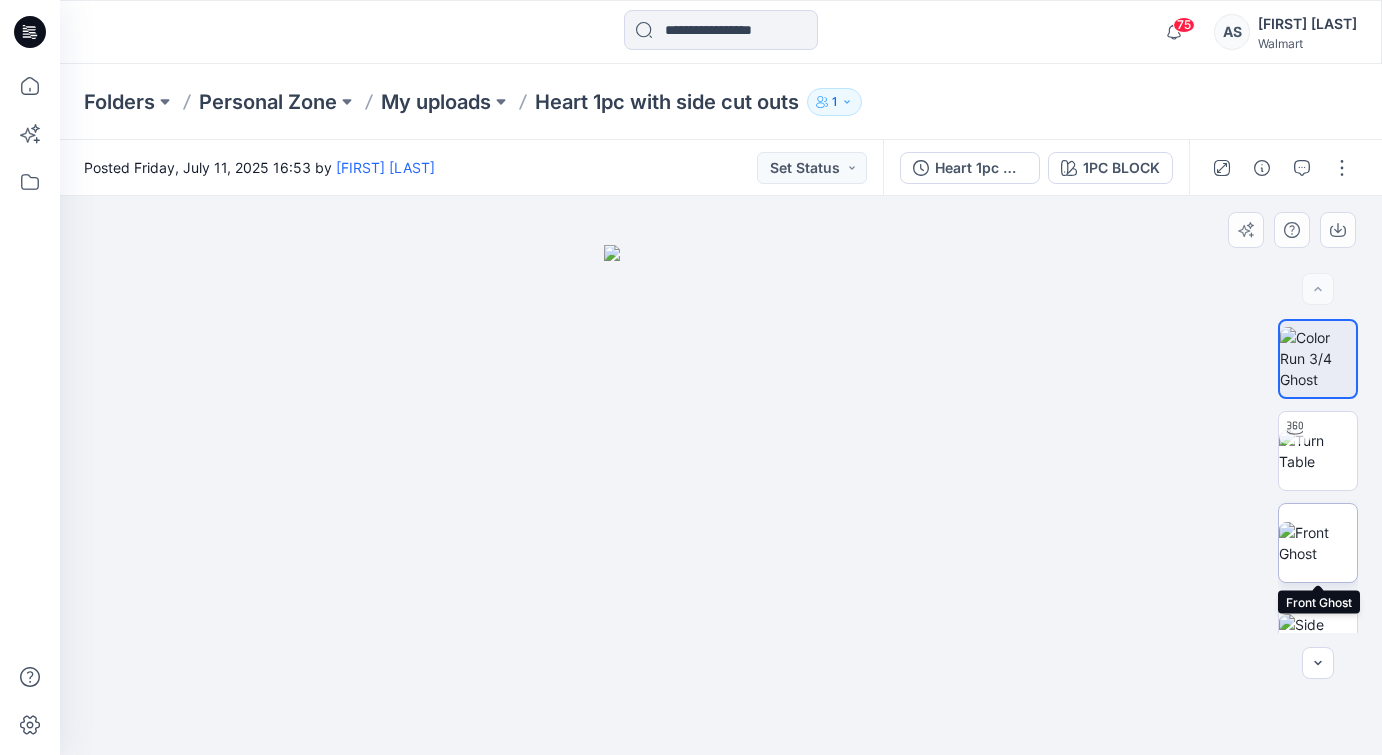 click at bounding box center (1318, 543) 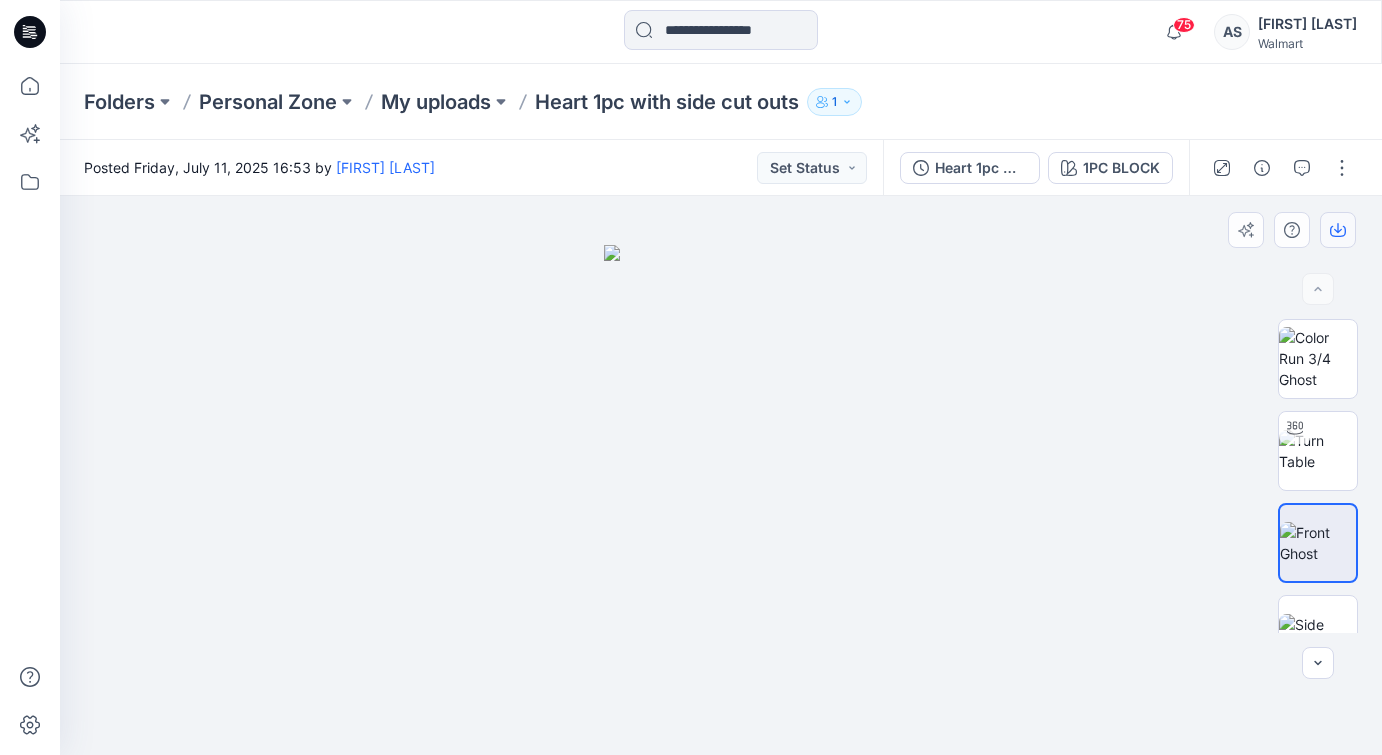 click 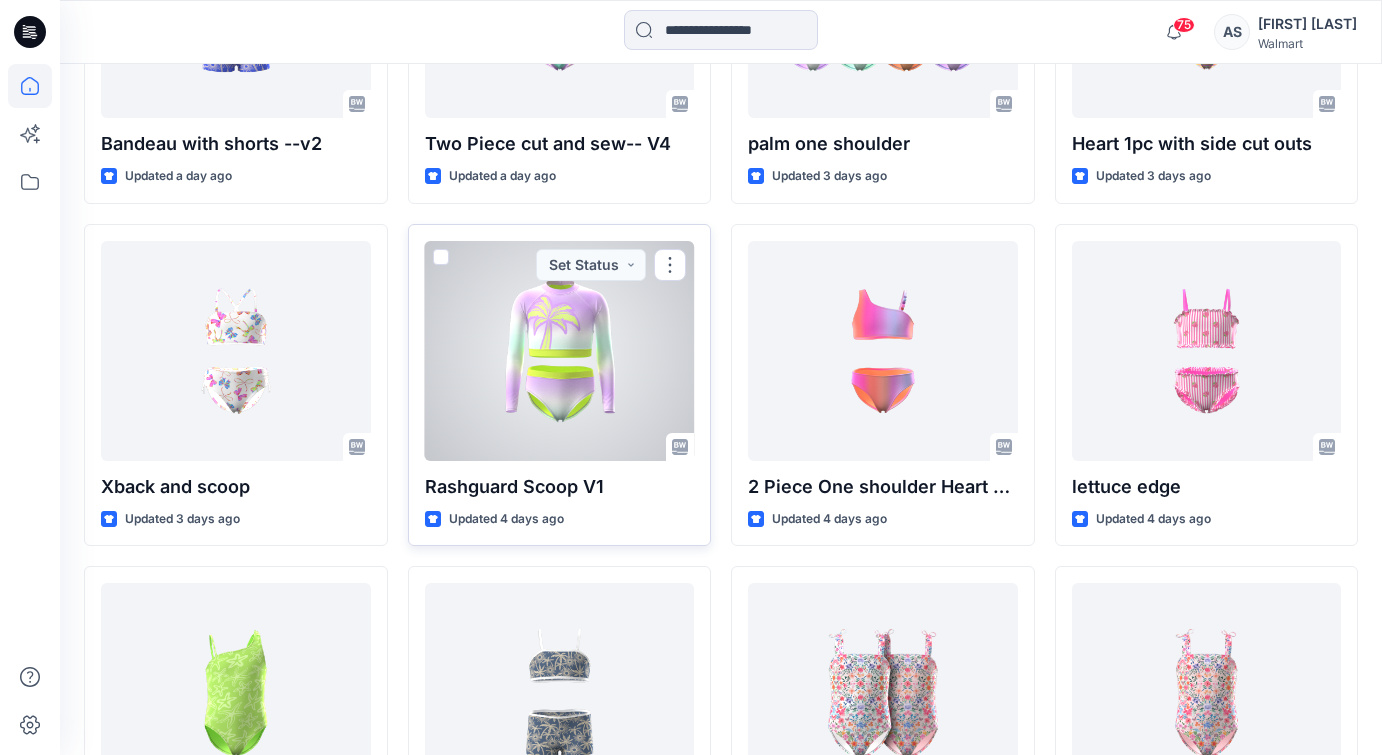 scroll, scrollTop: 1820, scrollLeft: 0, axis: vertical 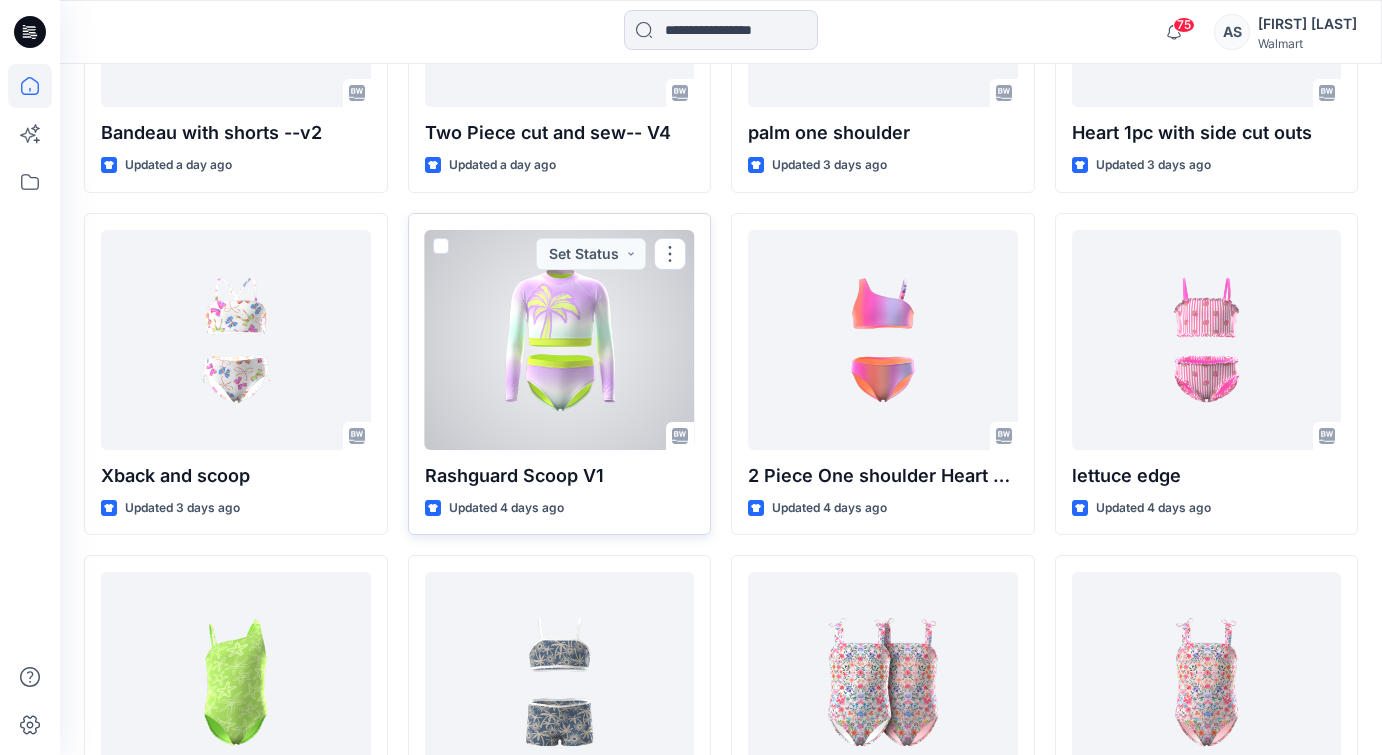 click at bounding box center [560, 340] 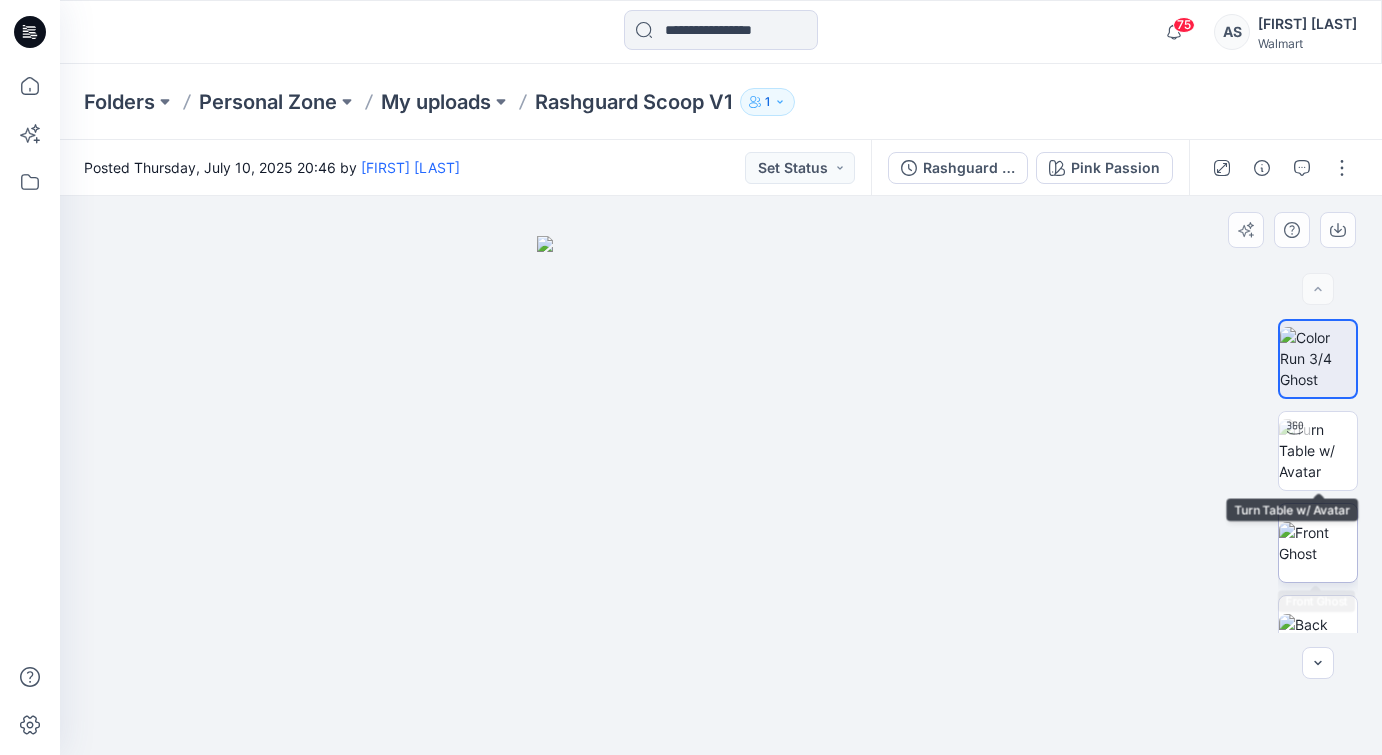 click at bounding box center [1318, 543] 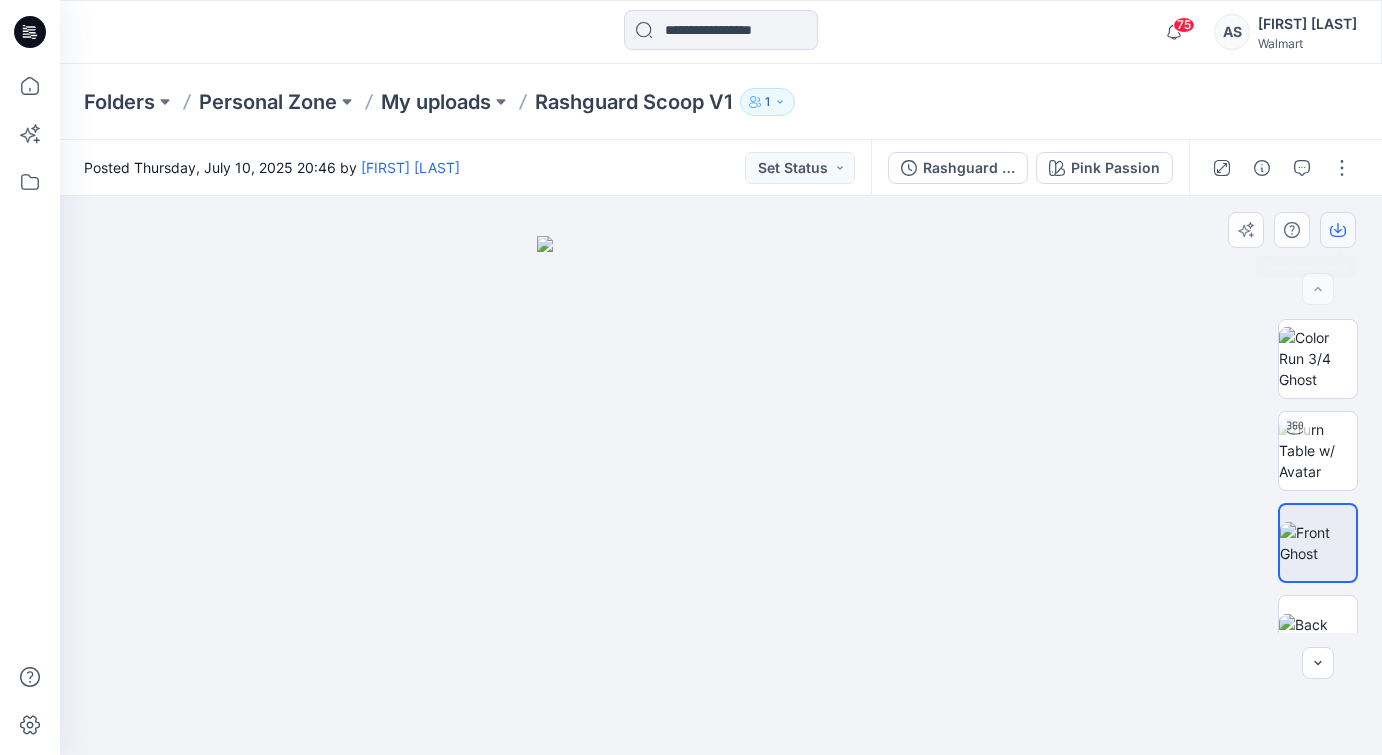 click 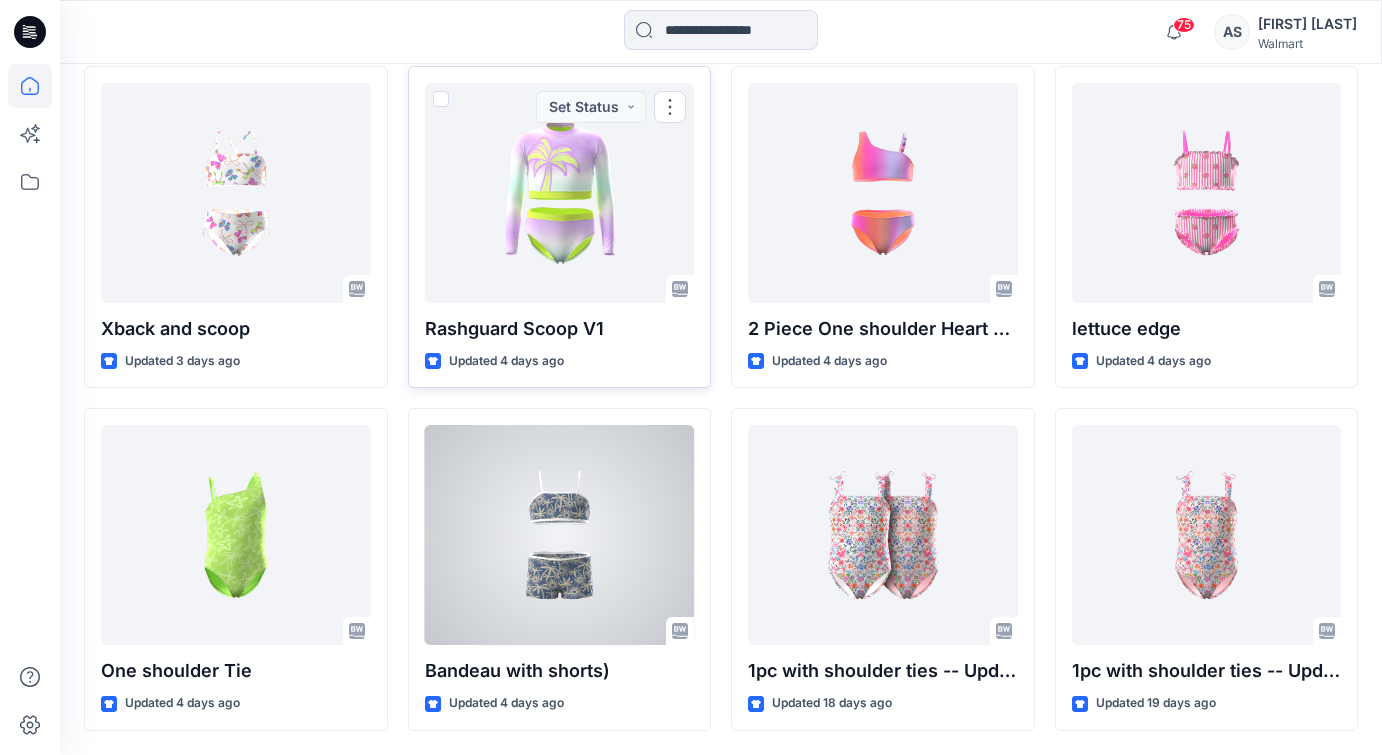 scroll, scrollTop: 1976, scrollLeft: 0, axis: vertical 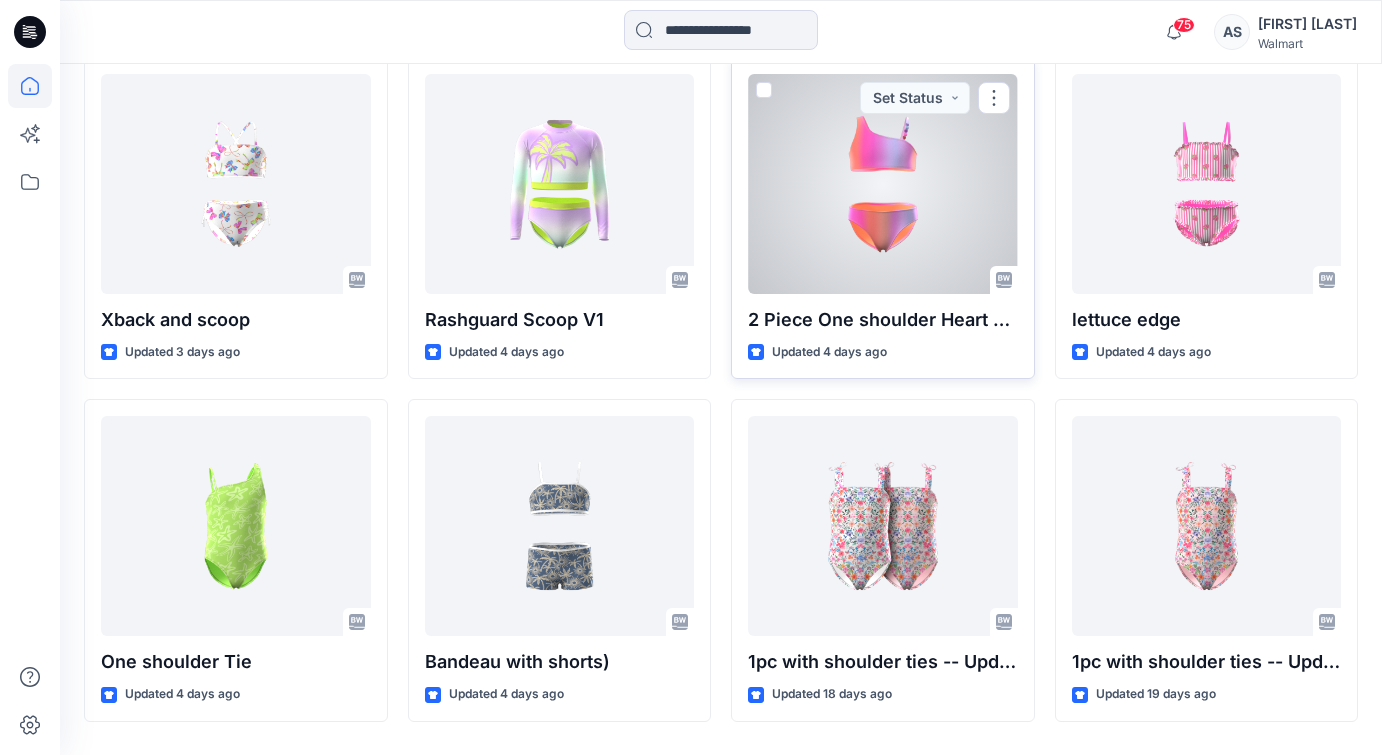 click at bounding box center [883, 184] 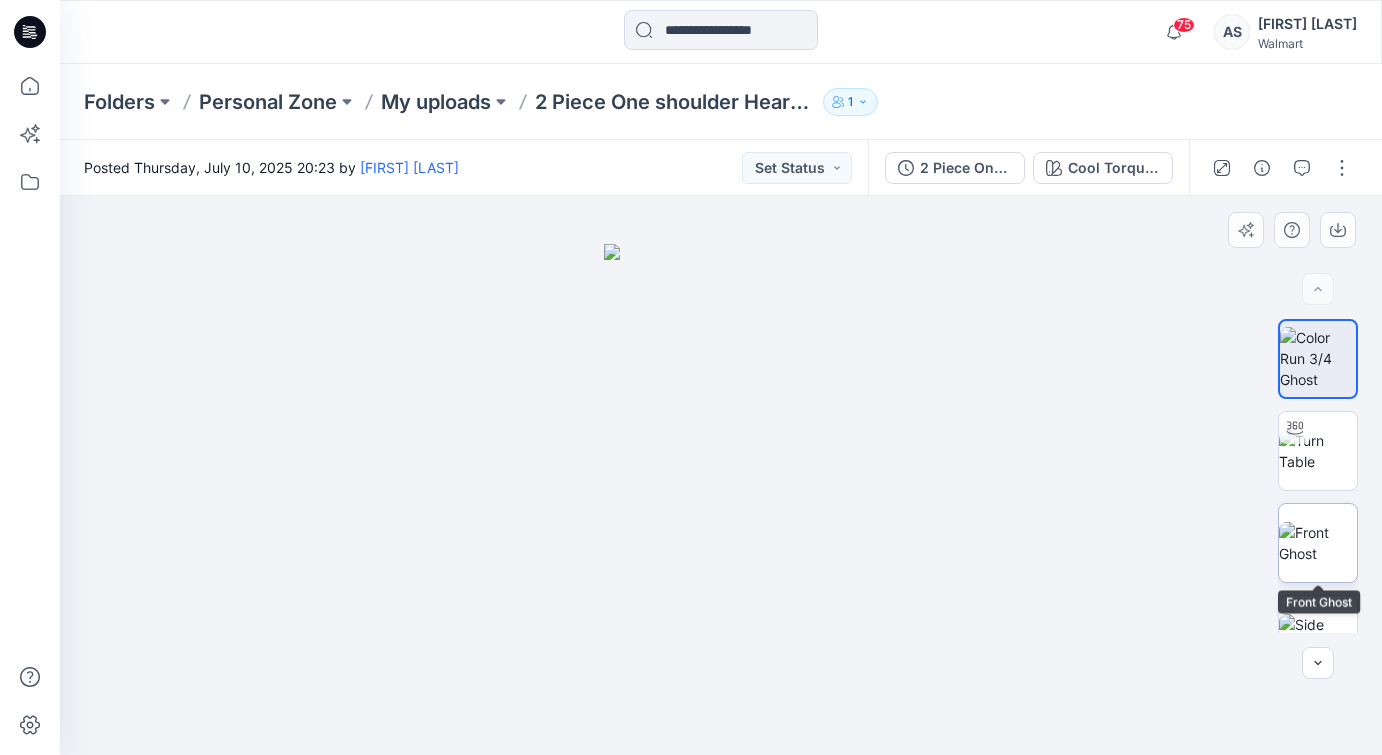 click at bounding box center (1318, 543) 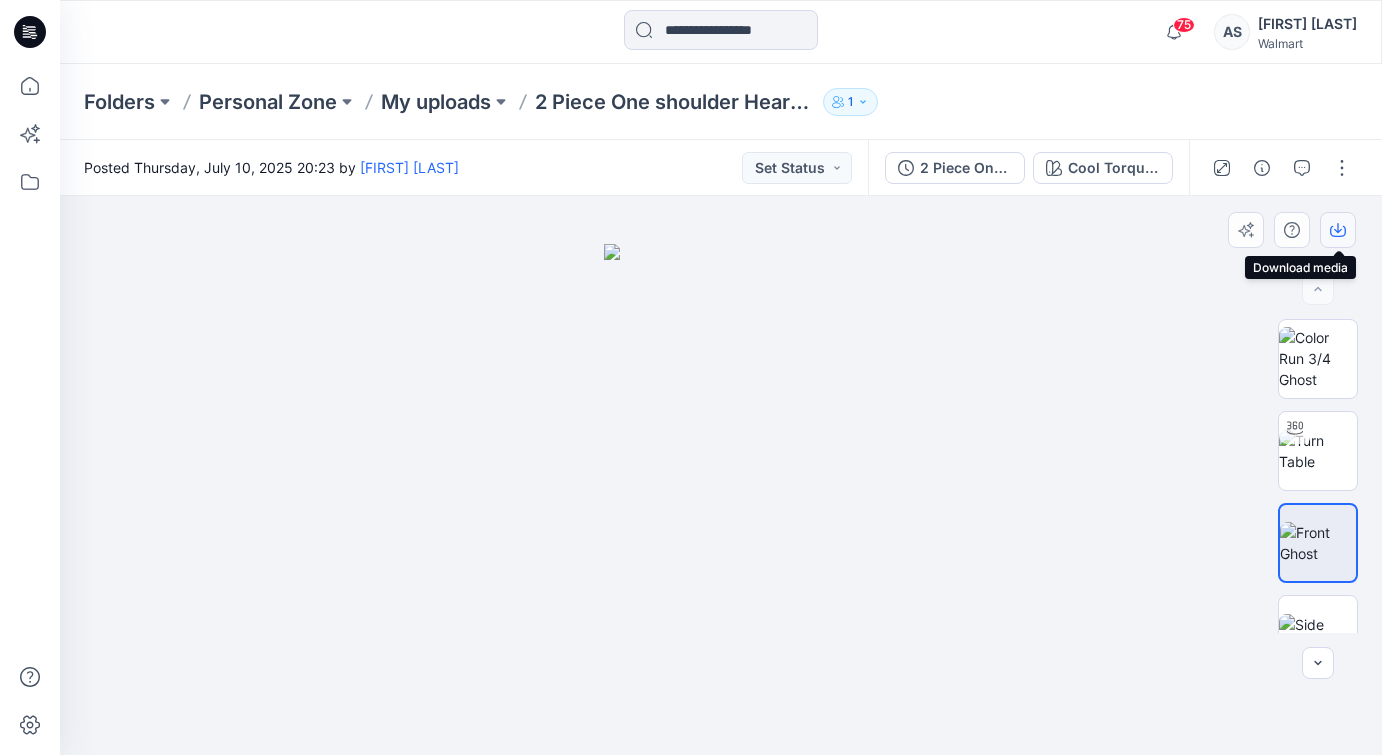click at bounding box center [1338, 230] 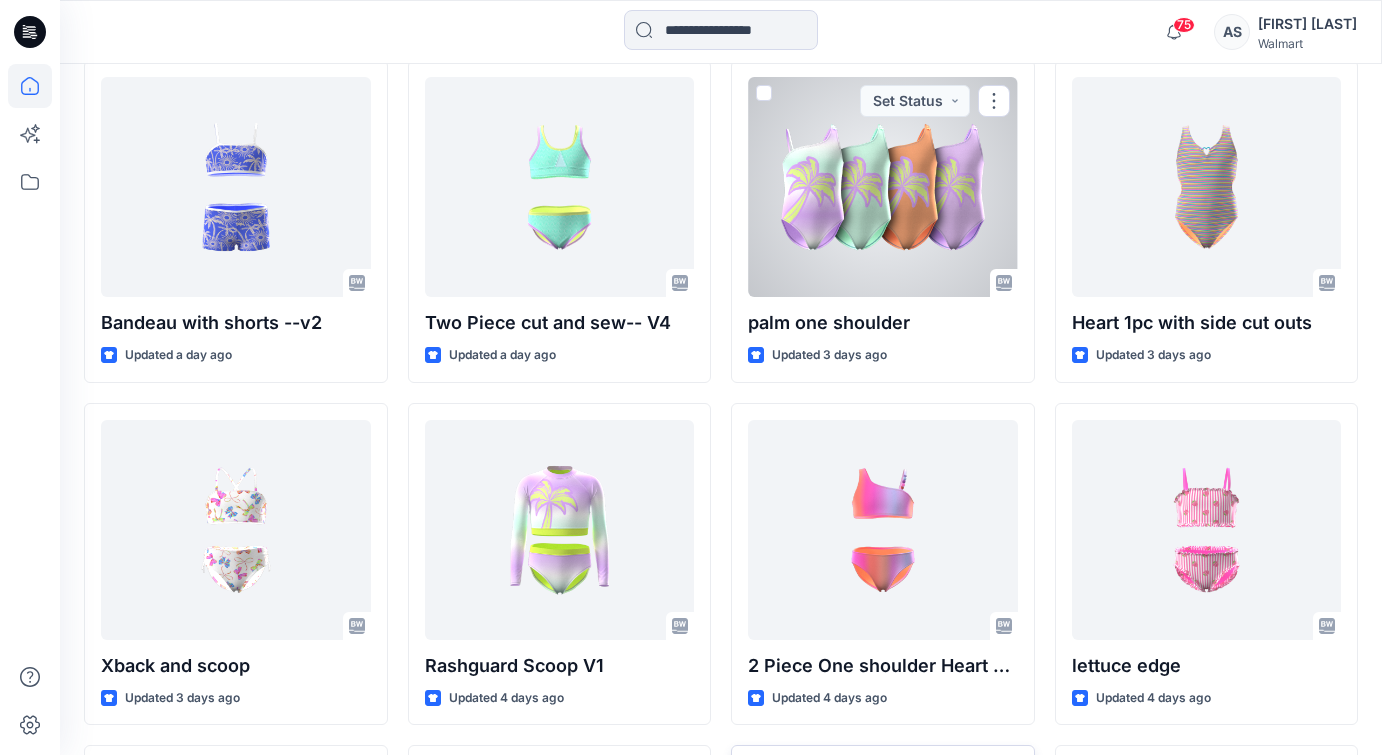 scroll, scrollTop: 1634, scrollLeft: 0, axis: vertical 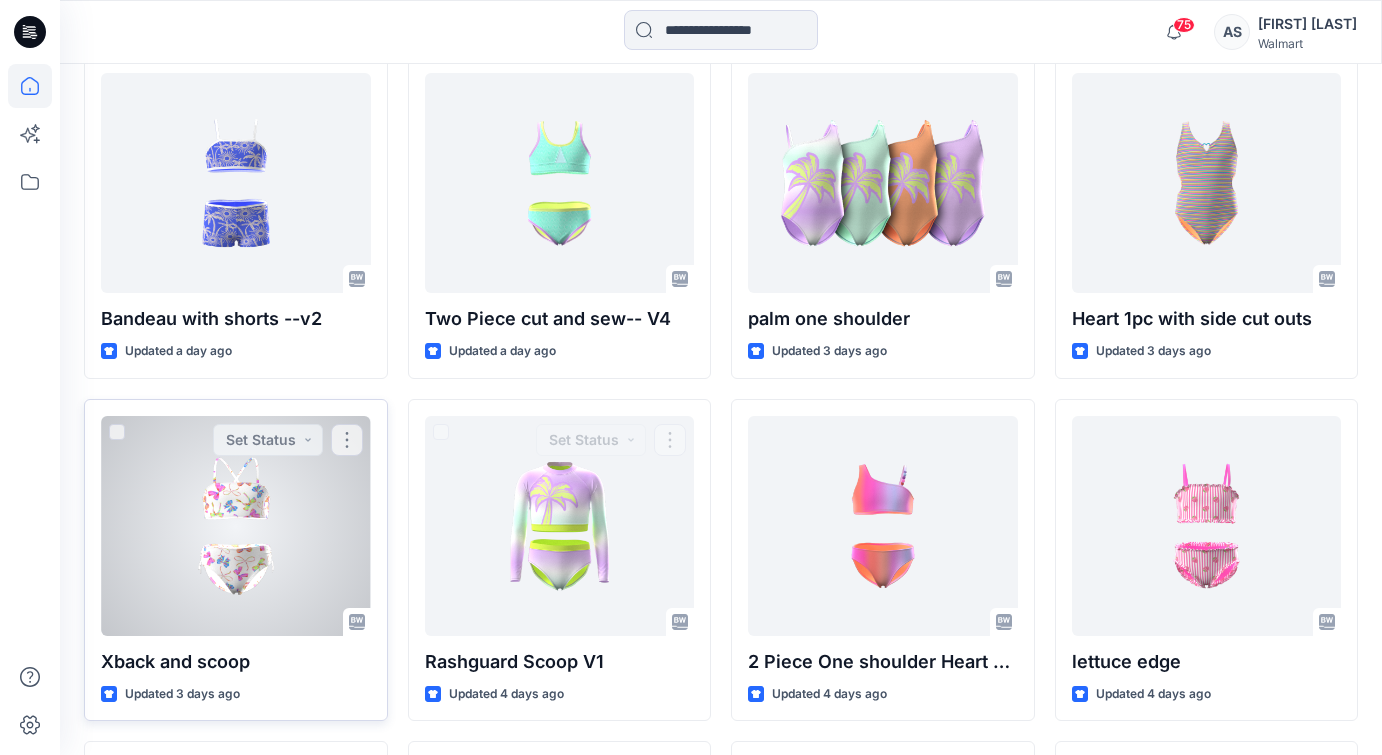 click at bounding box center (236, 526) 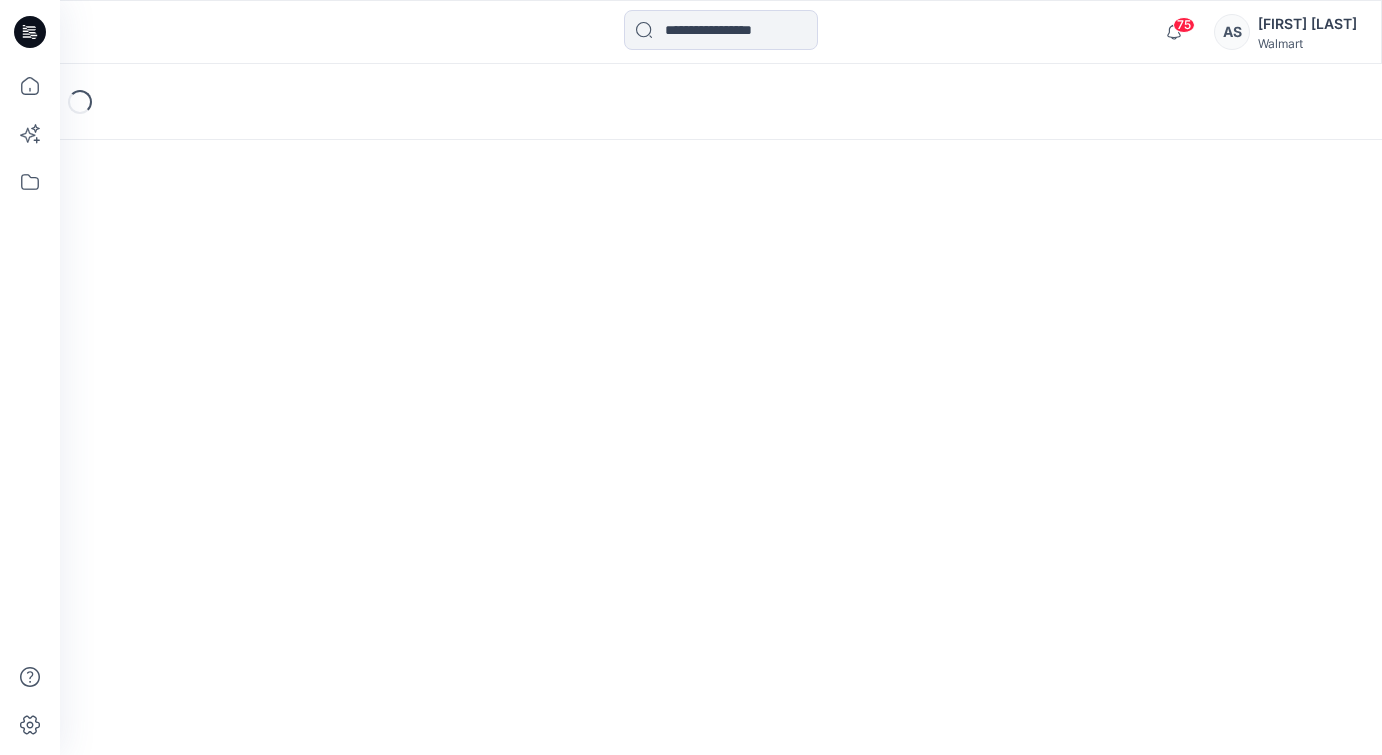 scroll, scrollTop: 0, scrollLeft: 0, axis: both 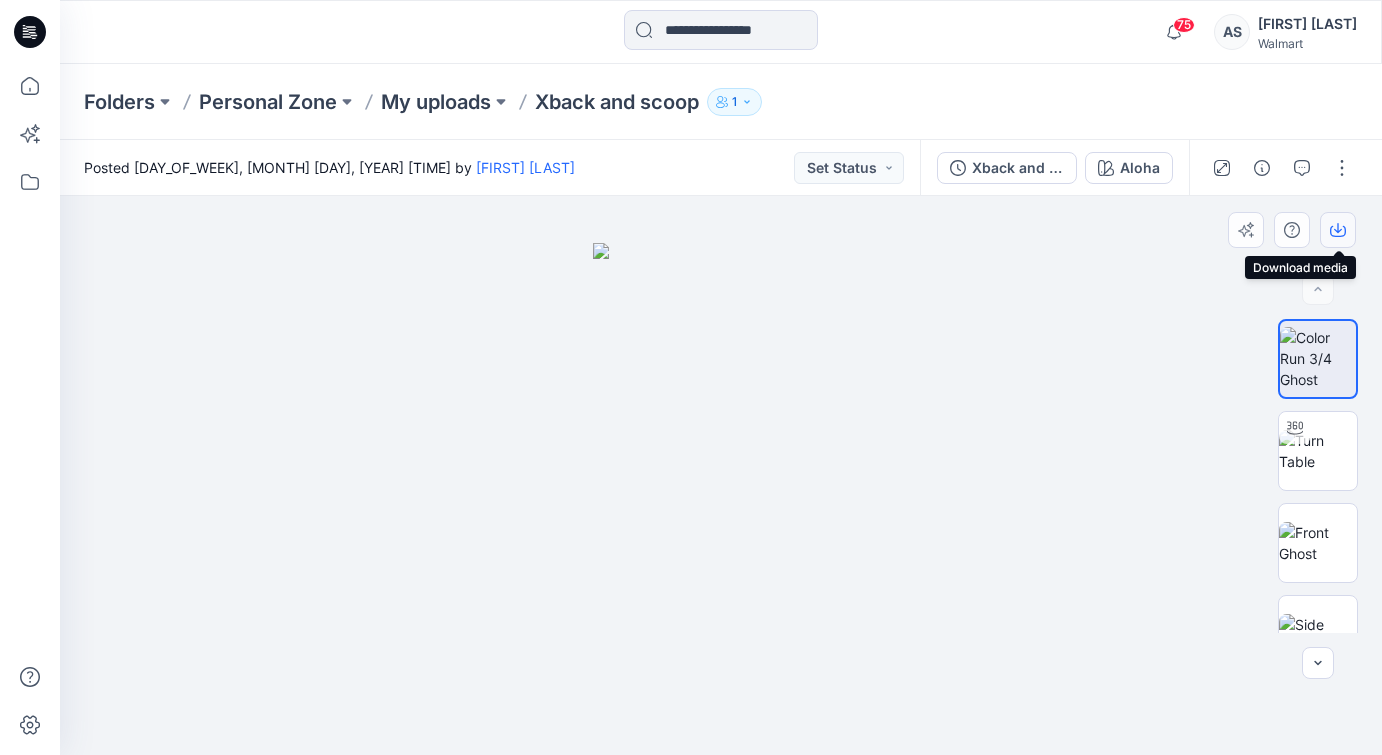 click at bounding box center [1338, 230] 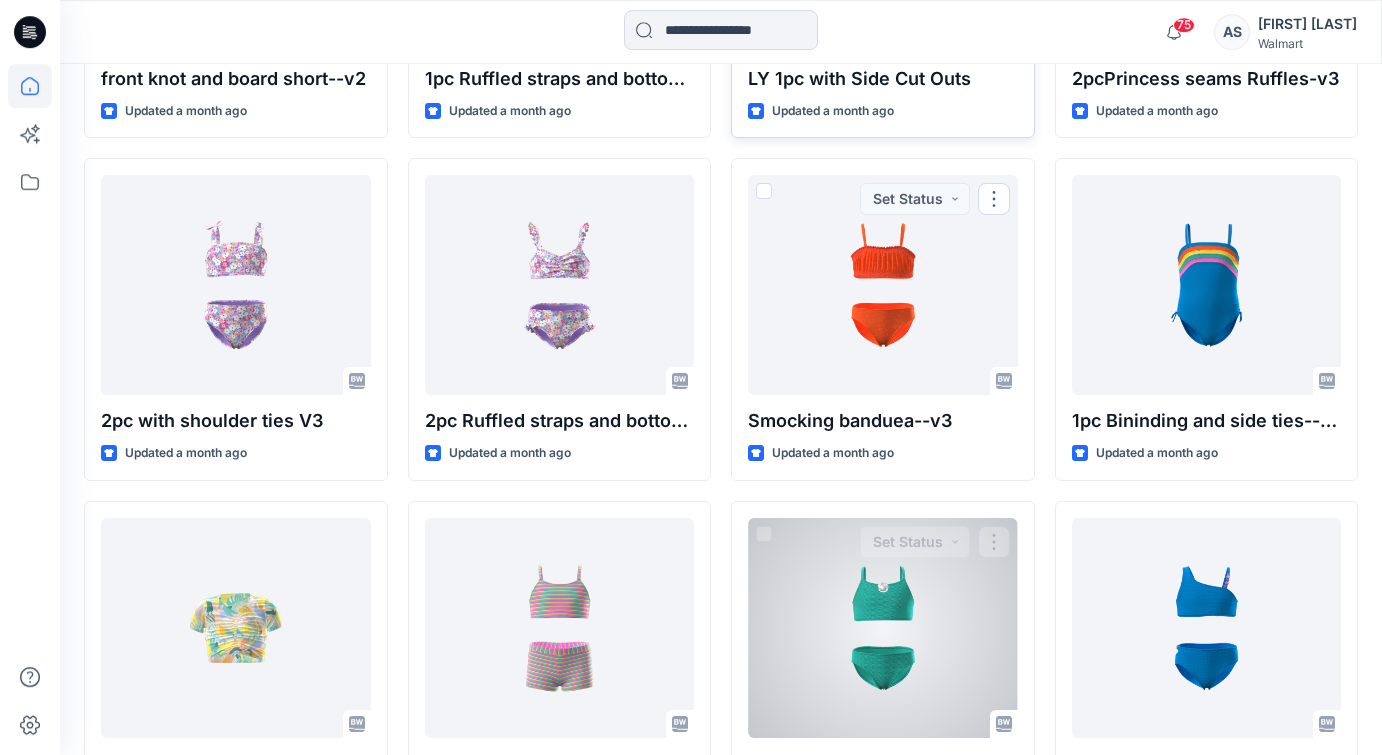 scroll, scrollTop: 4617, scrollLeft: 0, axis: vertical 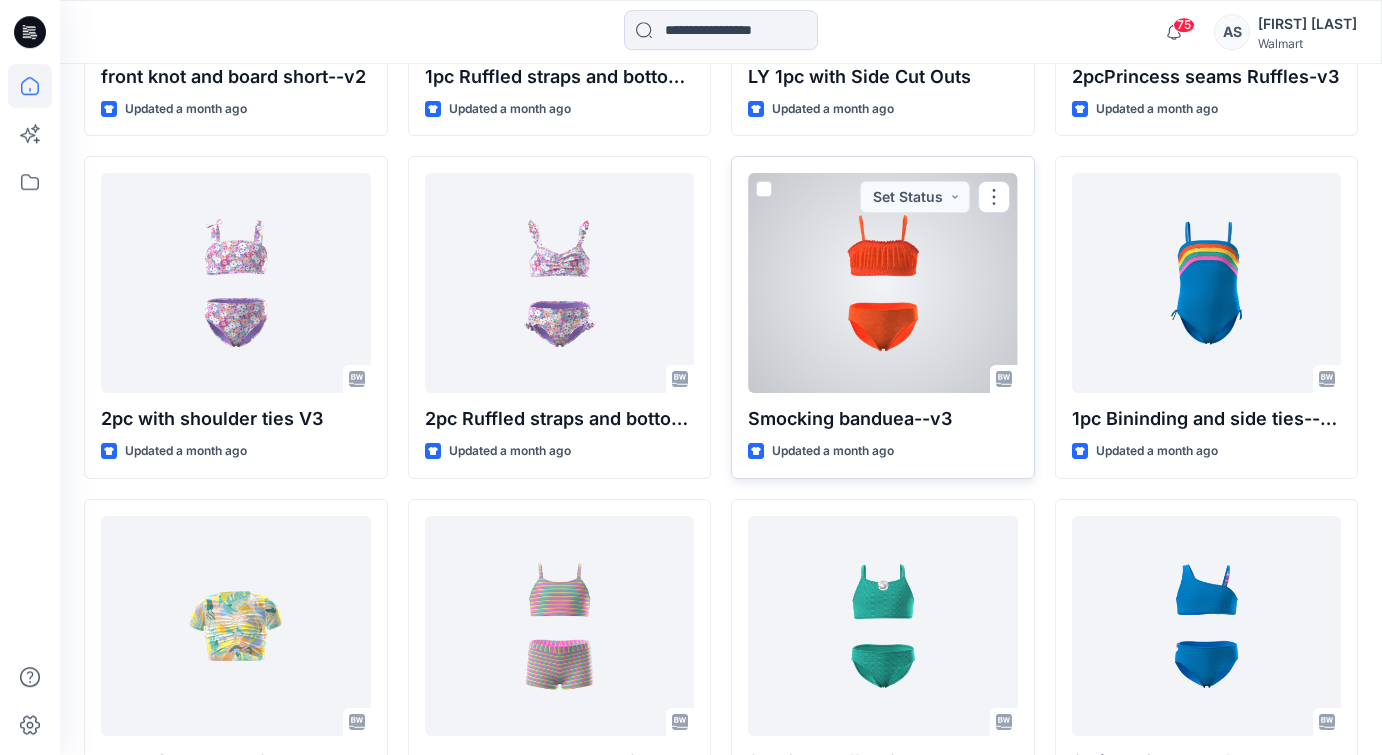 click at bounding box center (883, 283) 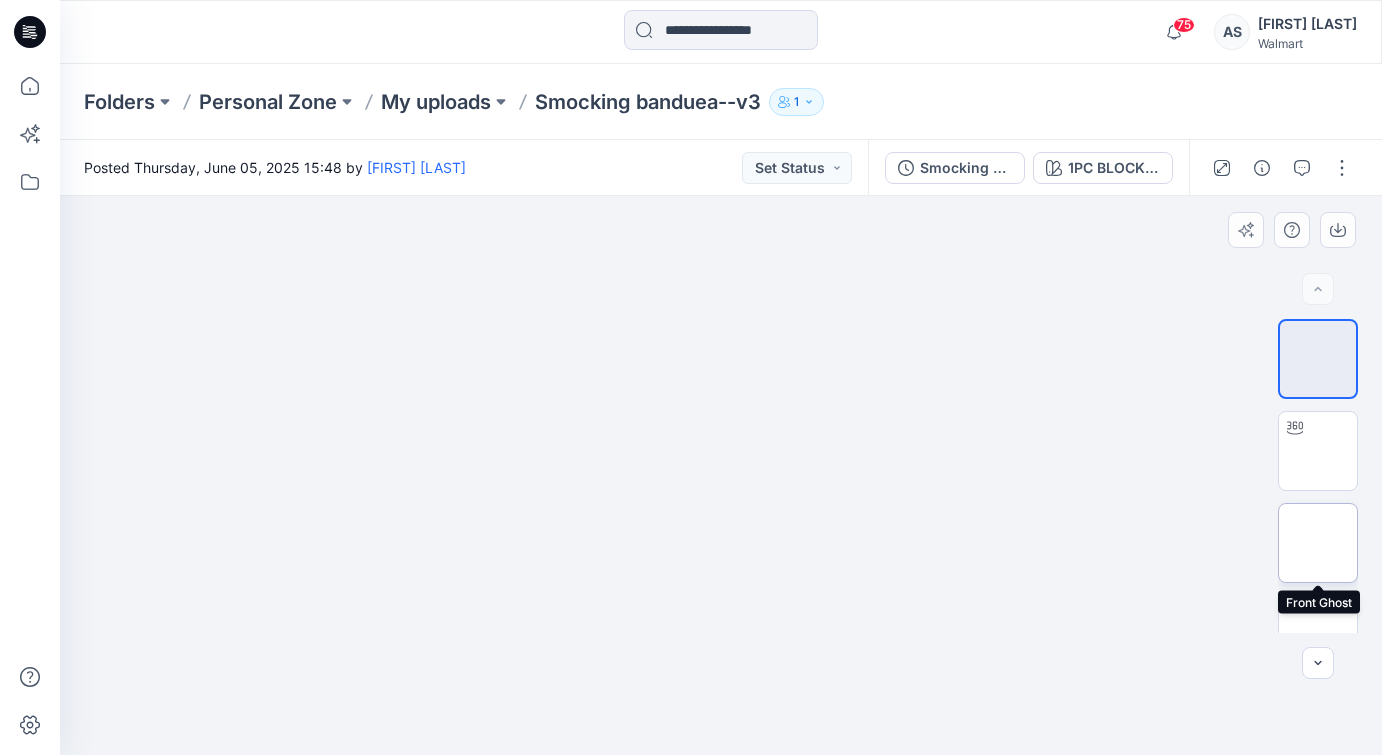 click at bounding box center (1318, 543) 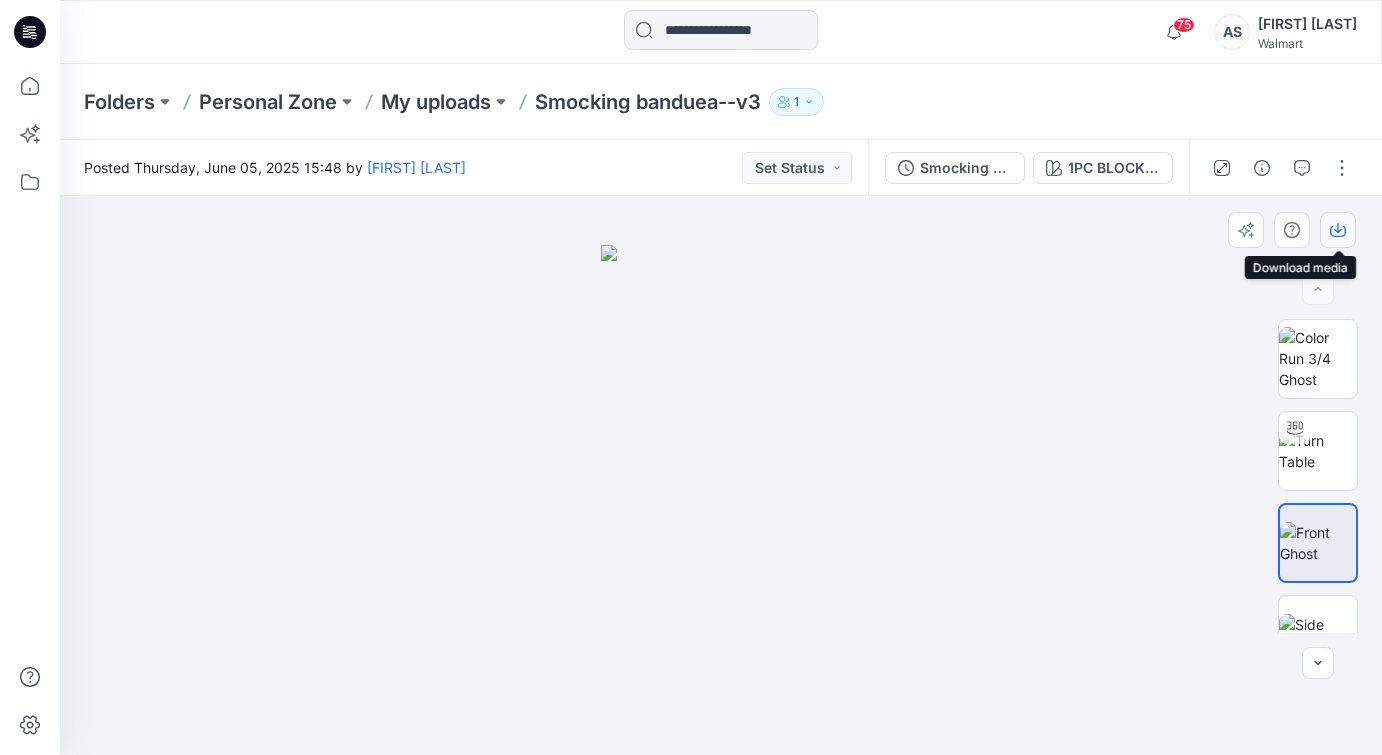 click at bounding box center (1338, 230) 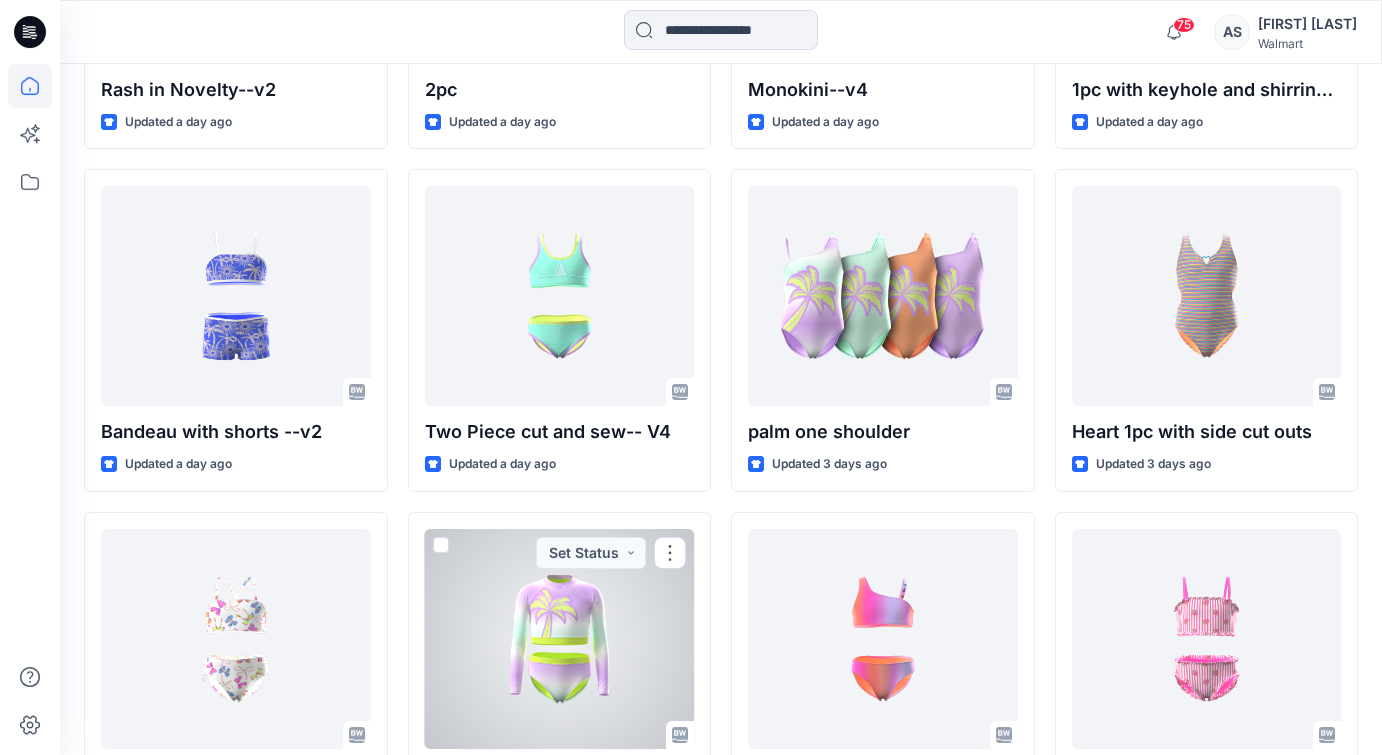 scroll, scrollTop: 1519, scrollLeft: 0, axis: vertical 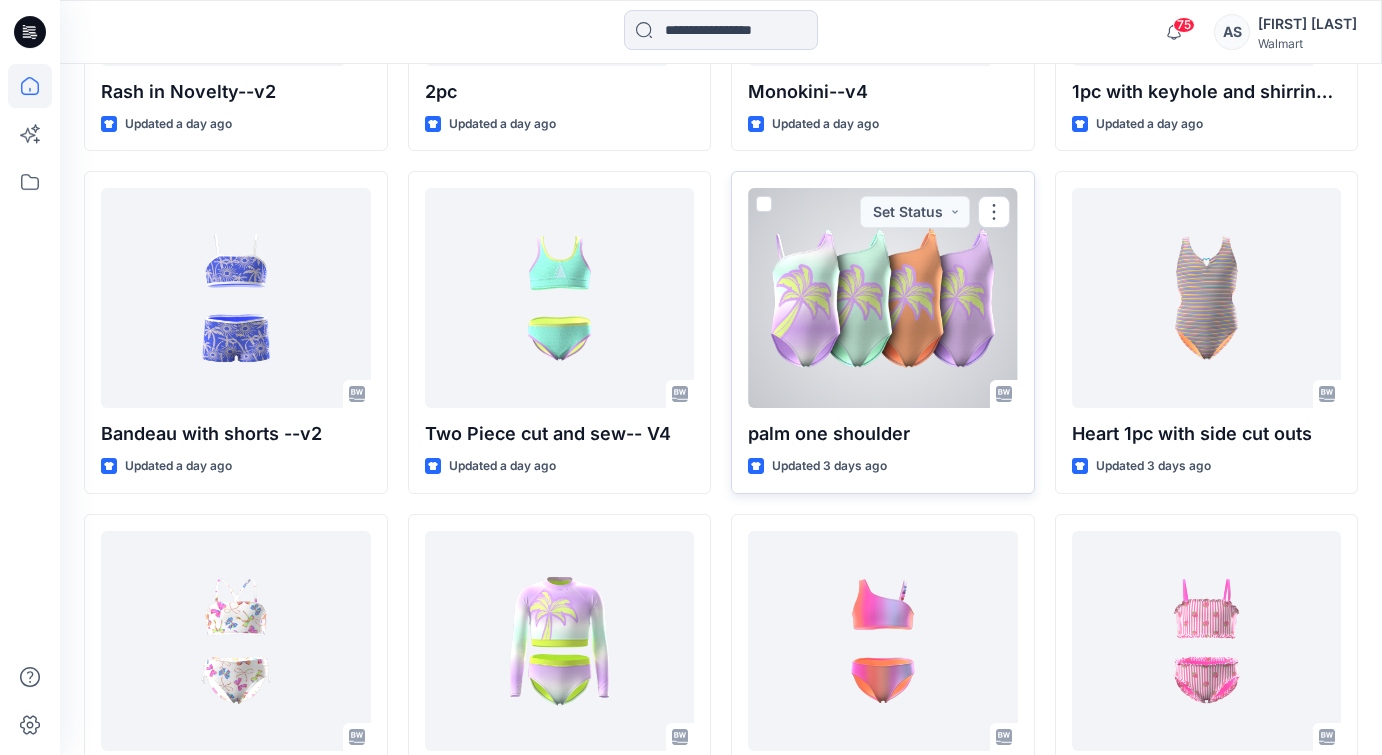 click at bounding box center [883, 298] 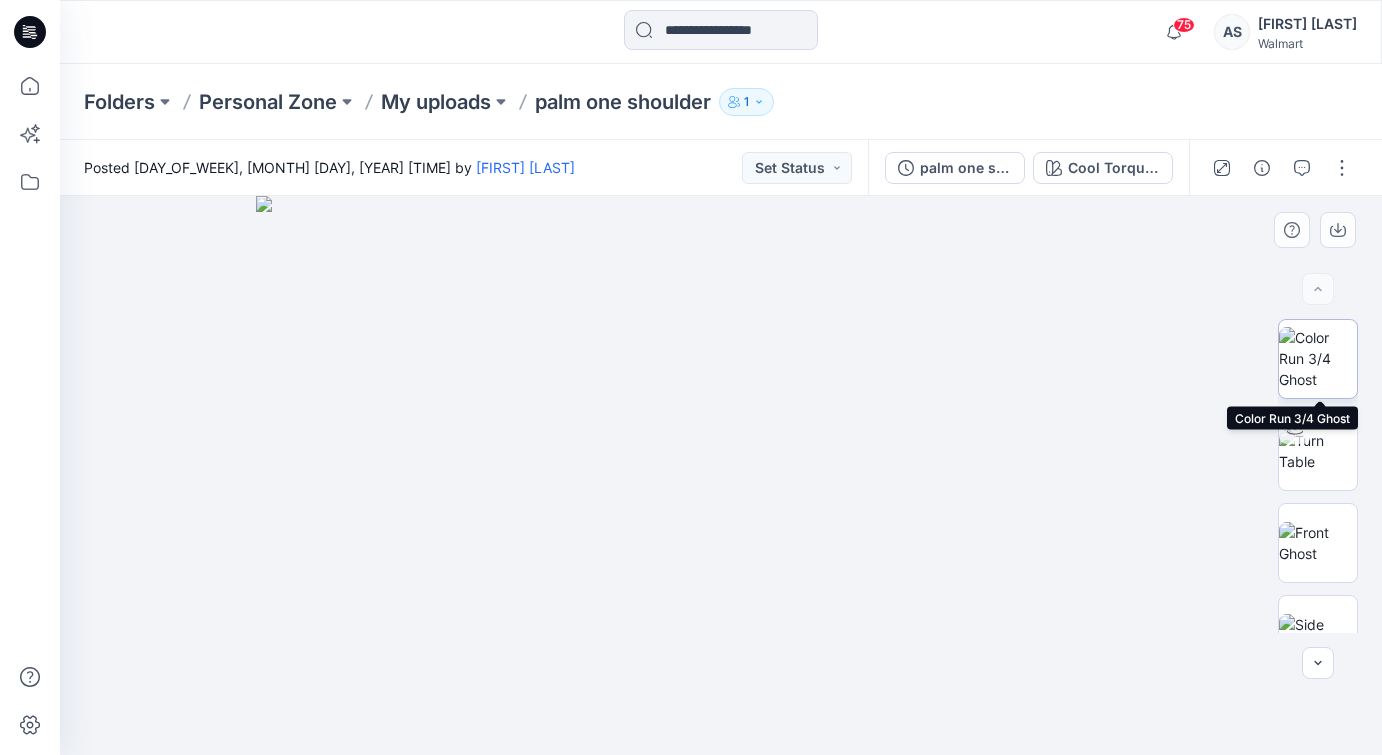 click at bounding box center (1318, 358) 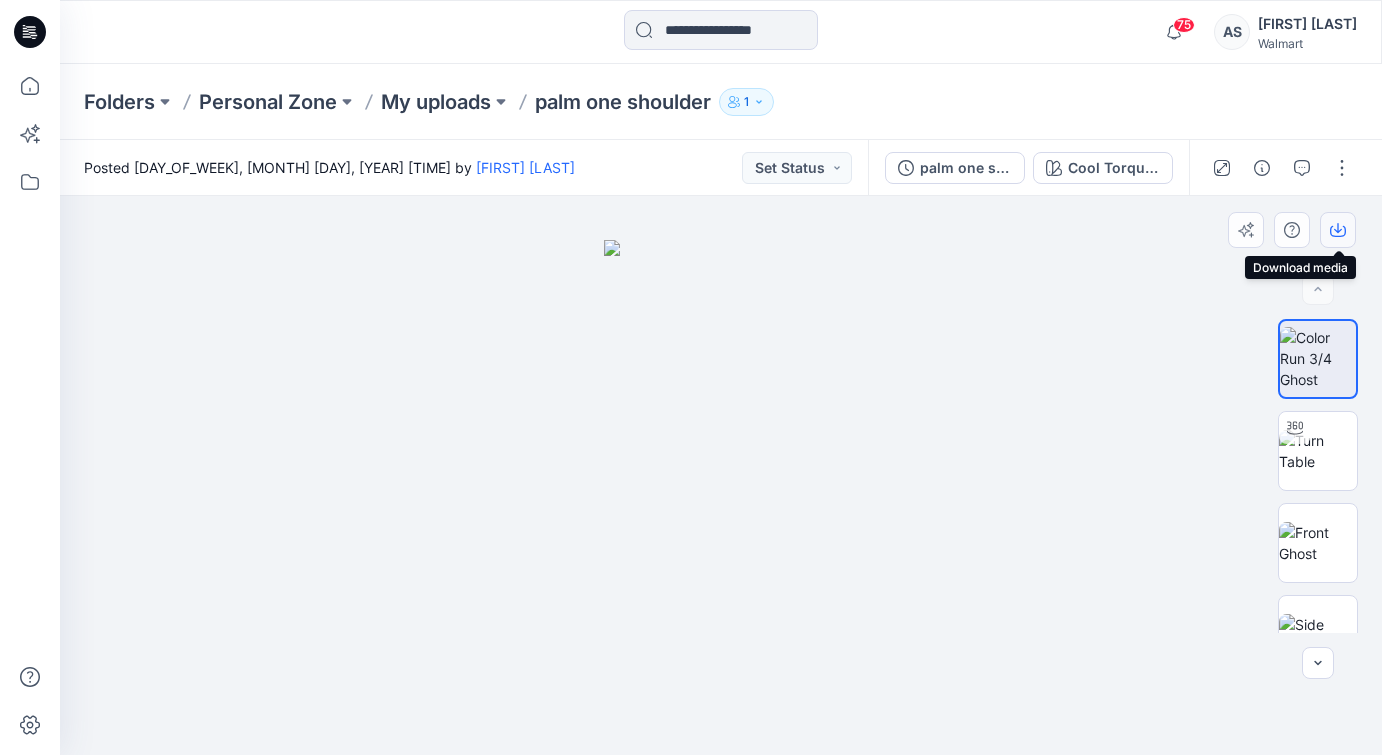 click 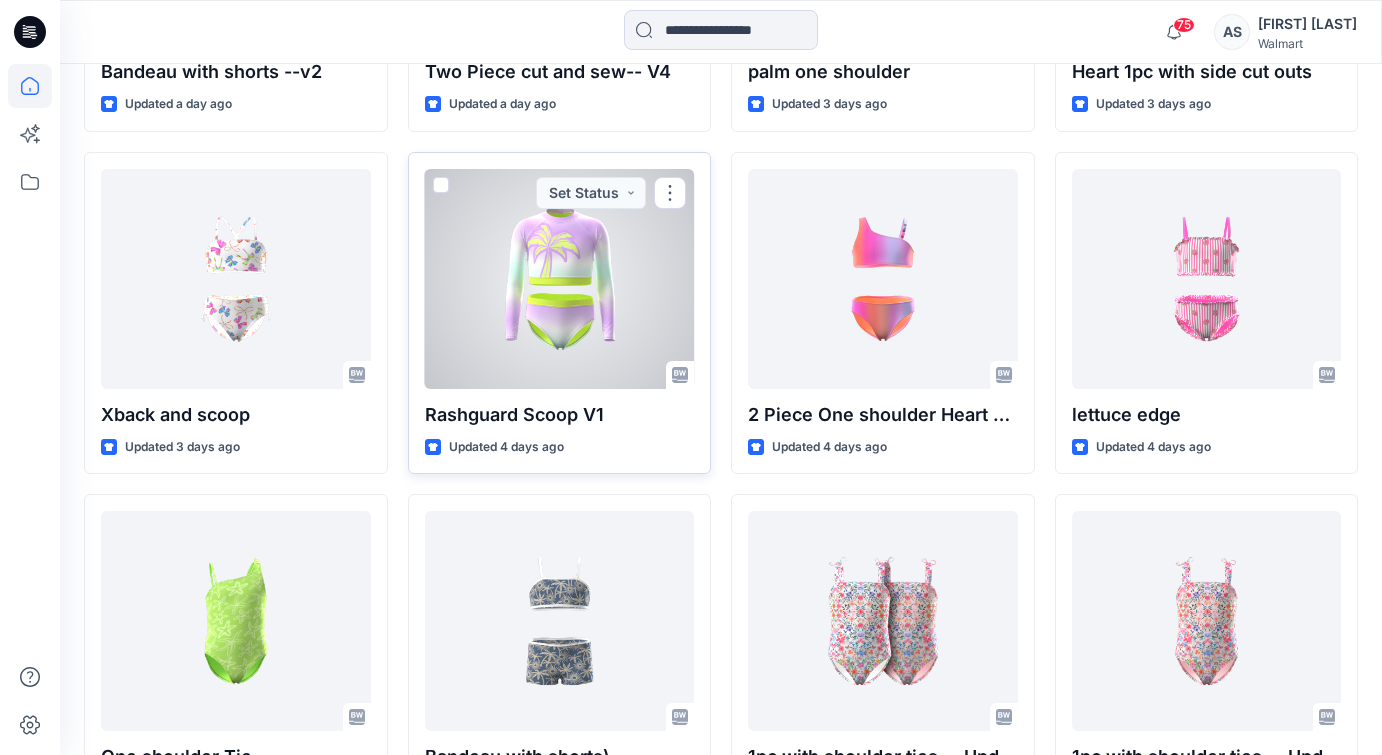 scroll, scrollTop: 1890, scrollLeft: 0, axis: vertical 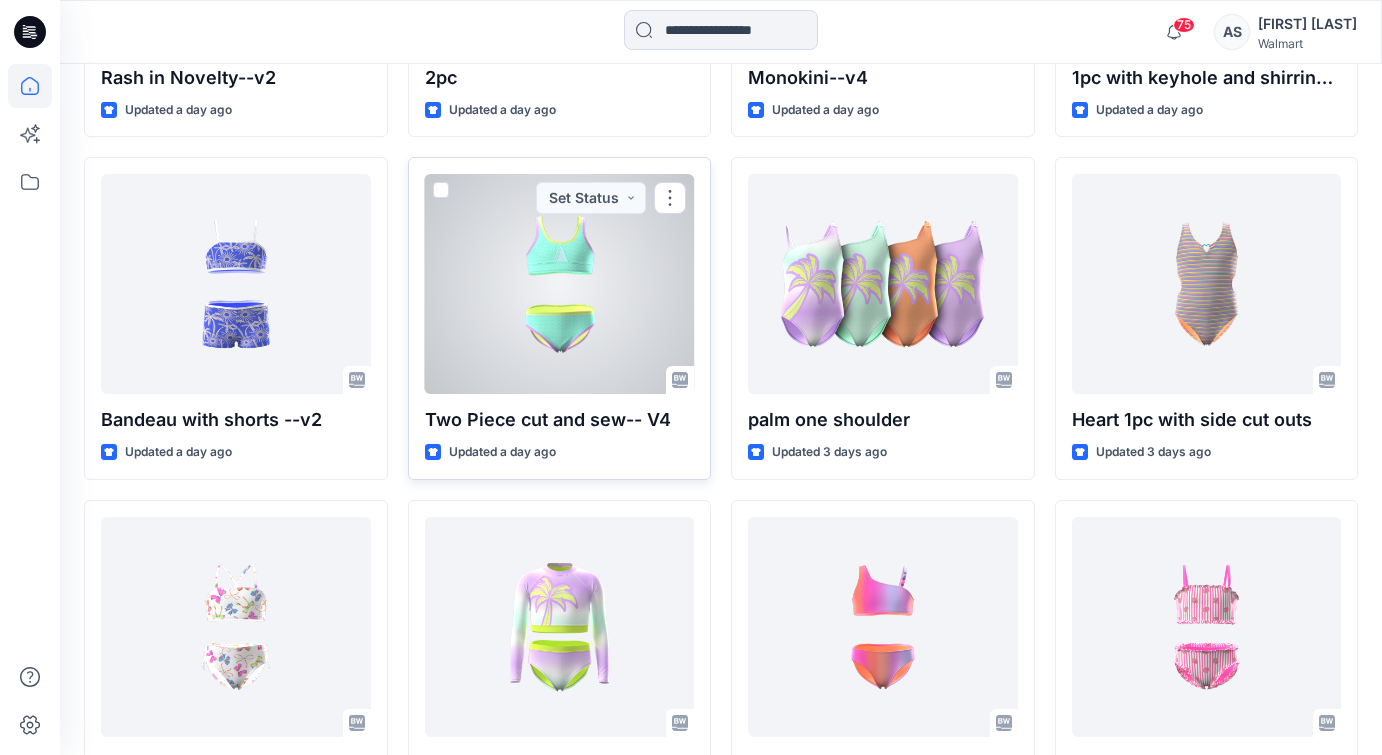 click at bounding box center (560, 284) 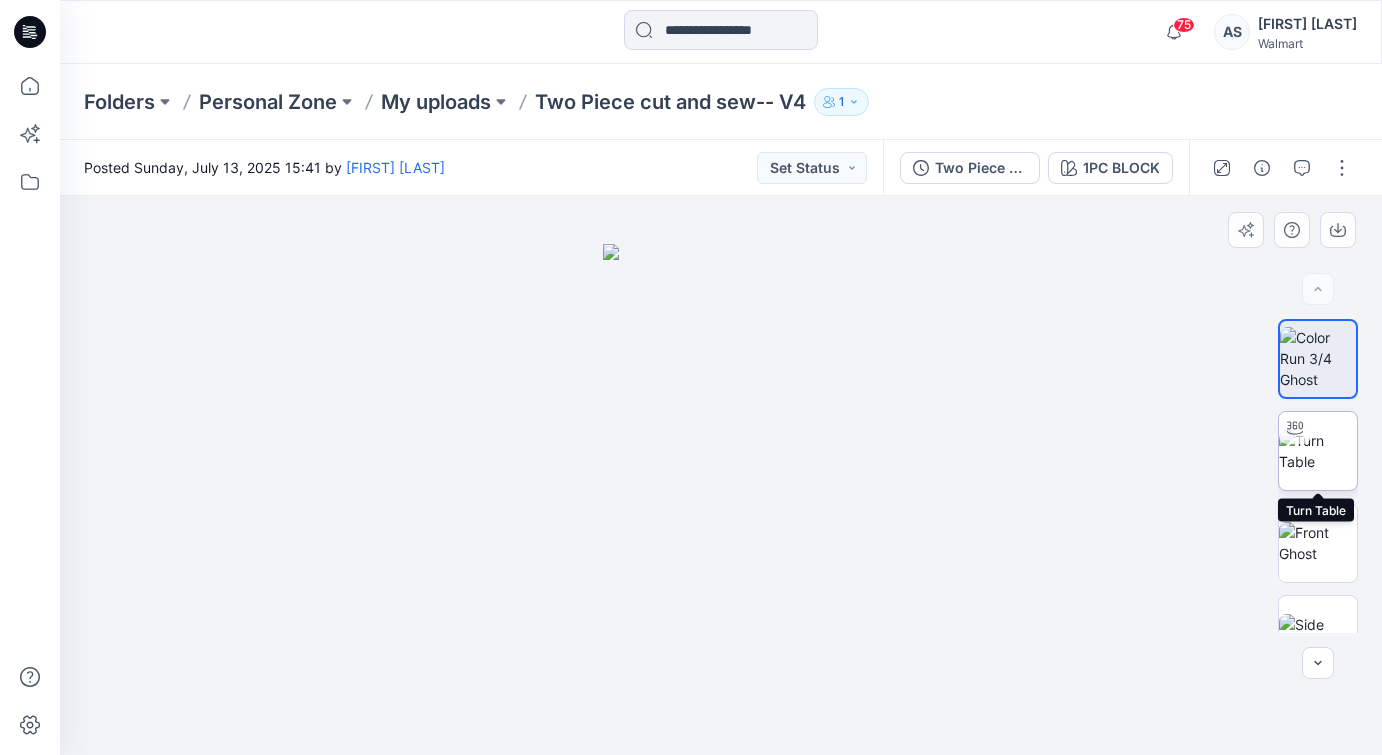 click at bounding box center [1318, 451] 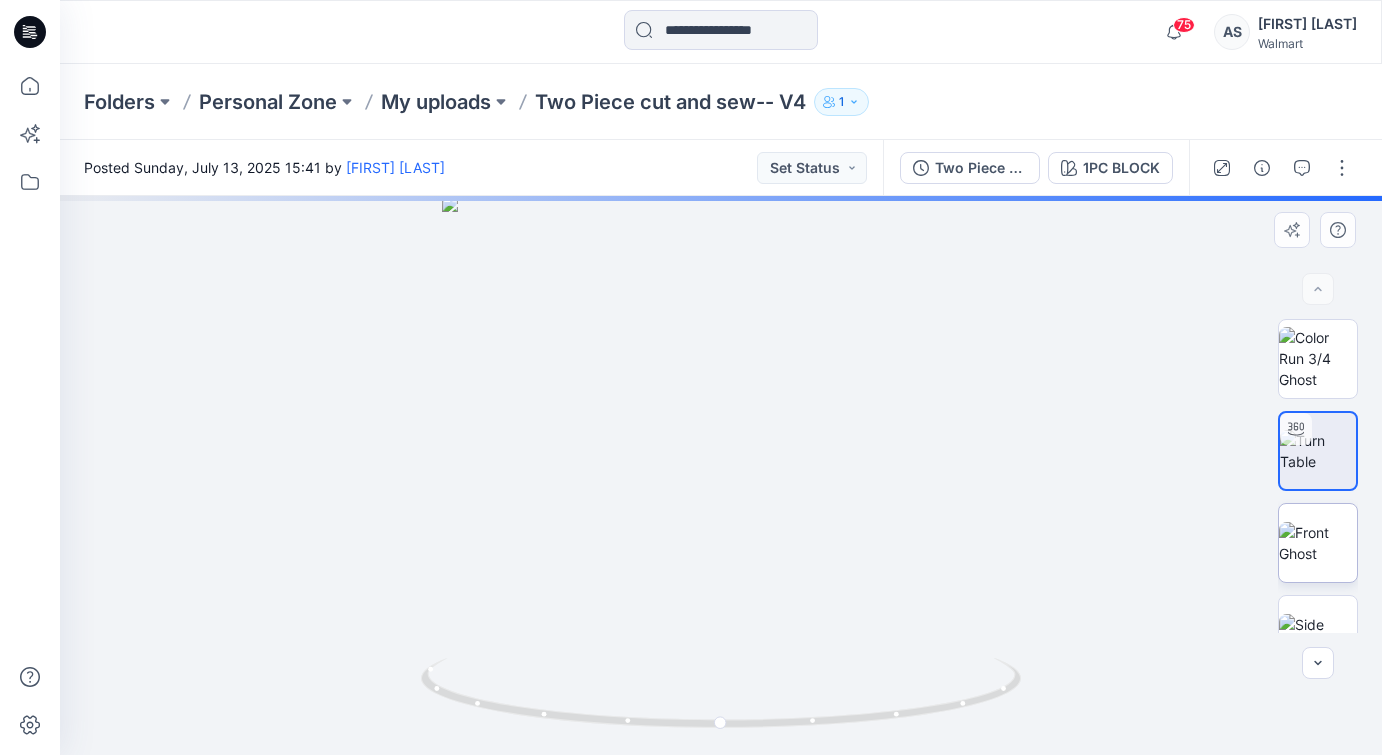 click at bounding box center (1318, 543) 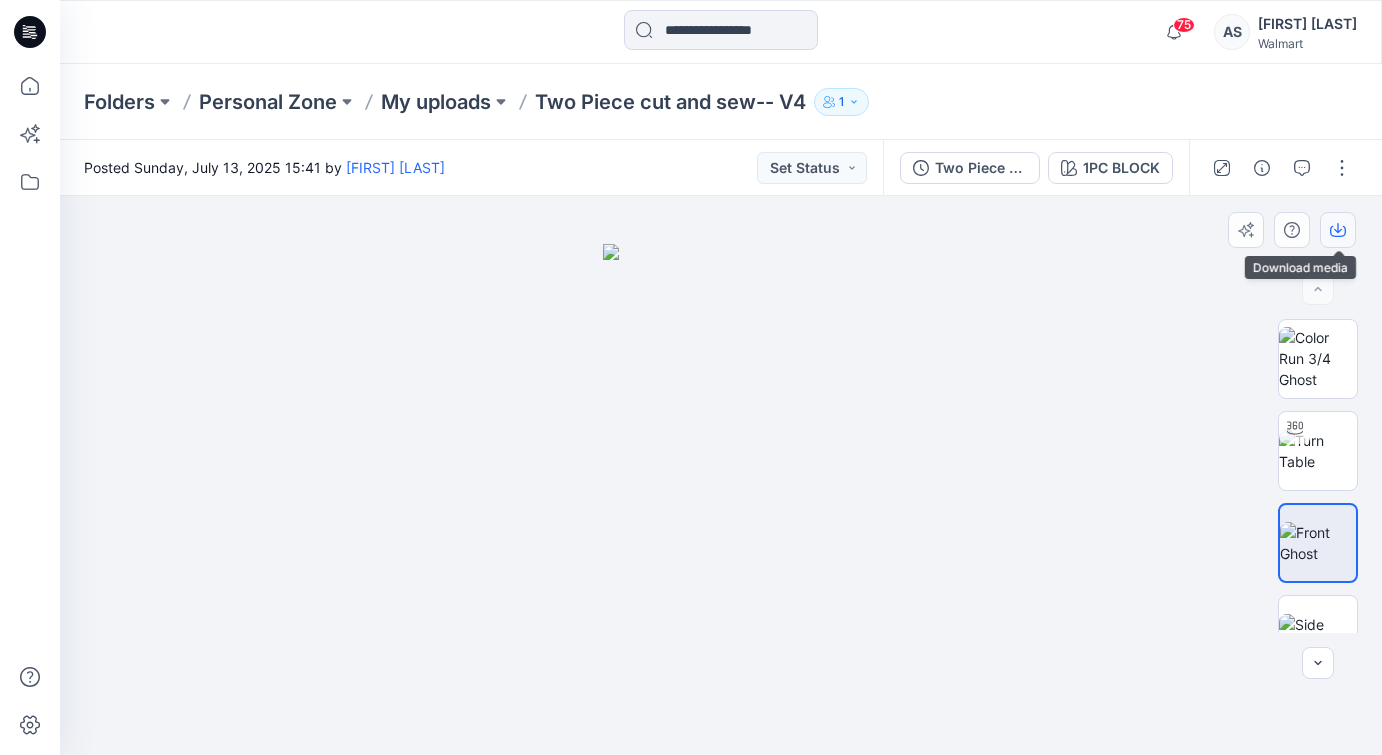 click 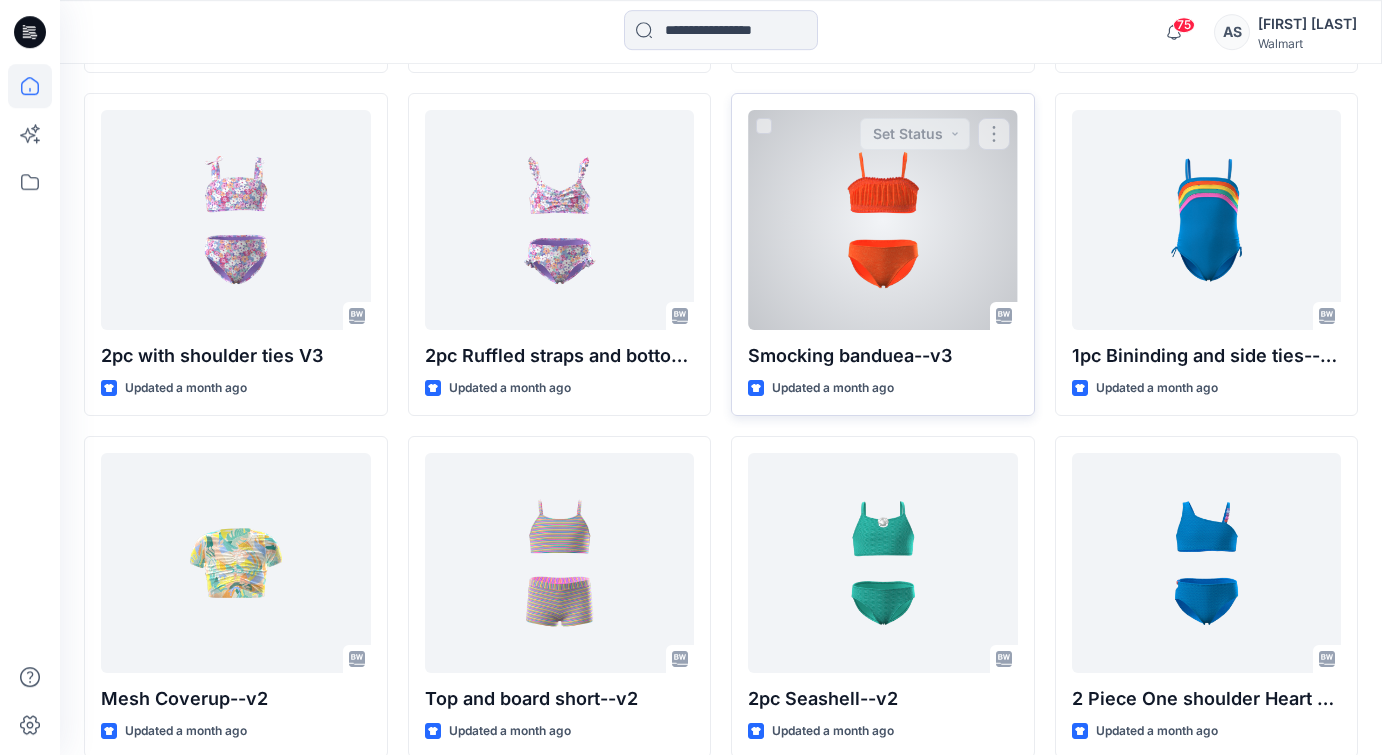 scroll, scrollTop: 4789, scrollLeft: 0, axis: vertical 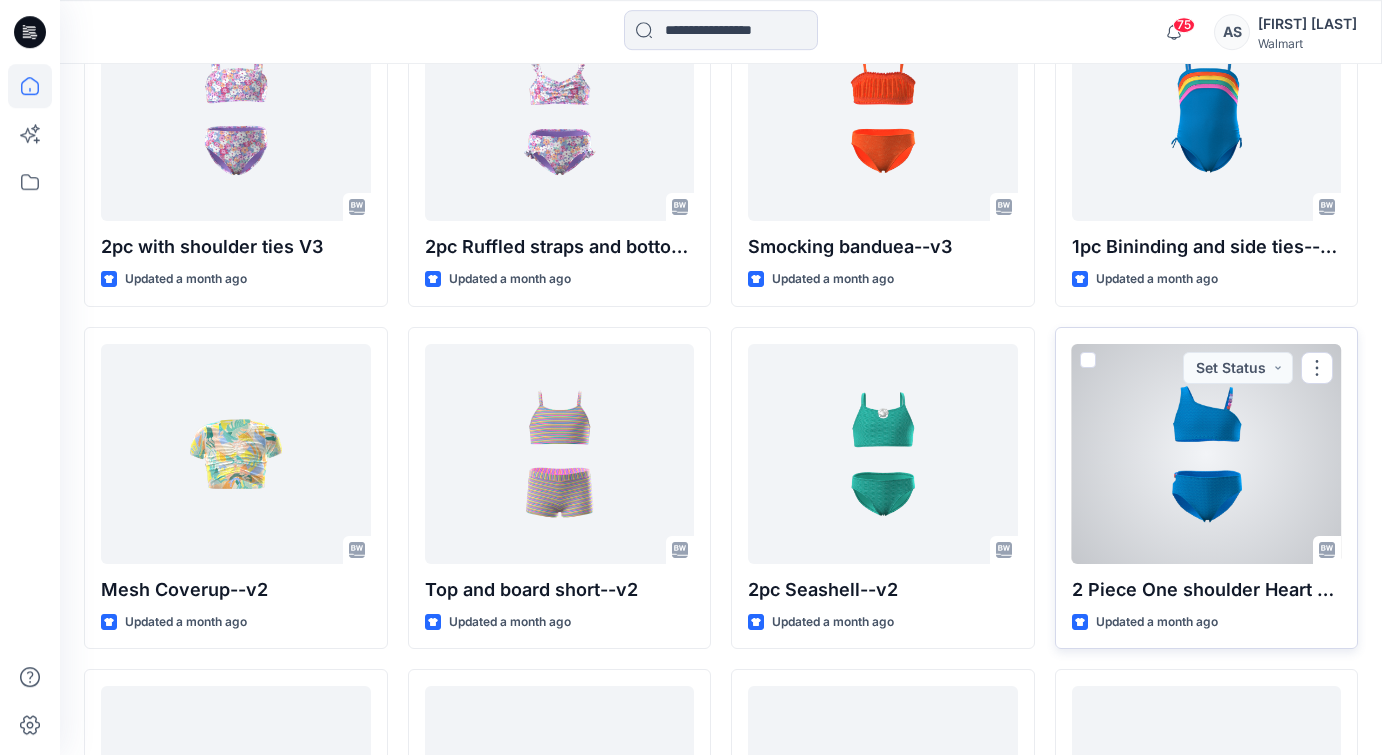 click at bounding box center [1207, 454] 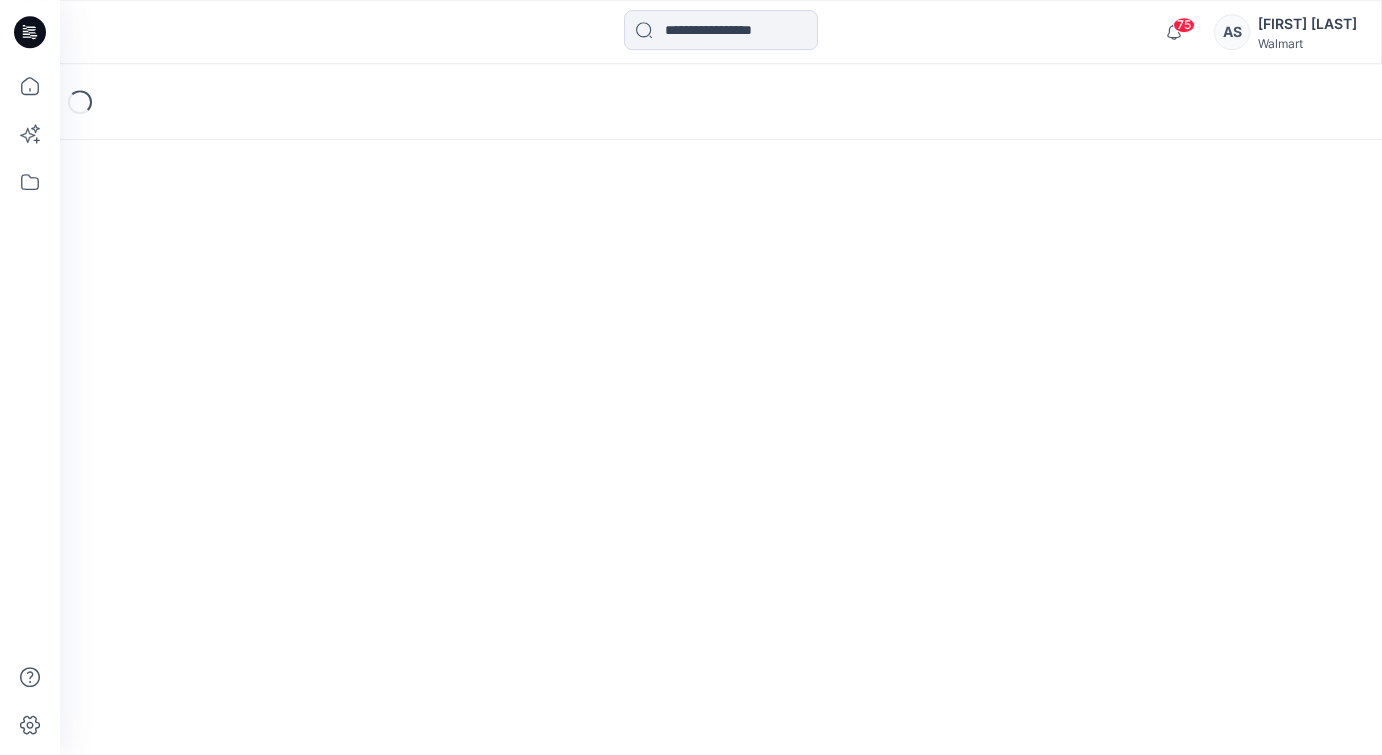 scroll, scrollTop: 0, scrollLeft: 0, axis: both 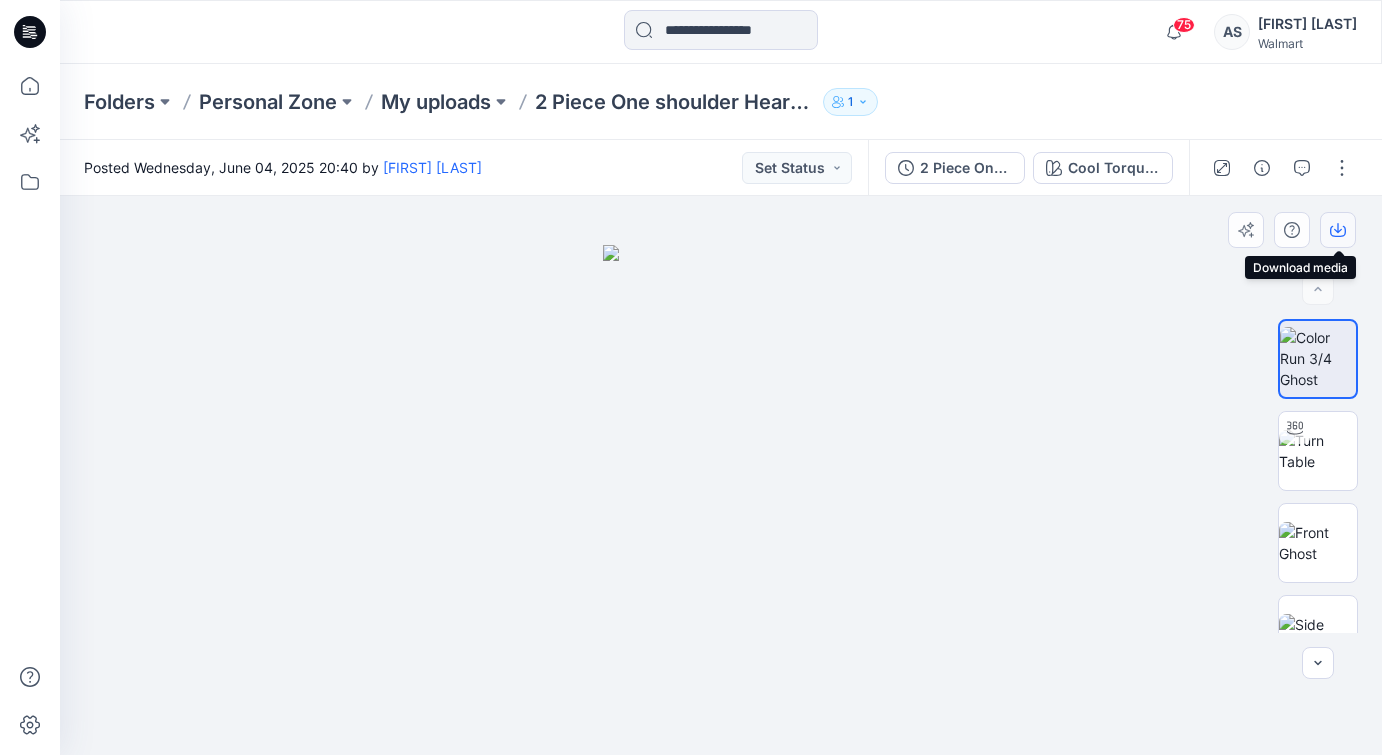 click 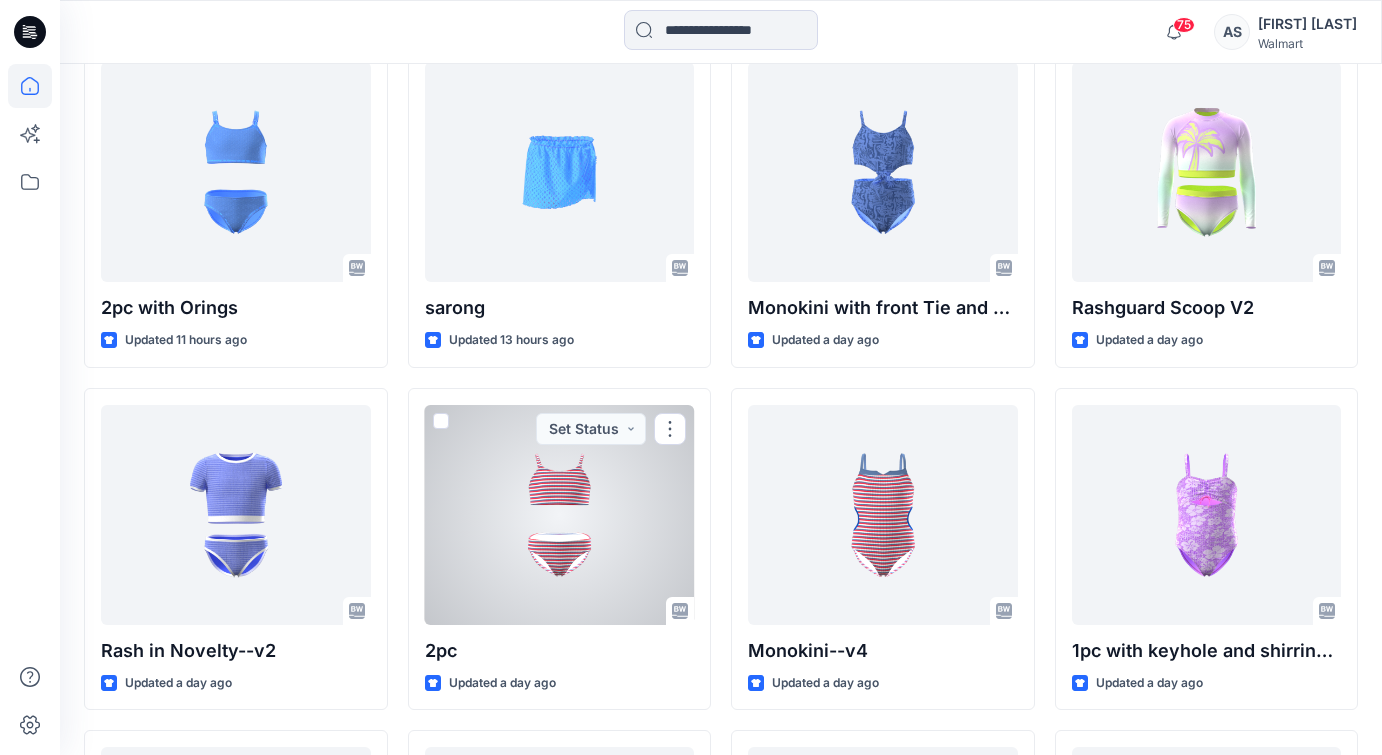 scroll, scrollTop: 953, scrollLeft: 0, axis: vertical 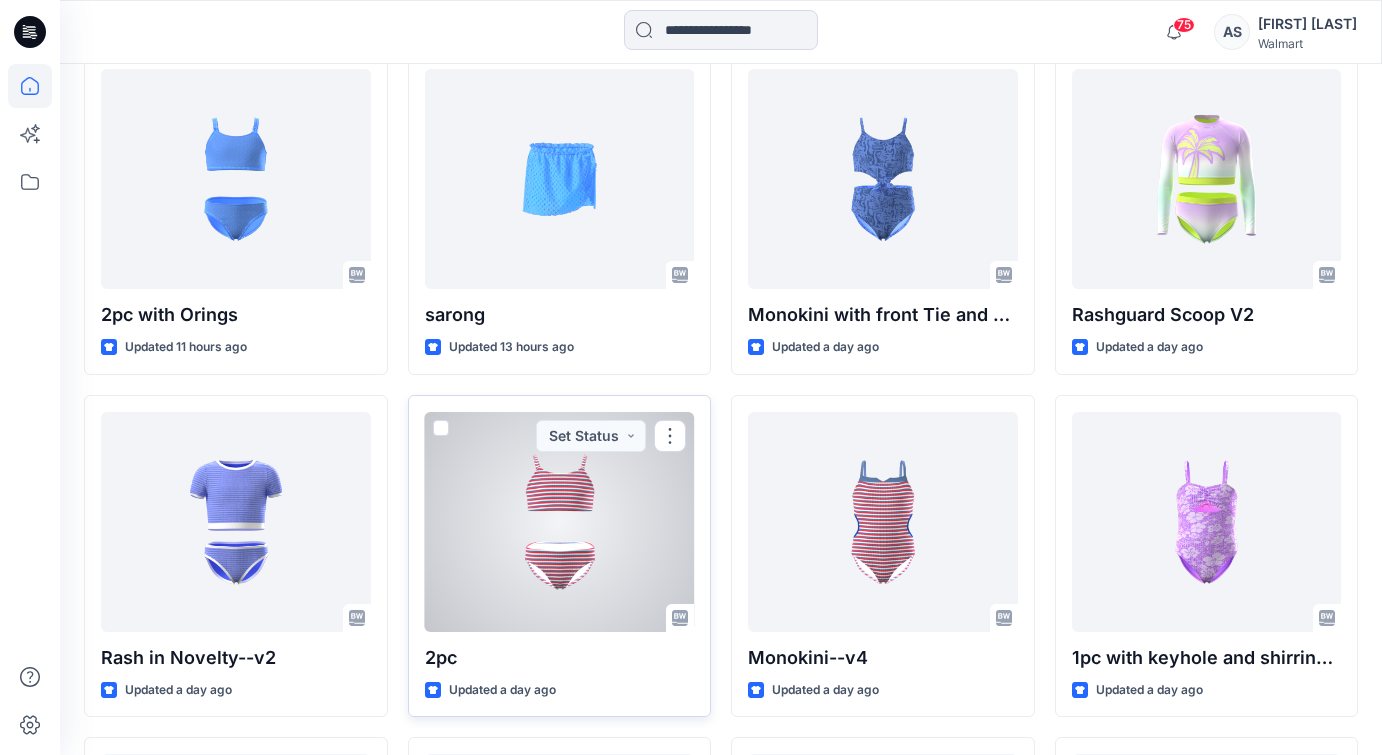 click at bounding box center [560, 522] 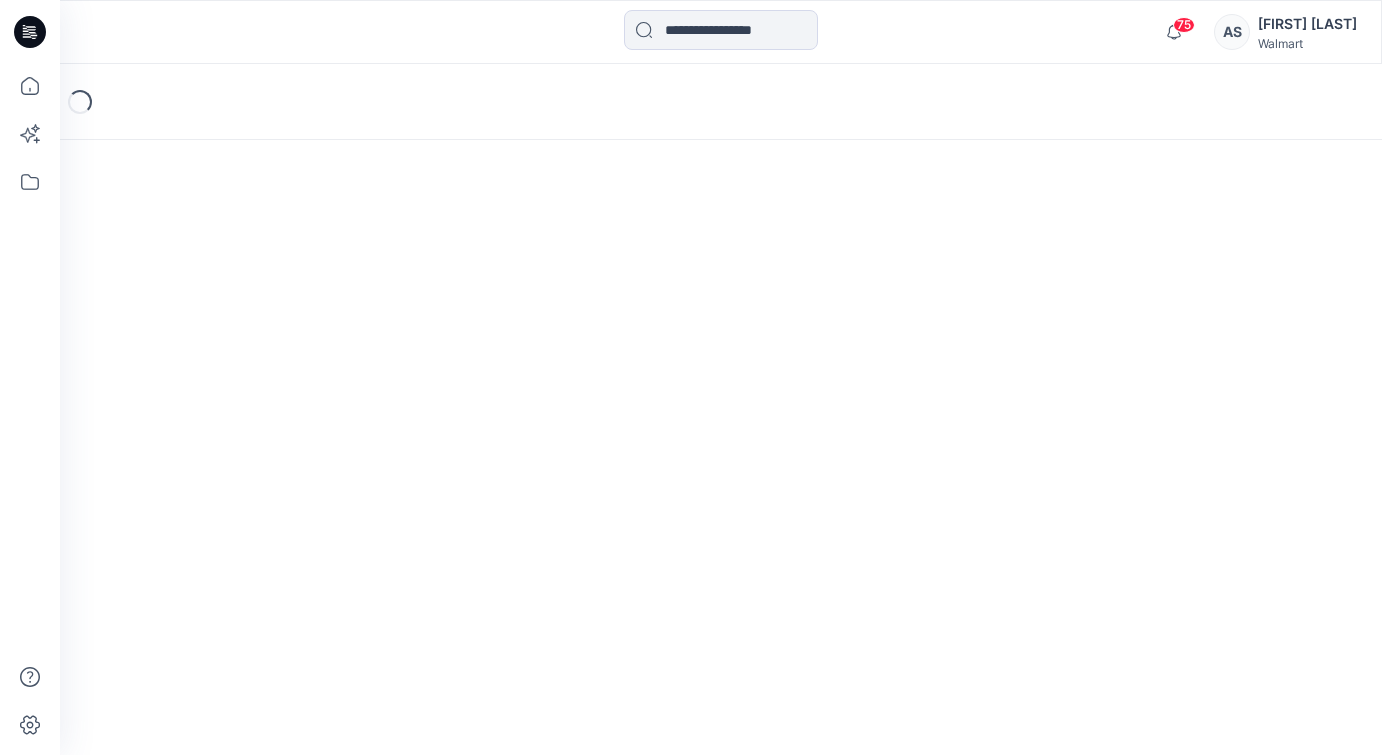 scroll, scrollTop: 0, scrollLeft: 0, axis: both 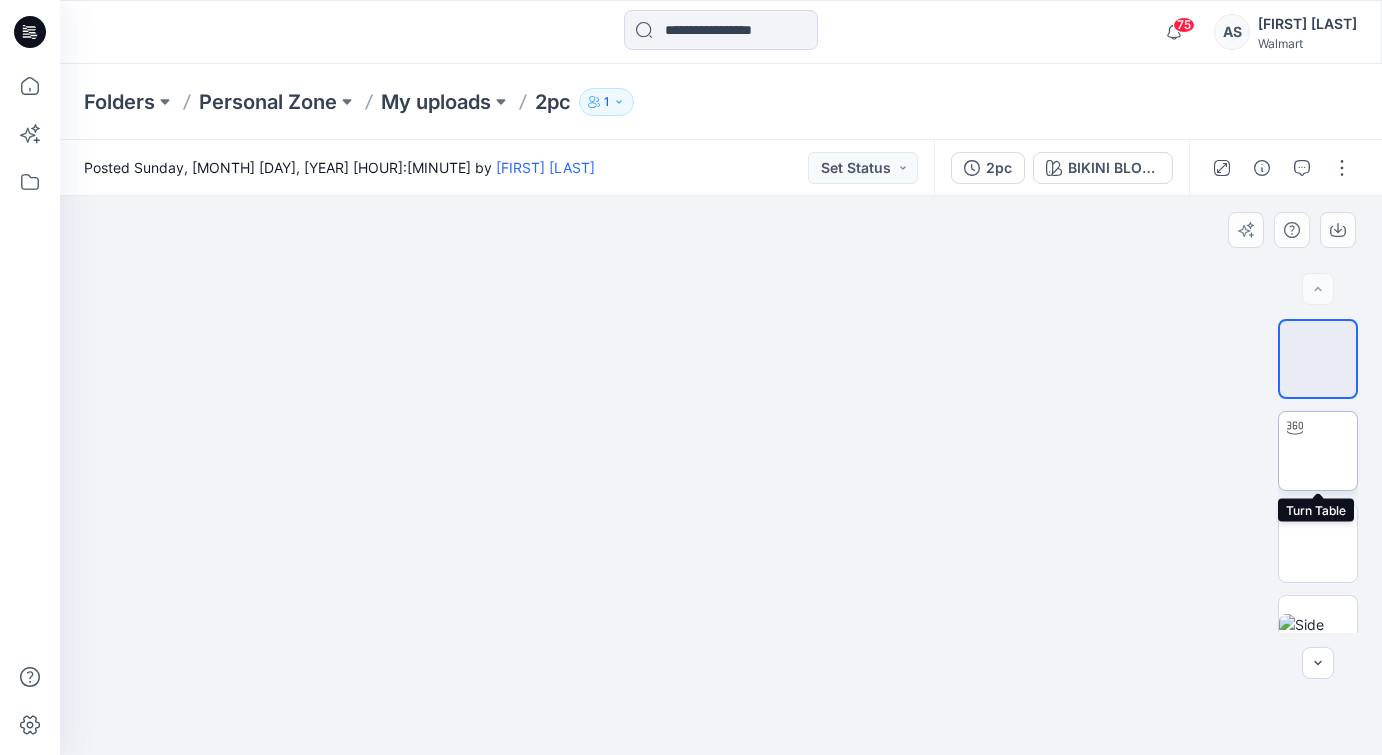 click at bounding box center [1318, 451] 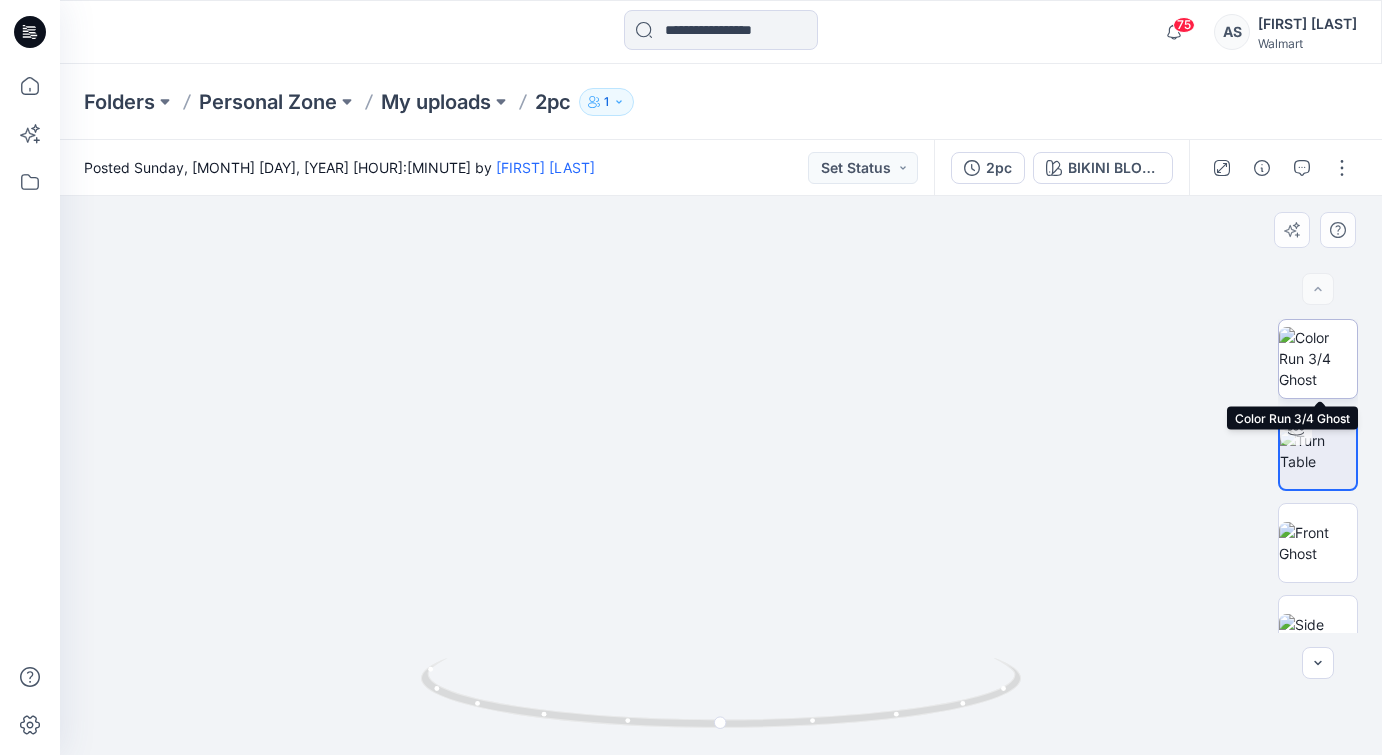 click at bounding box center (1318, 358) 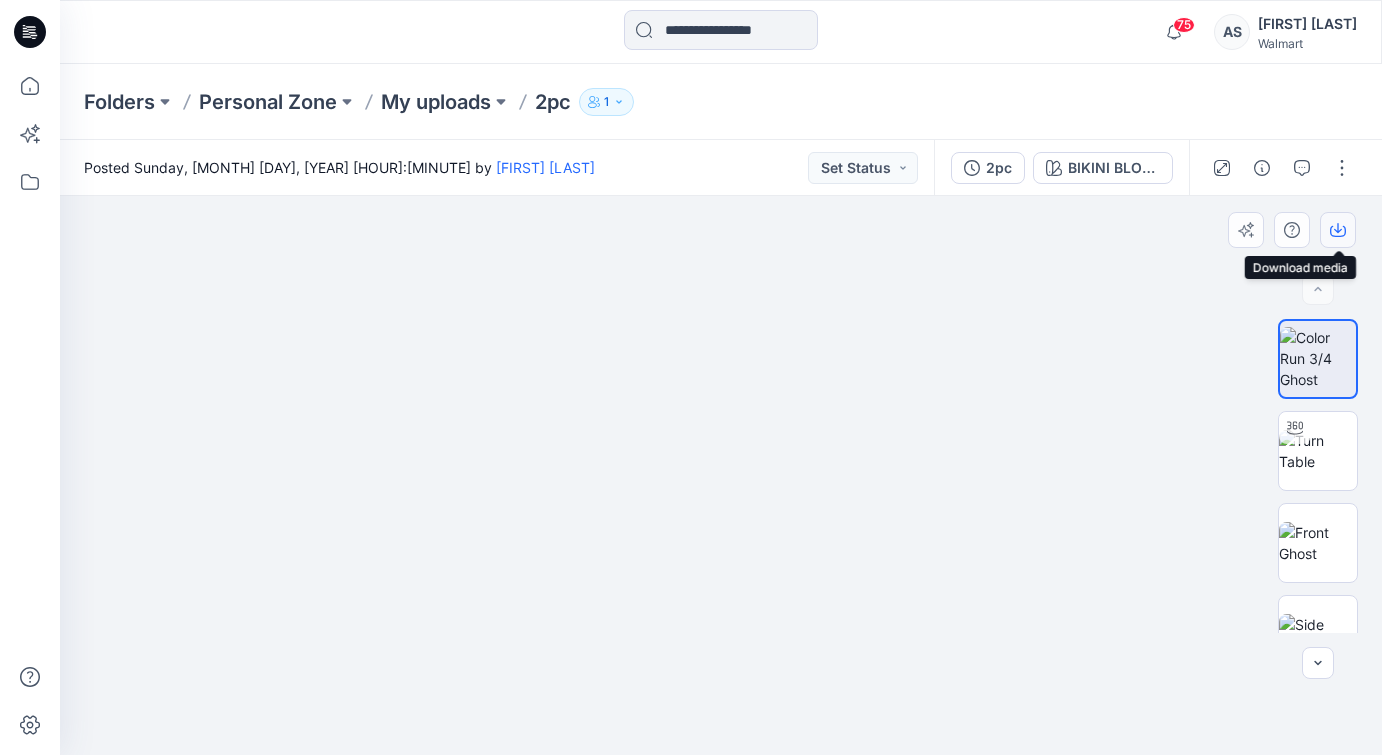 click 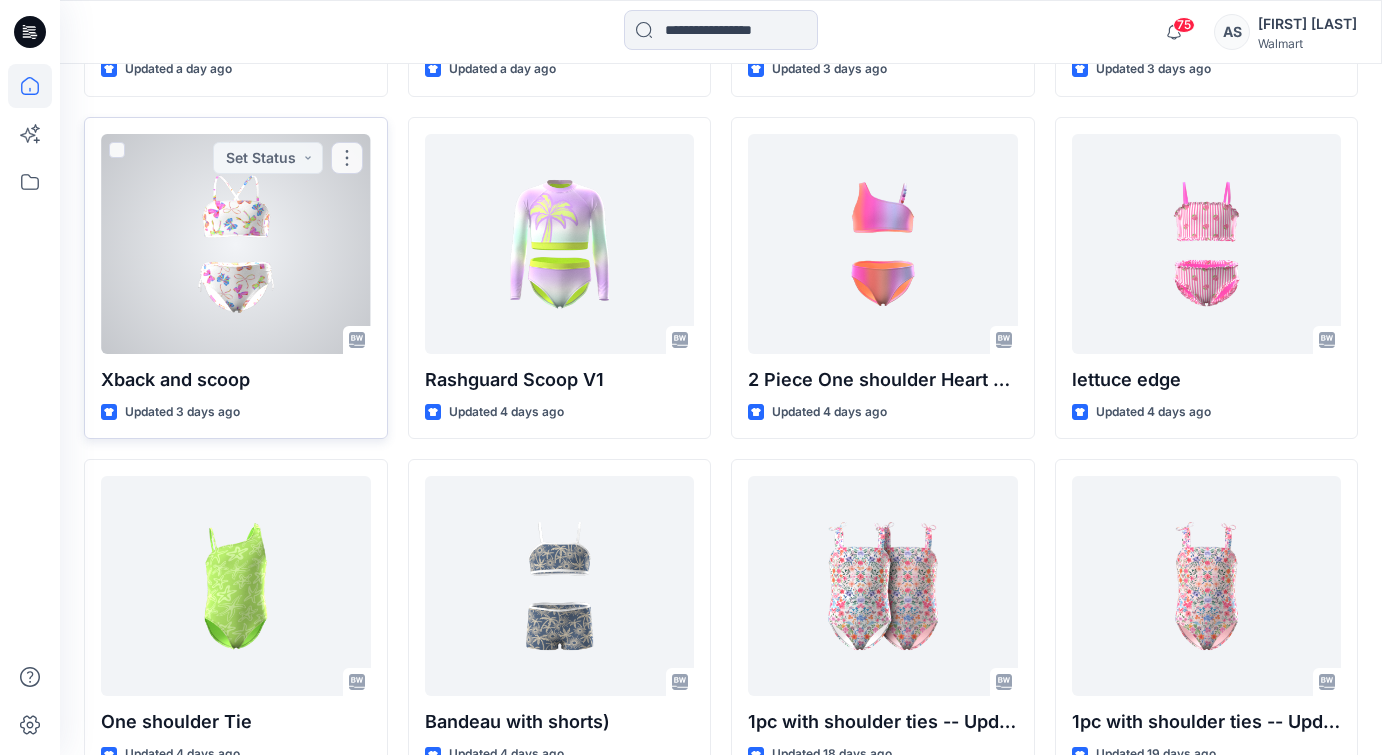 scroll, scrollTop: 1970, scrollLeft: 0, axis: vertical 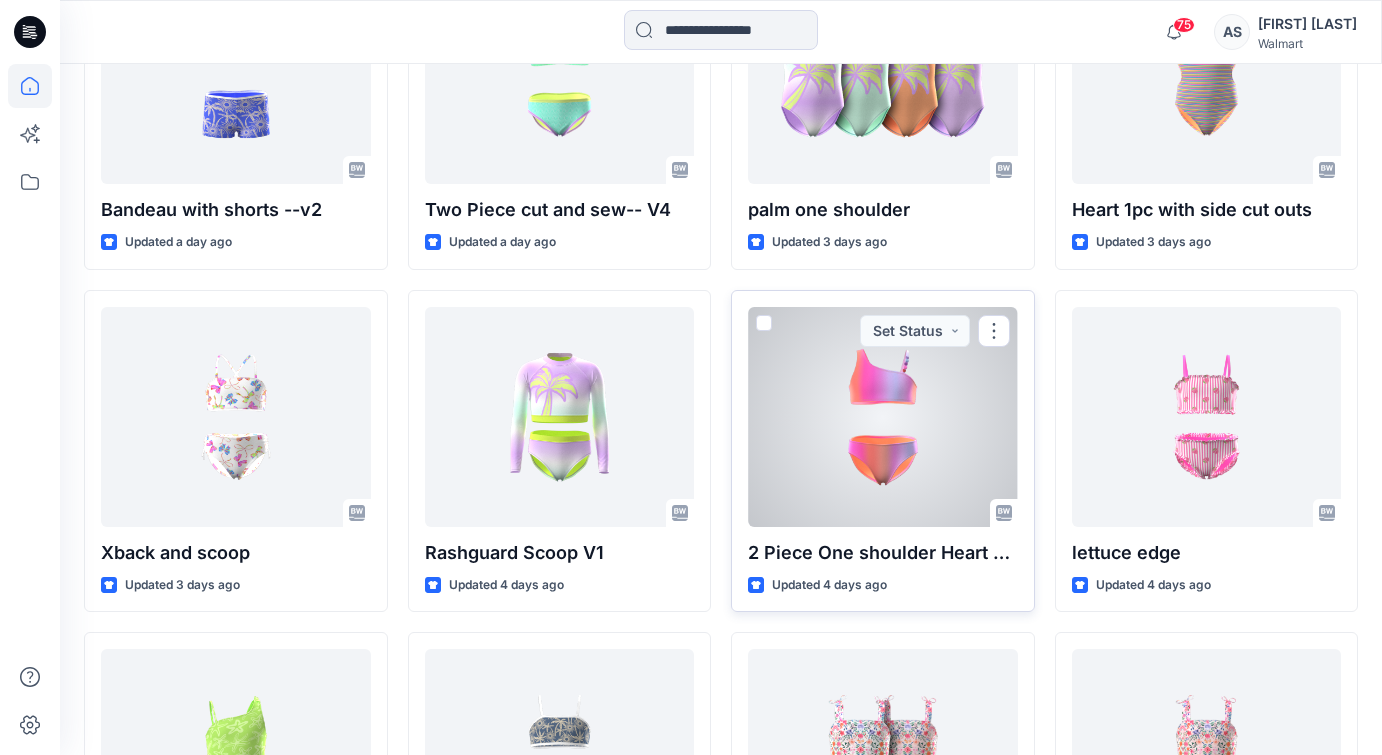 click at bounding box center [883, 417] 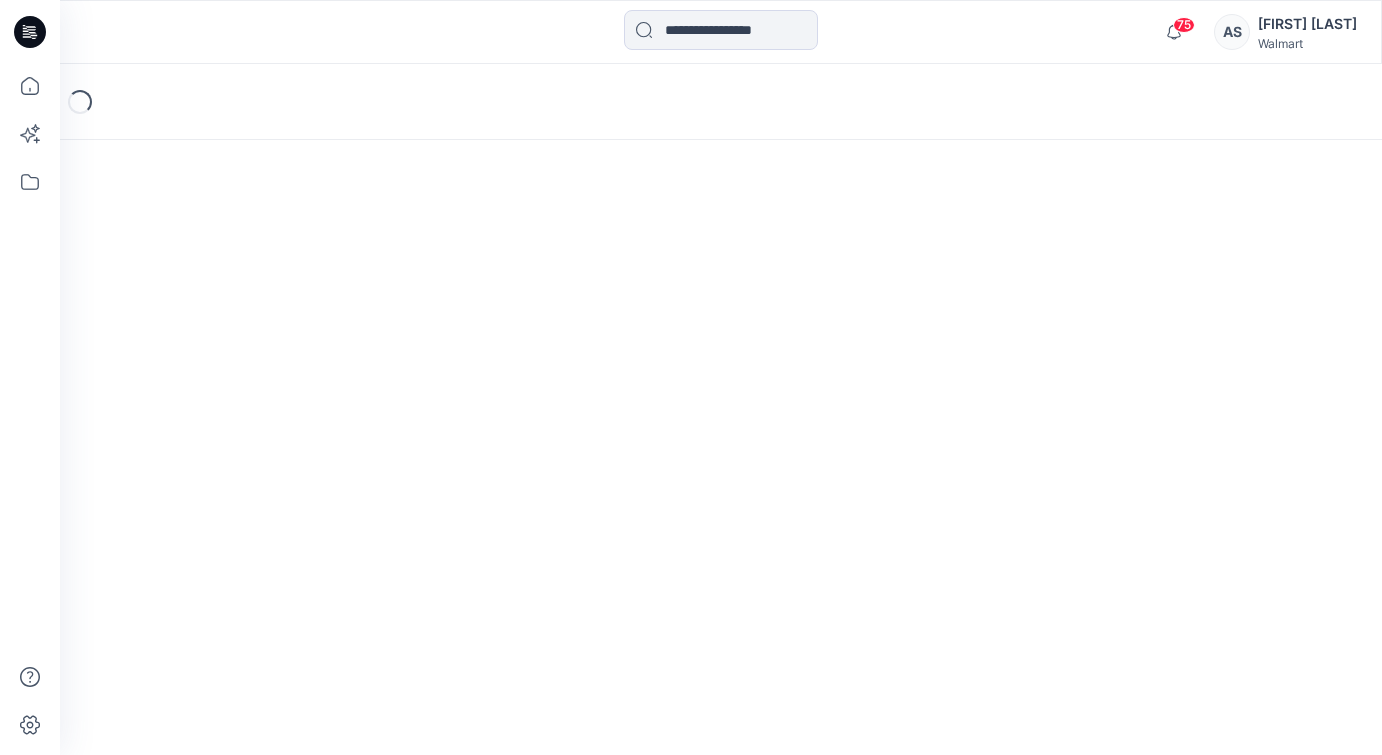 scroll, scrollTop: 0, scrollLeft: 0, axis: both 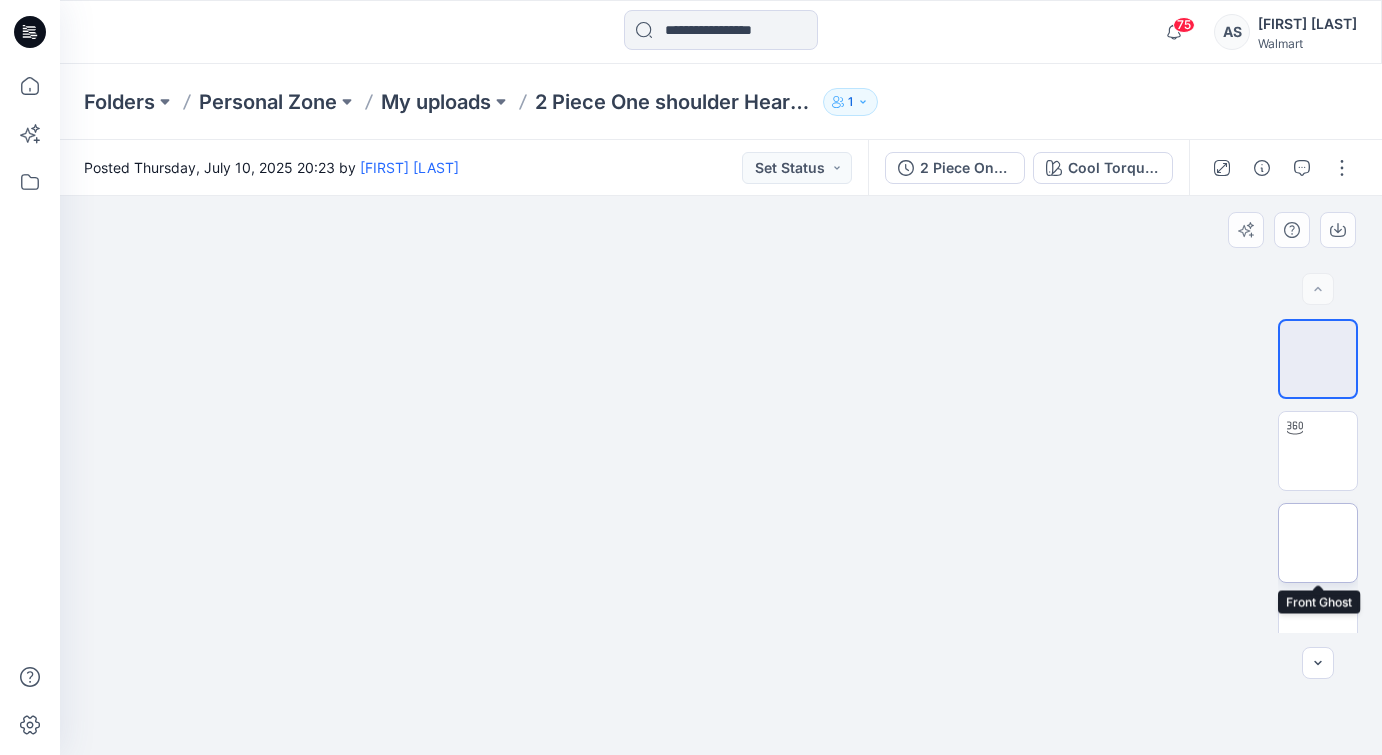 click at bounding box center [1318, 543] 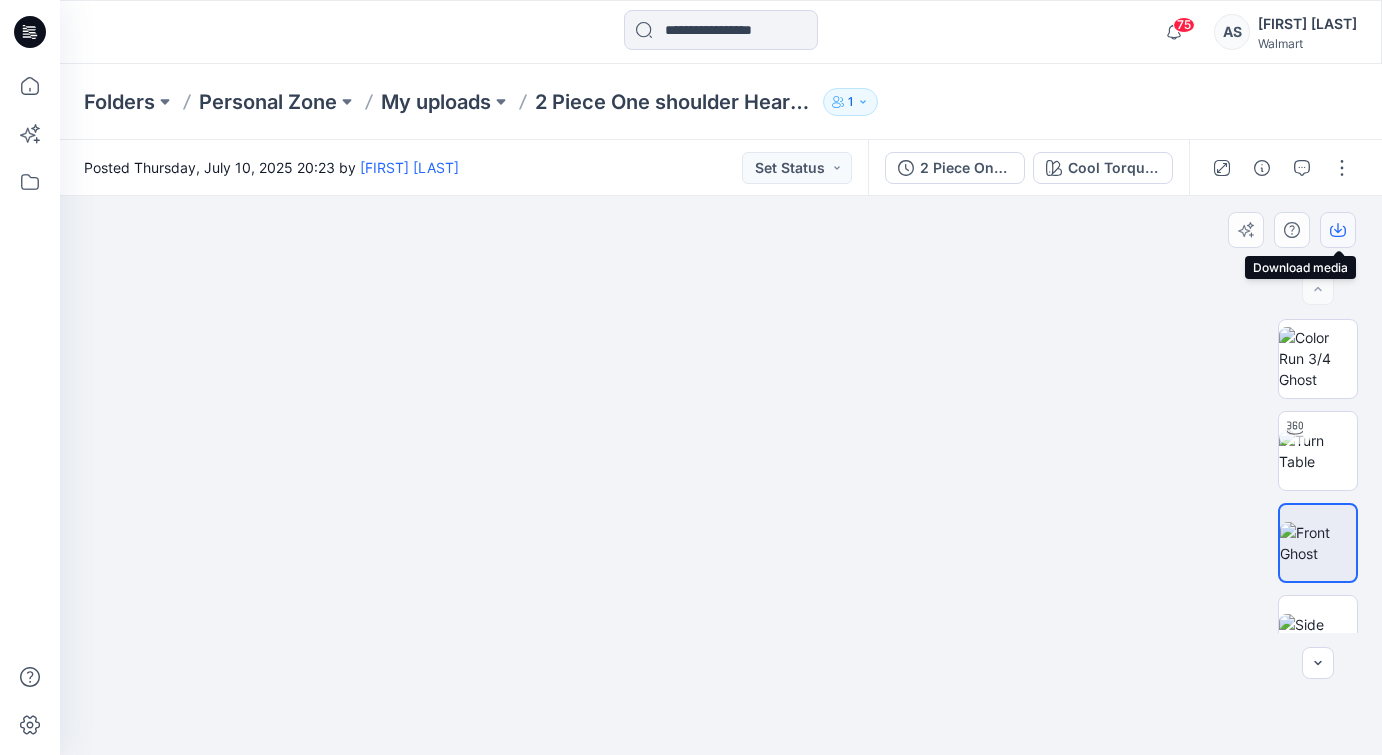 click 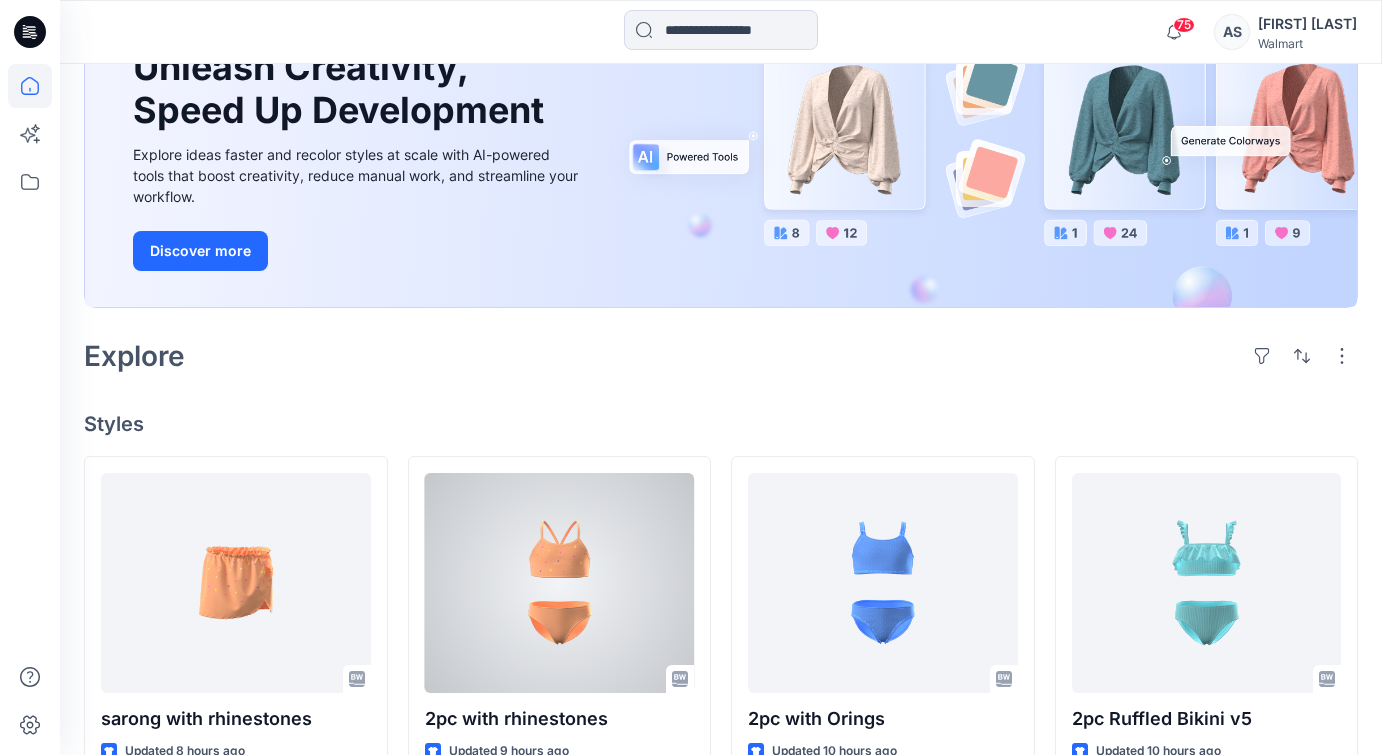 scroll, scrollTop: 685, scrollLeft: 0, axis: vertical 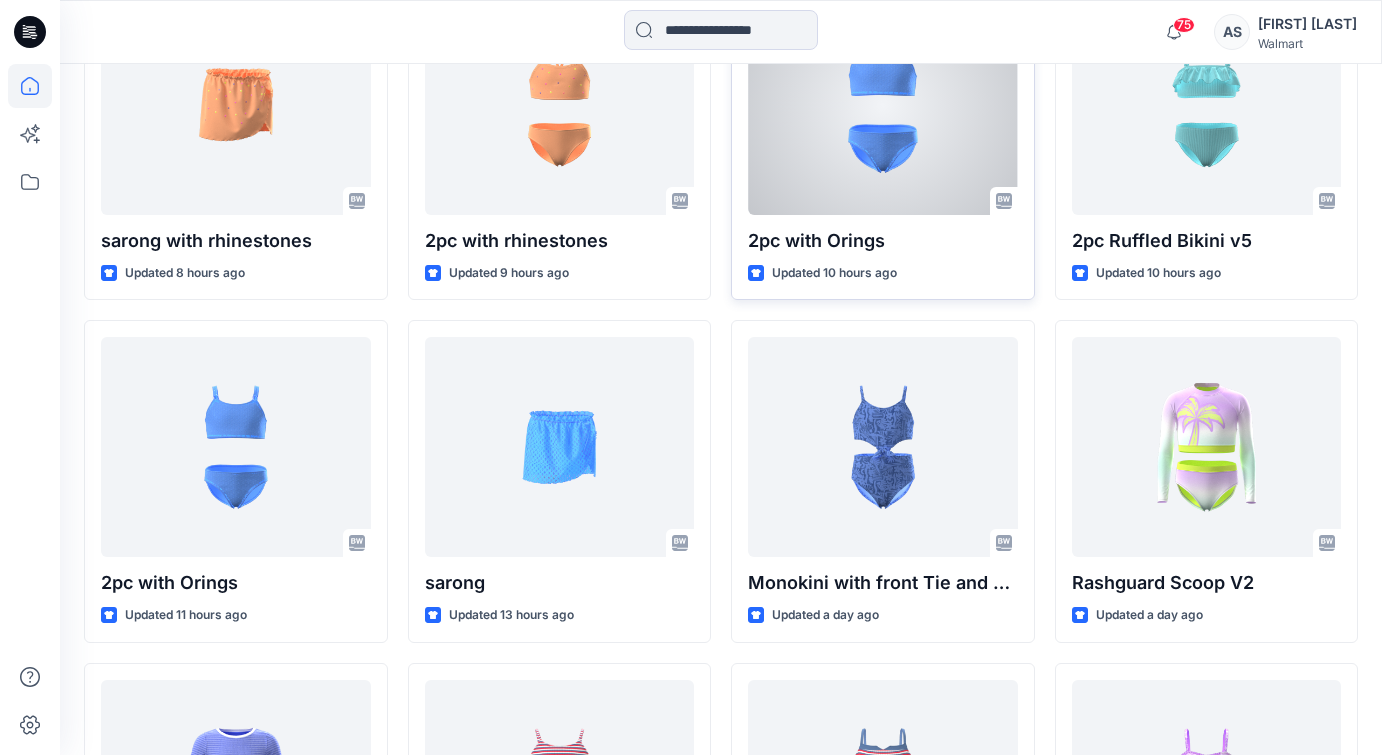 click at bounding box center [883, 105] 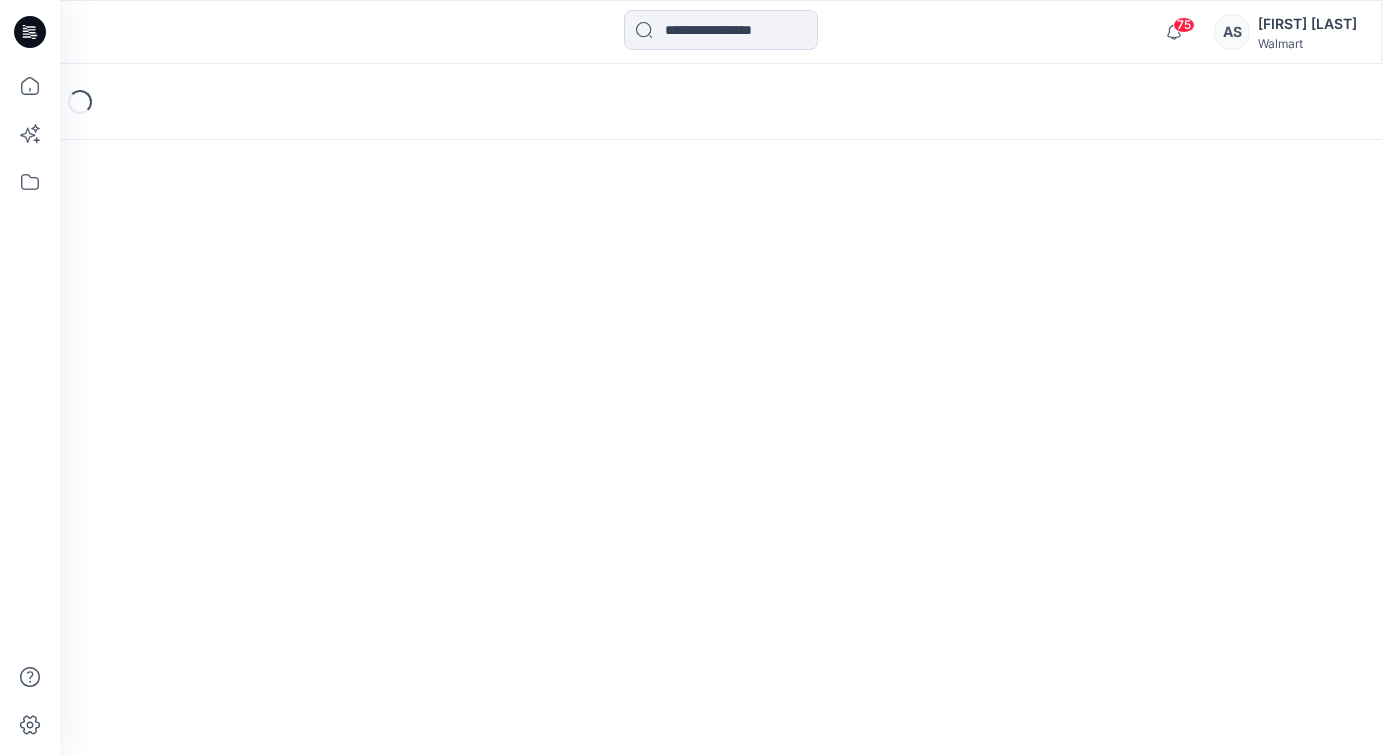 scroll, scrollTop: 0, scrollLeft: 0, axis: both 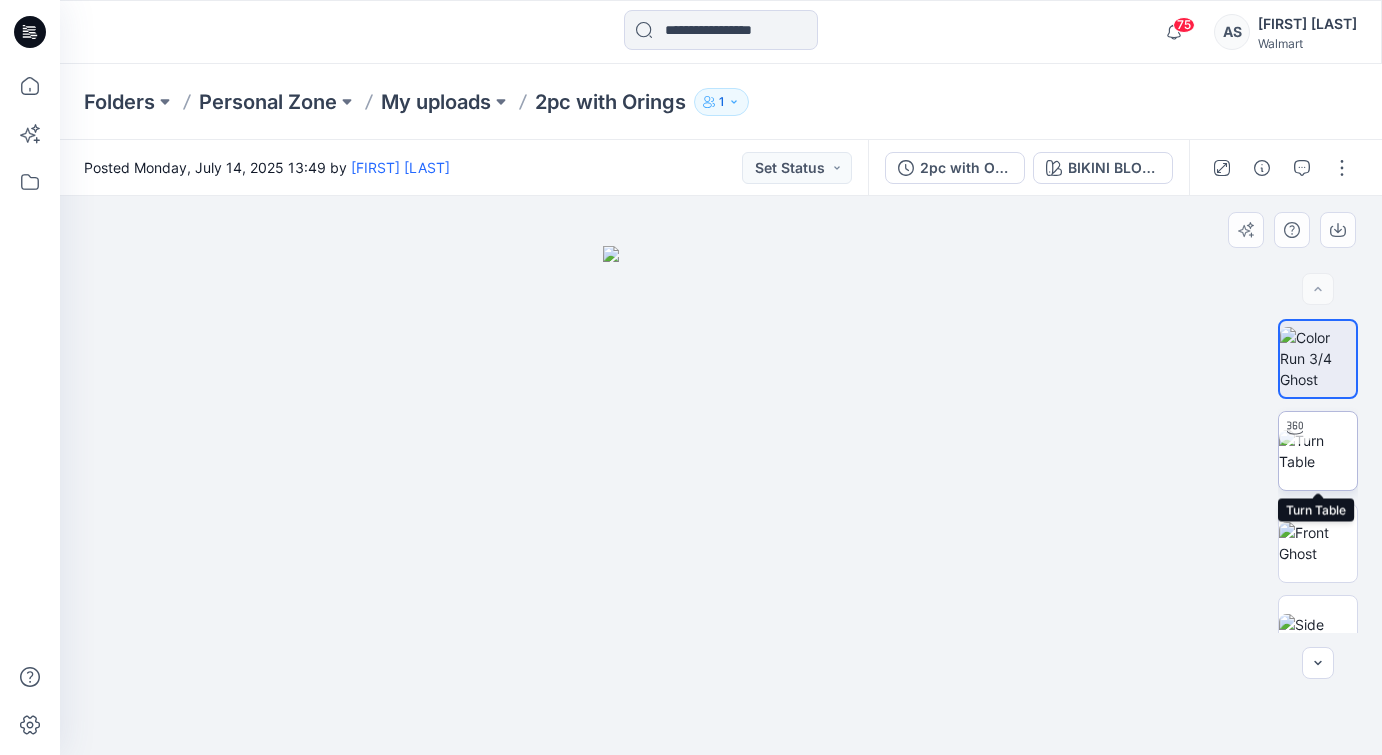 click at bounding box center (1318, 451) 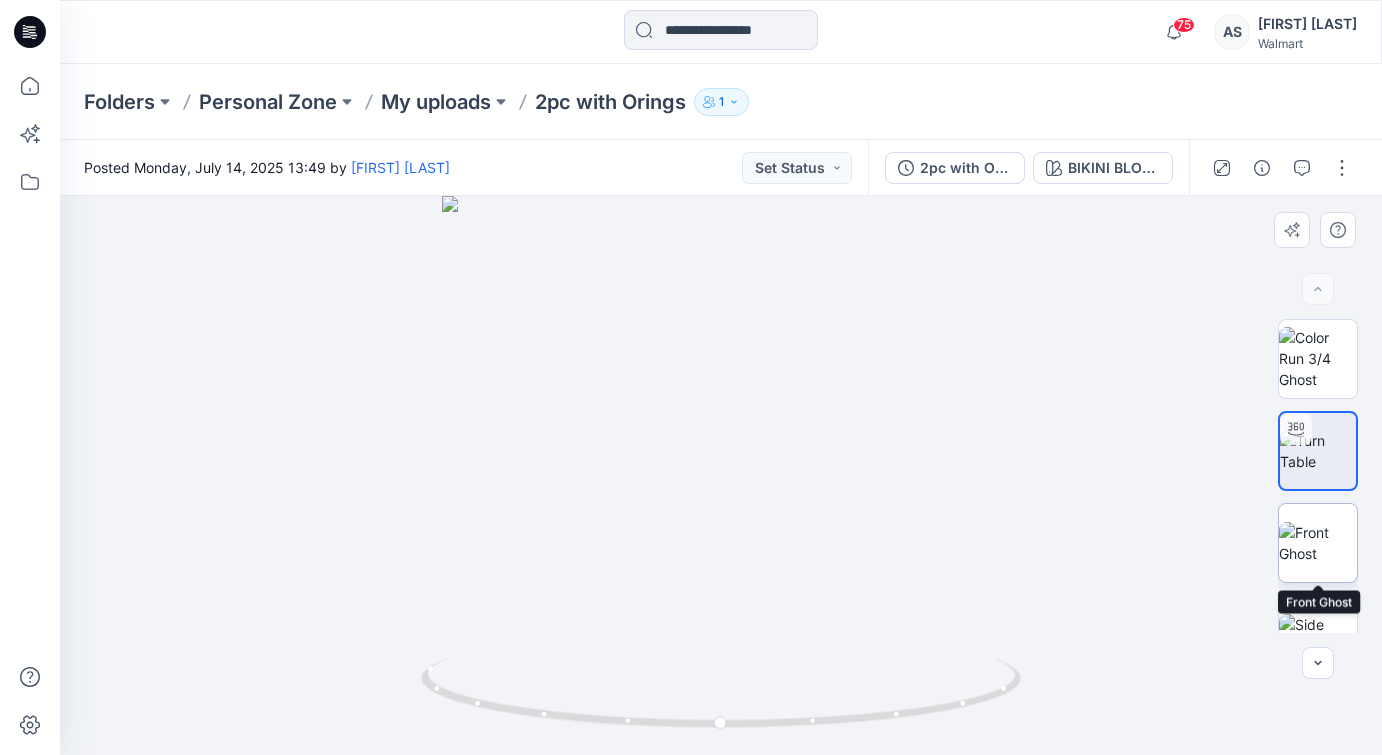 click at bounding box center [1318, 543] 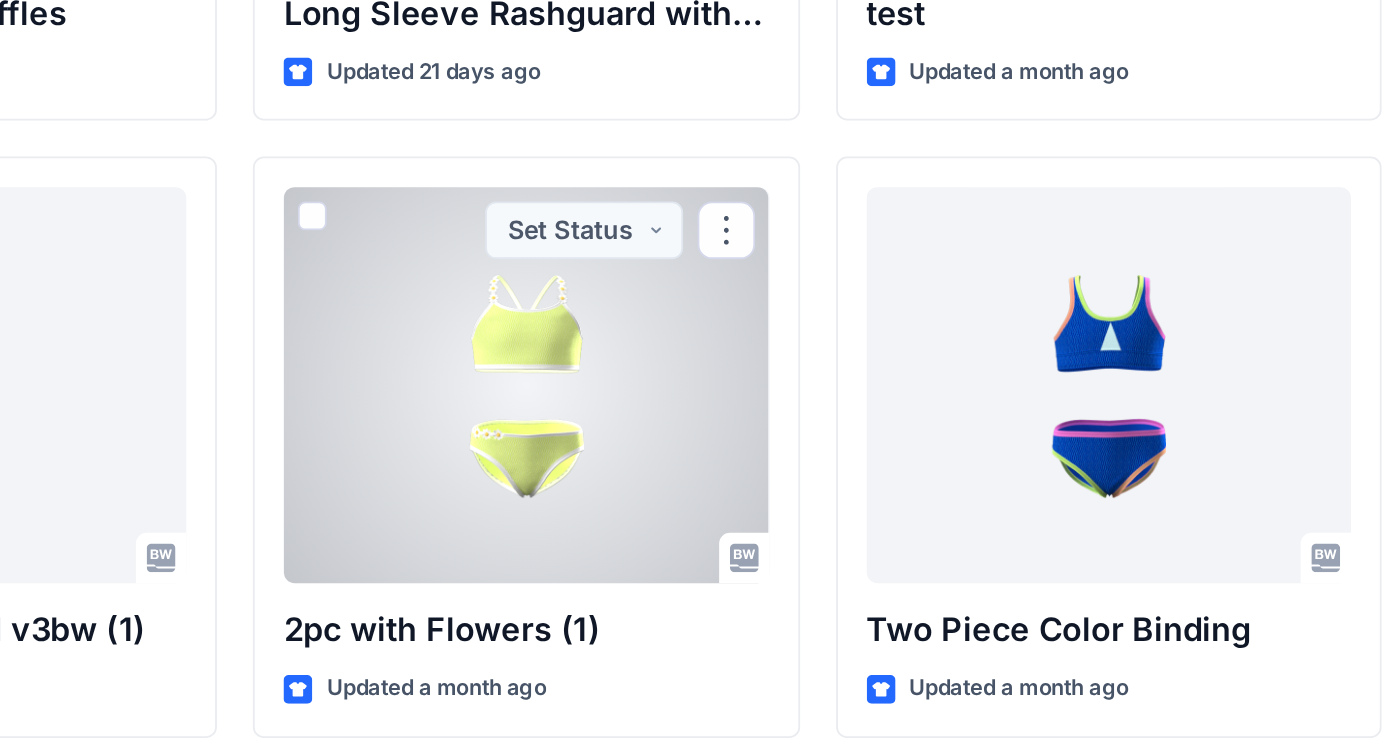 scroll, scrollTop: 3324, scrollLeft: 0, axis: vertical 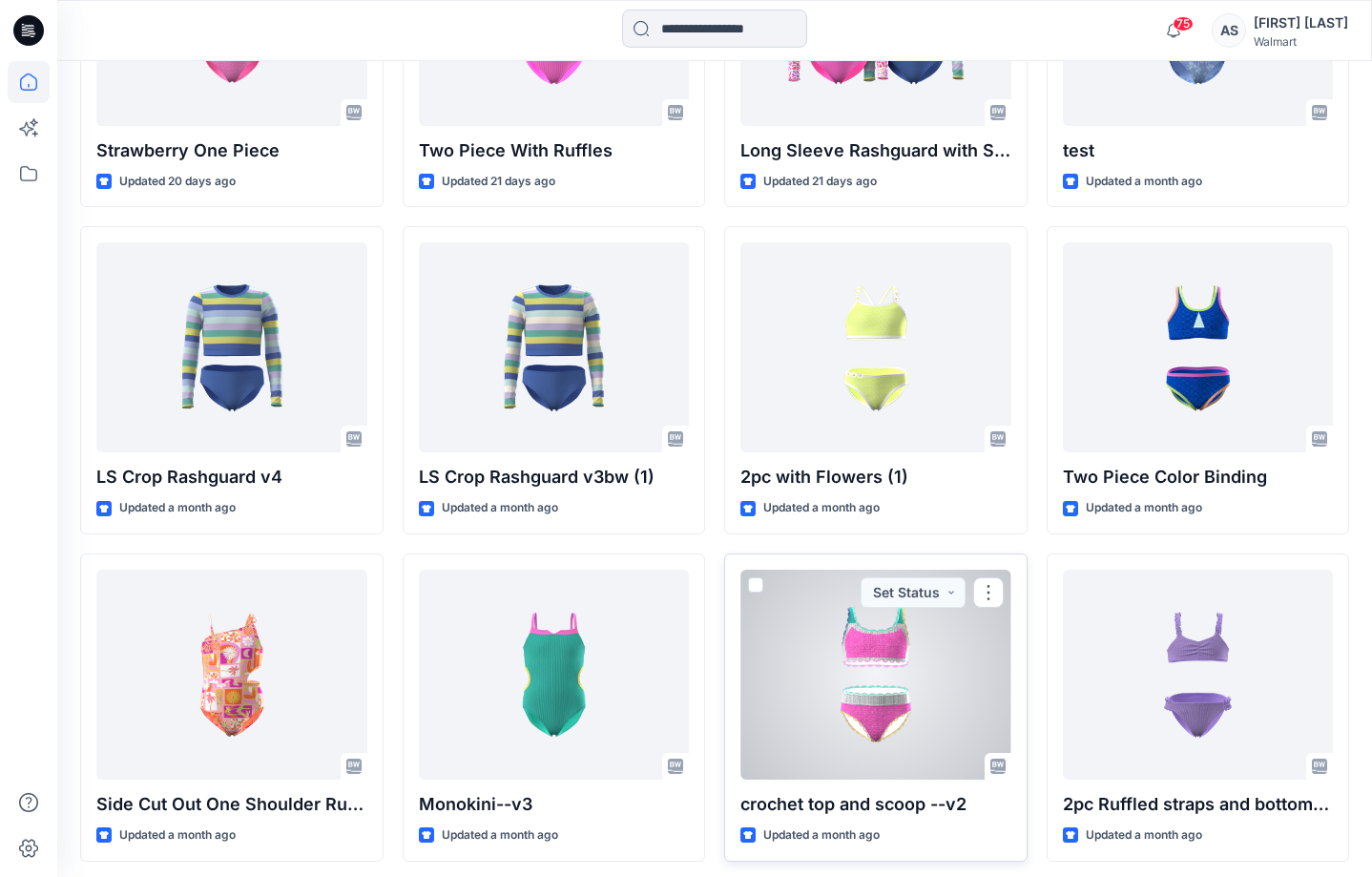 click at bounding box center [876, 675] 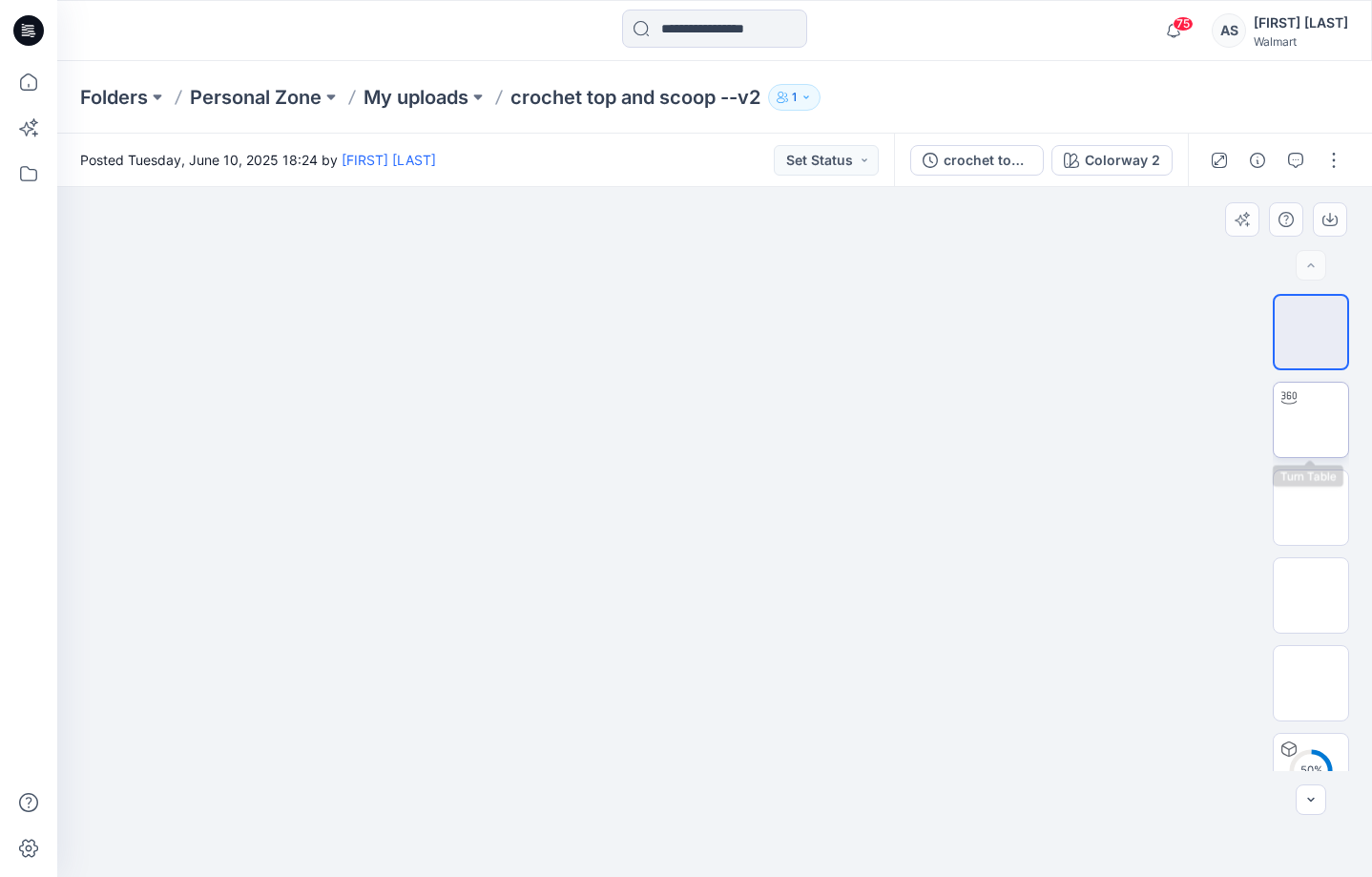 click at bounding box center [1311, 420] 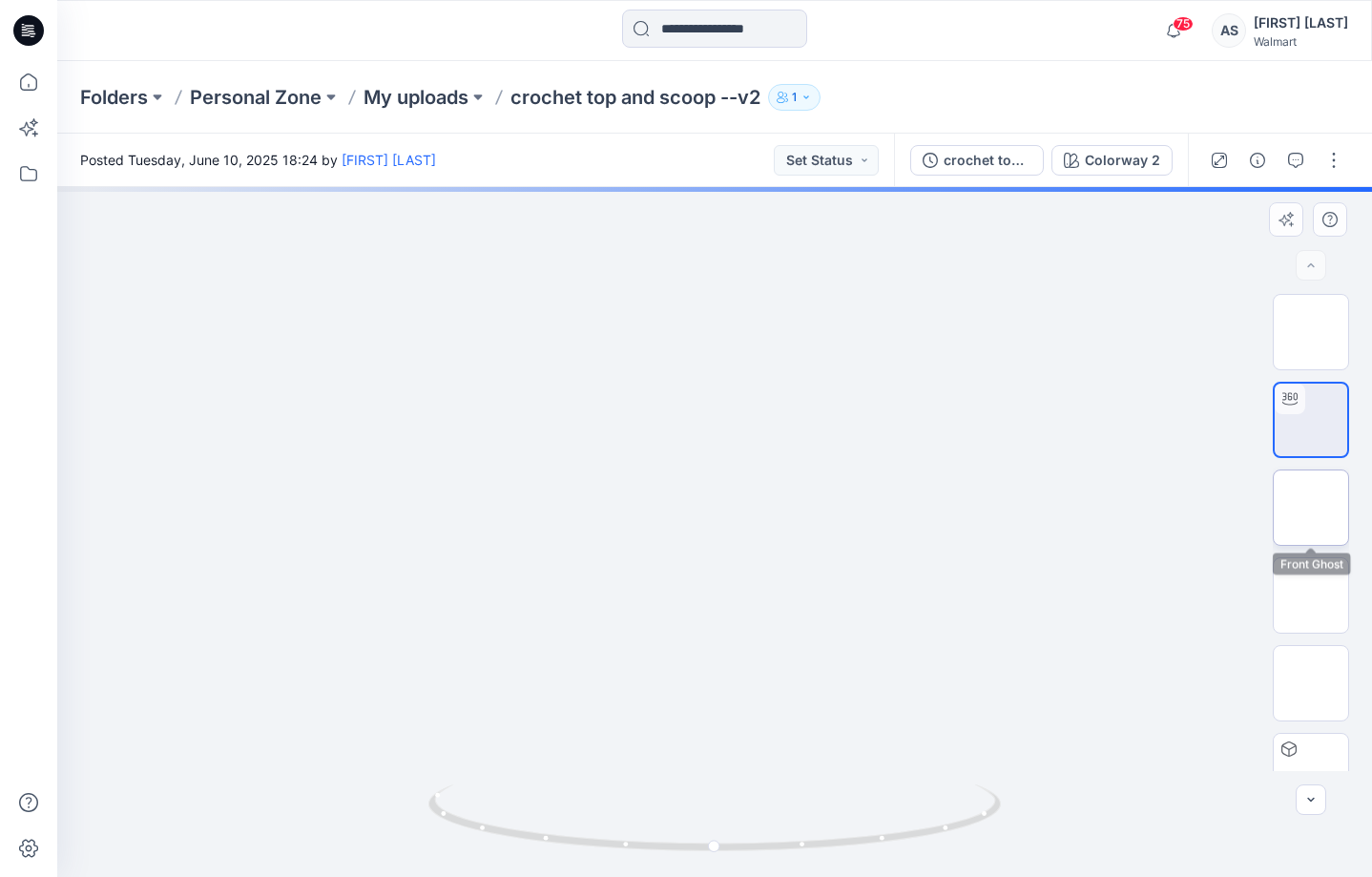 click at bounding box center [1311, 508] 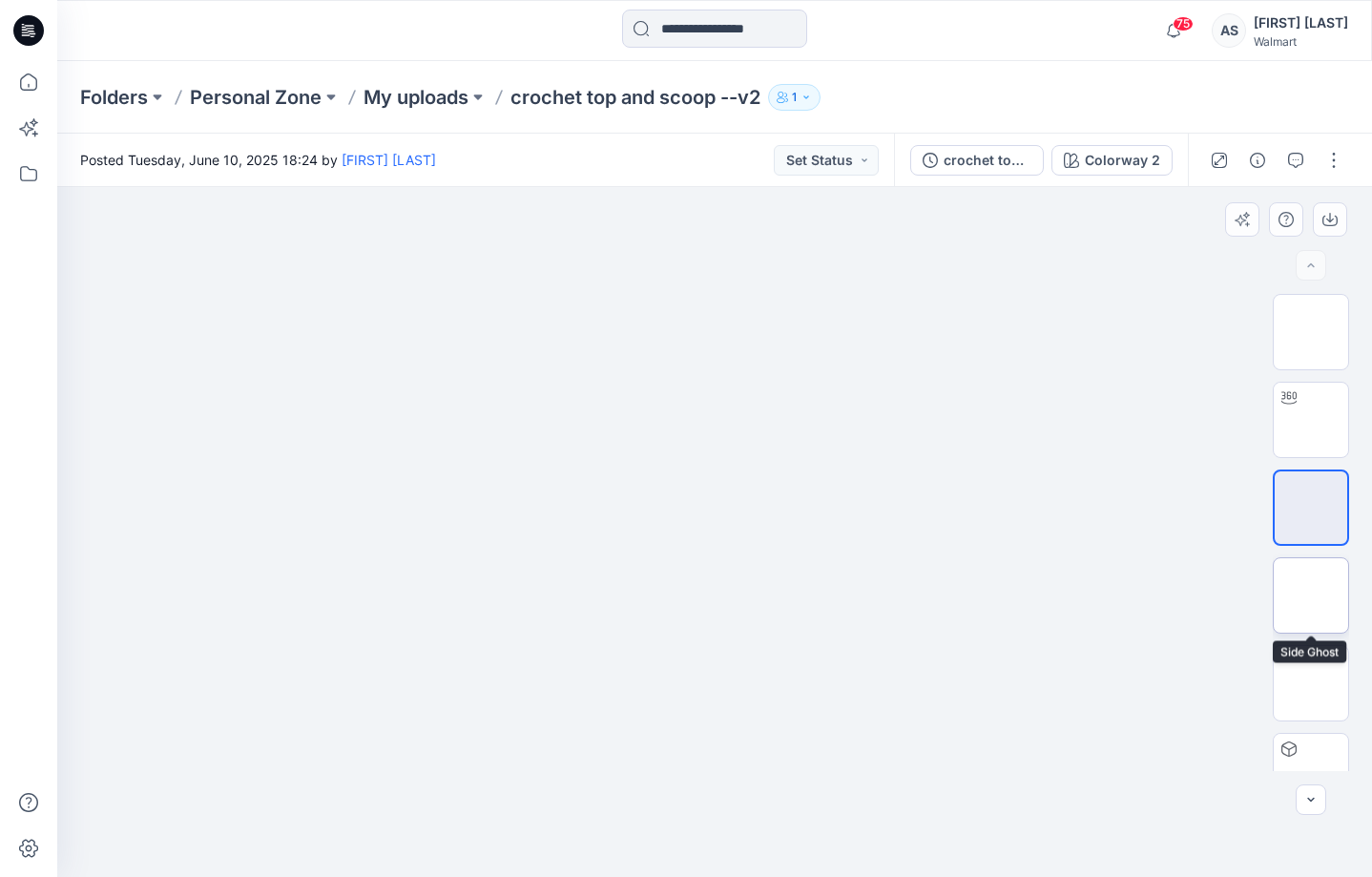 click at bounding box center [1311, 595] 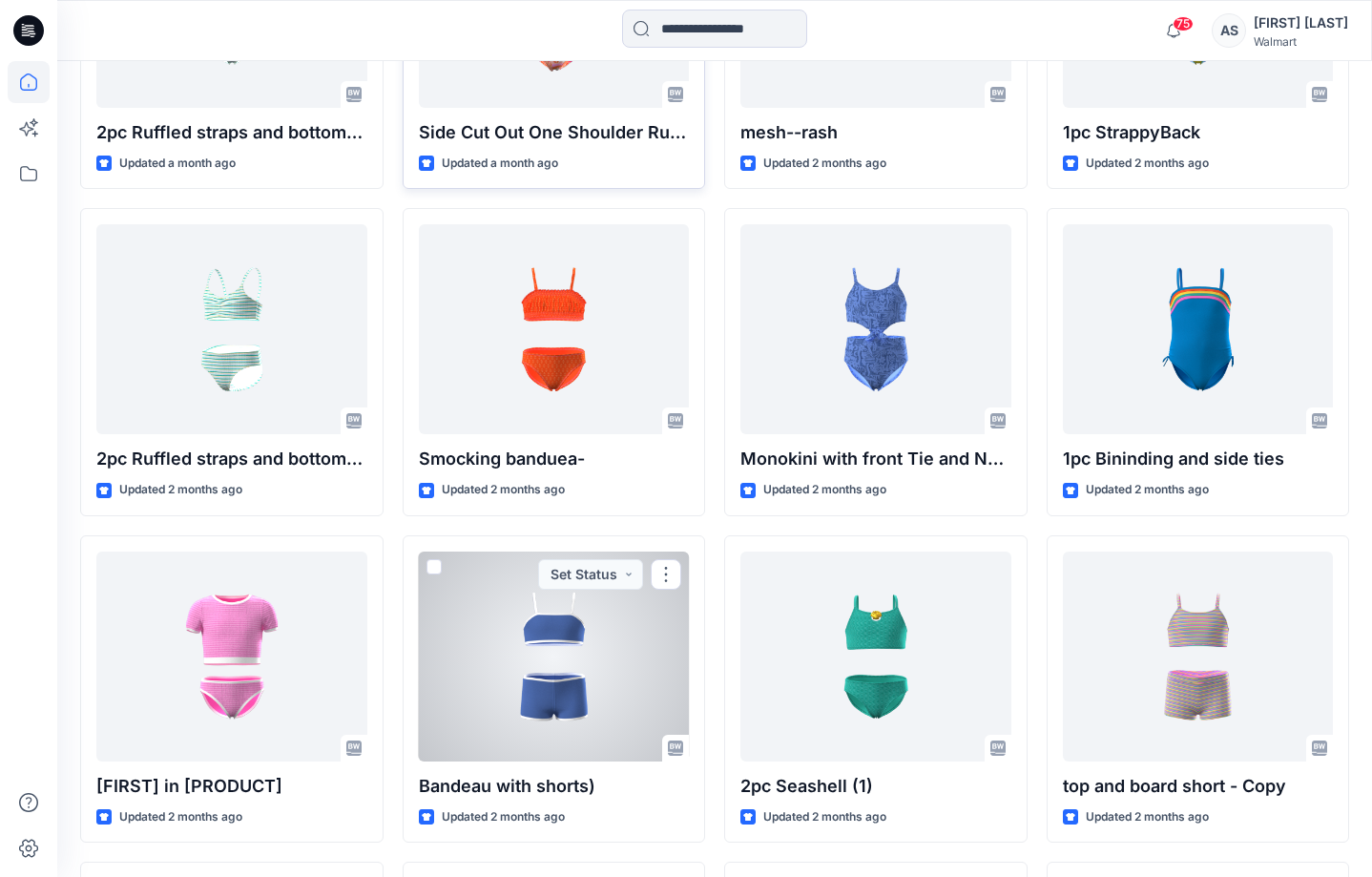 scroll, scrollTop: 5662, scrollLeft: 0, axis: vertical 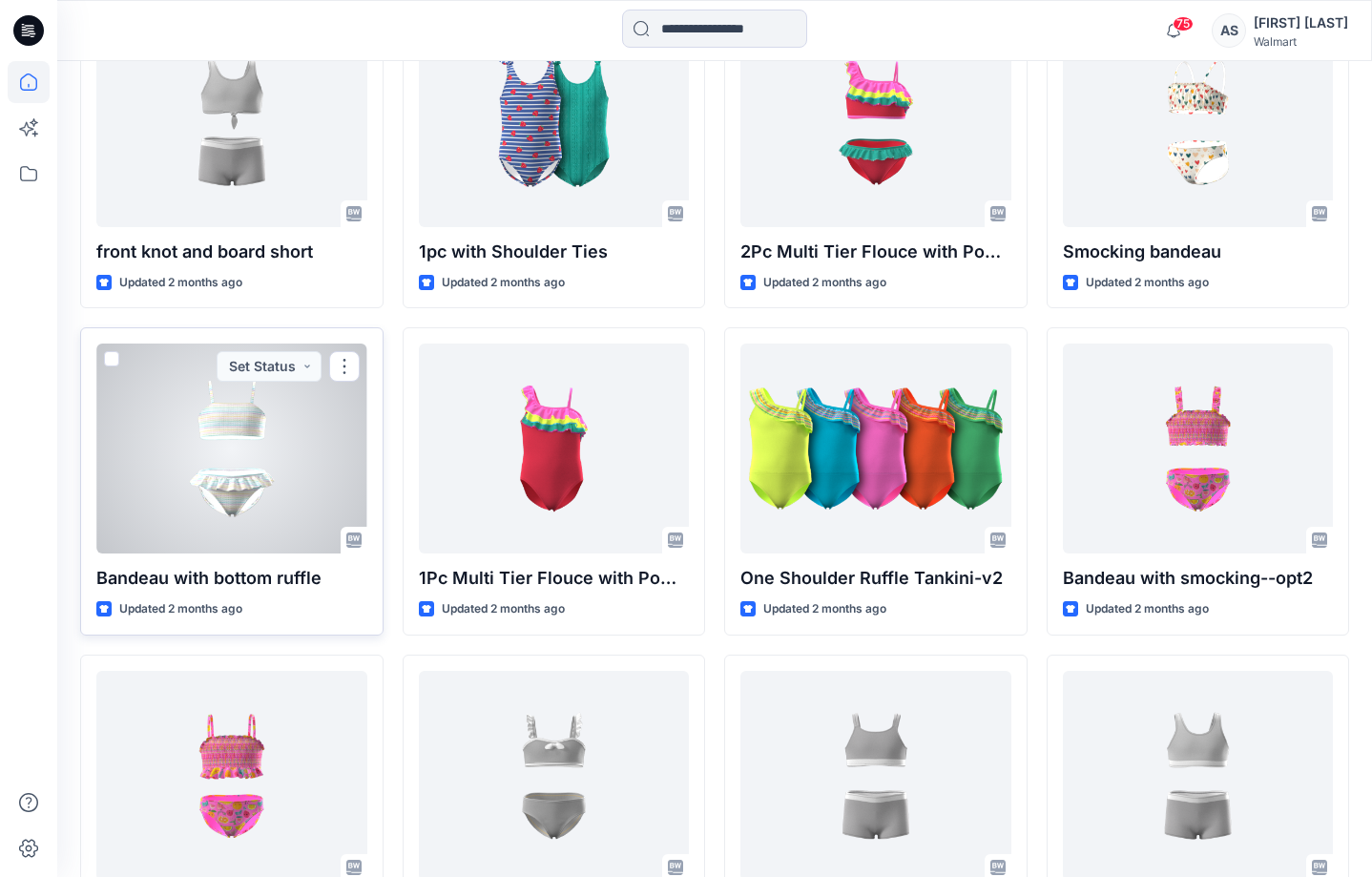 click at bounding box center [232, 449] 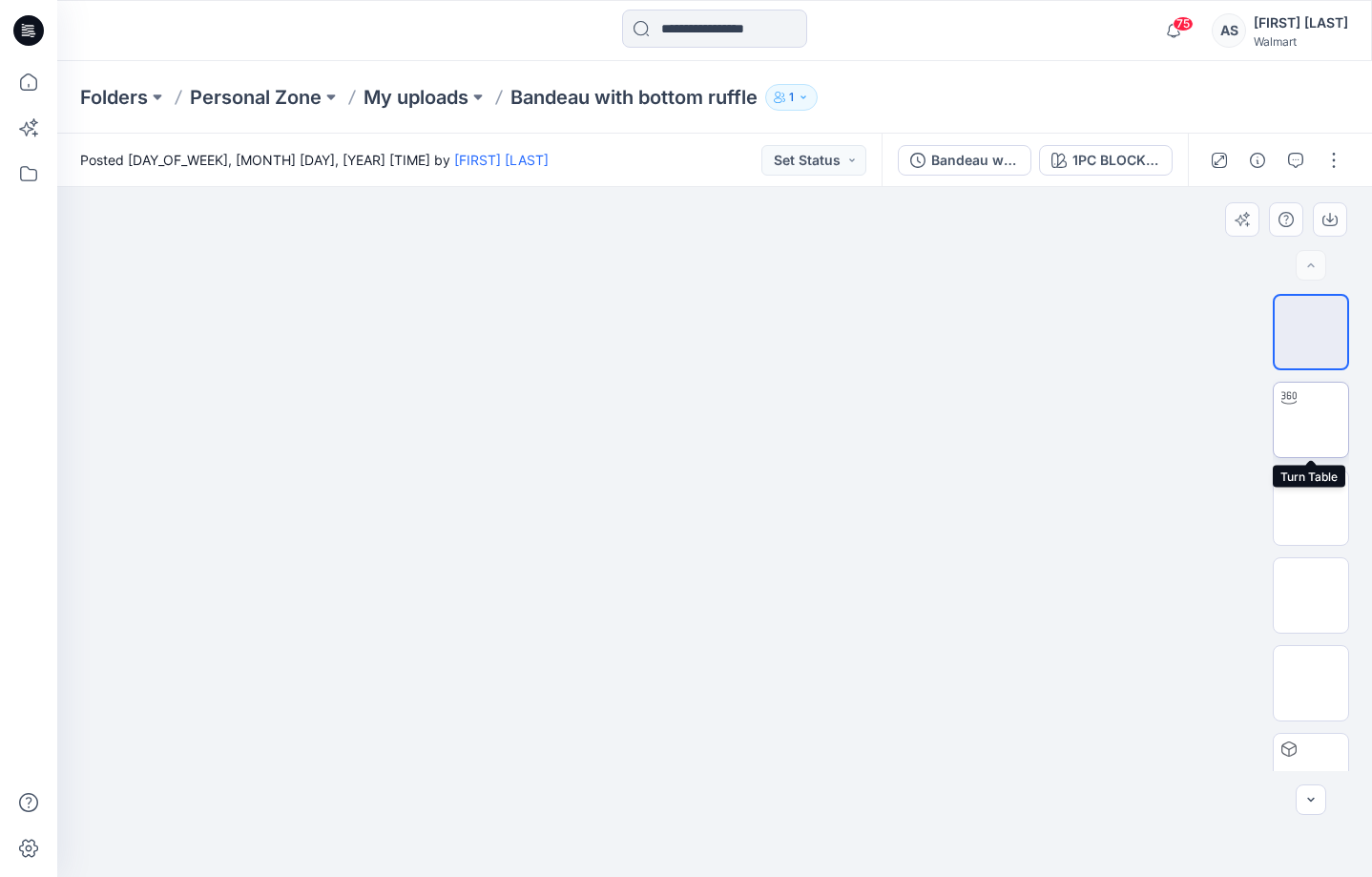 click at bounding box center (1311, 420) 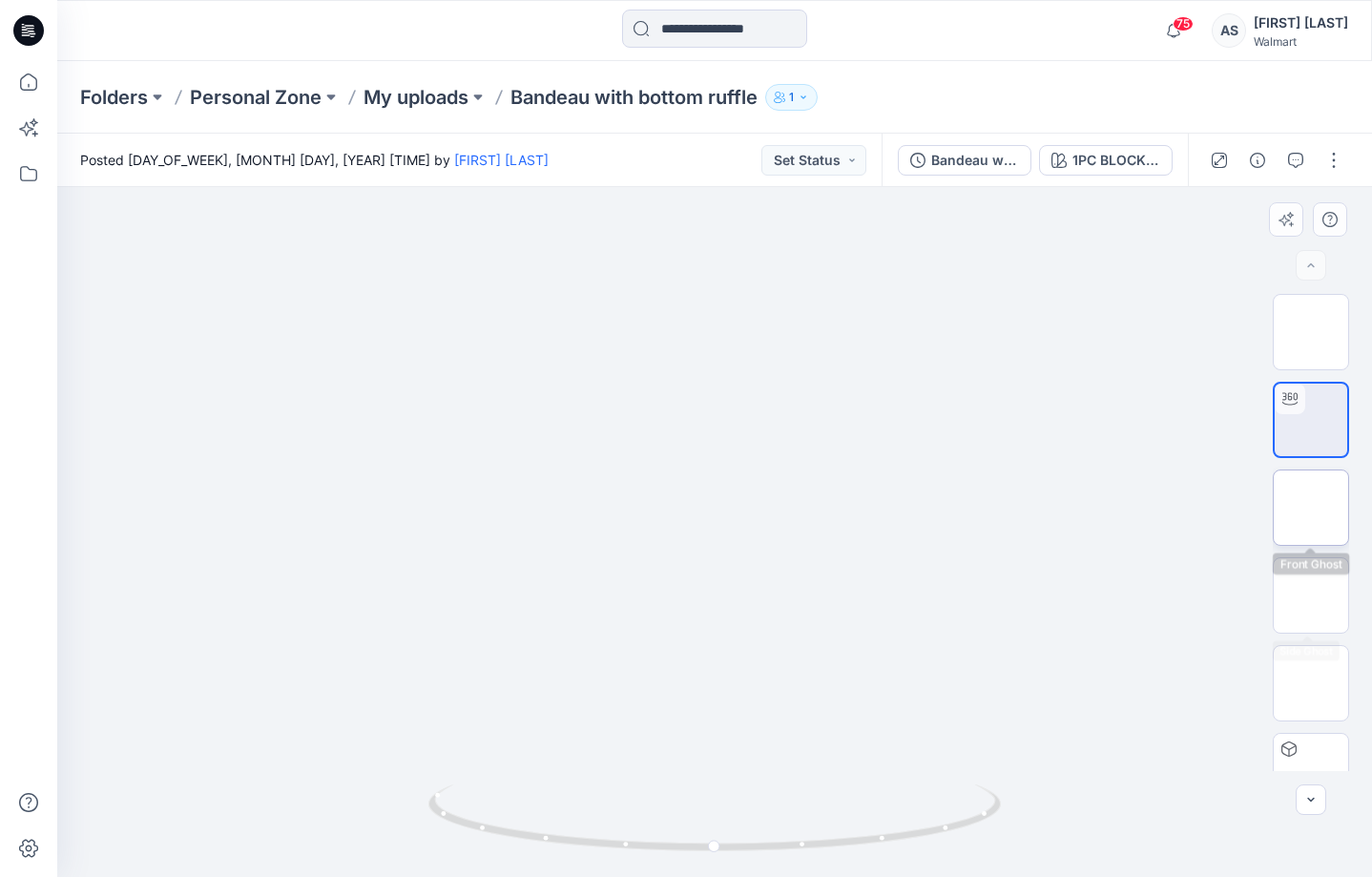 click at bounding box center [1311, 508] 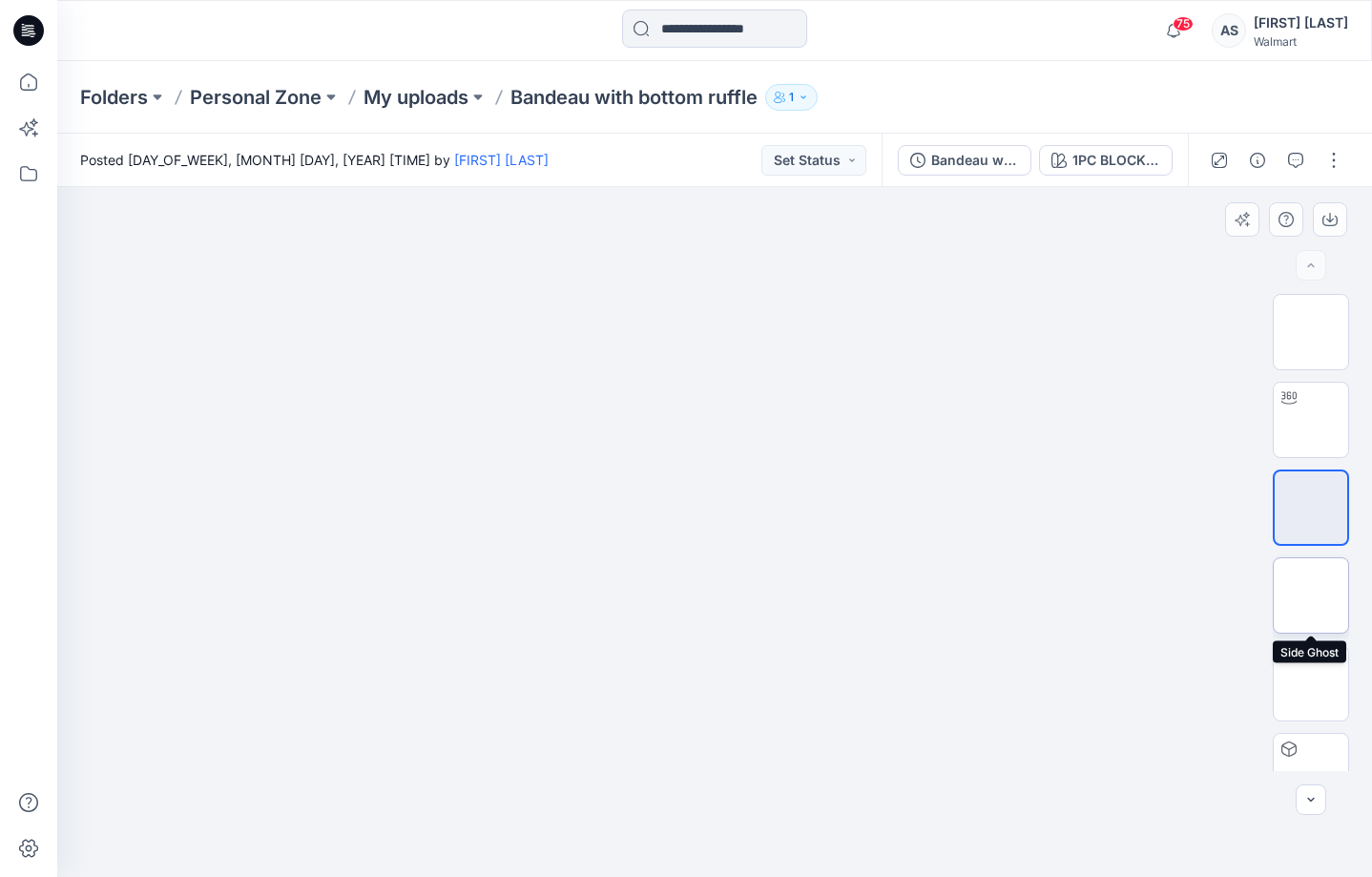 click at bounding box center [1311, 595] 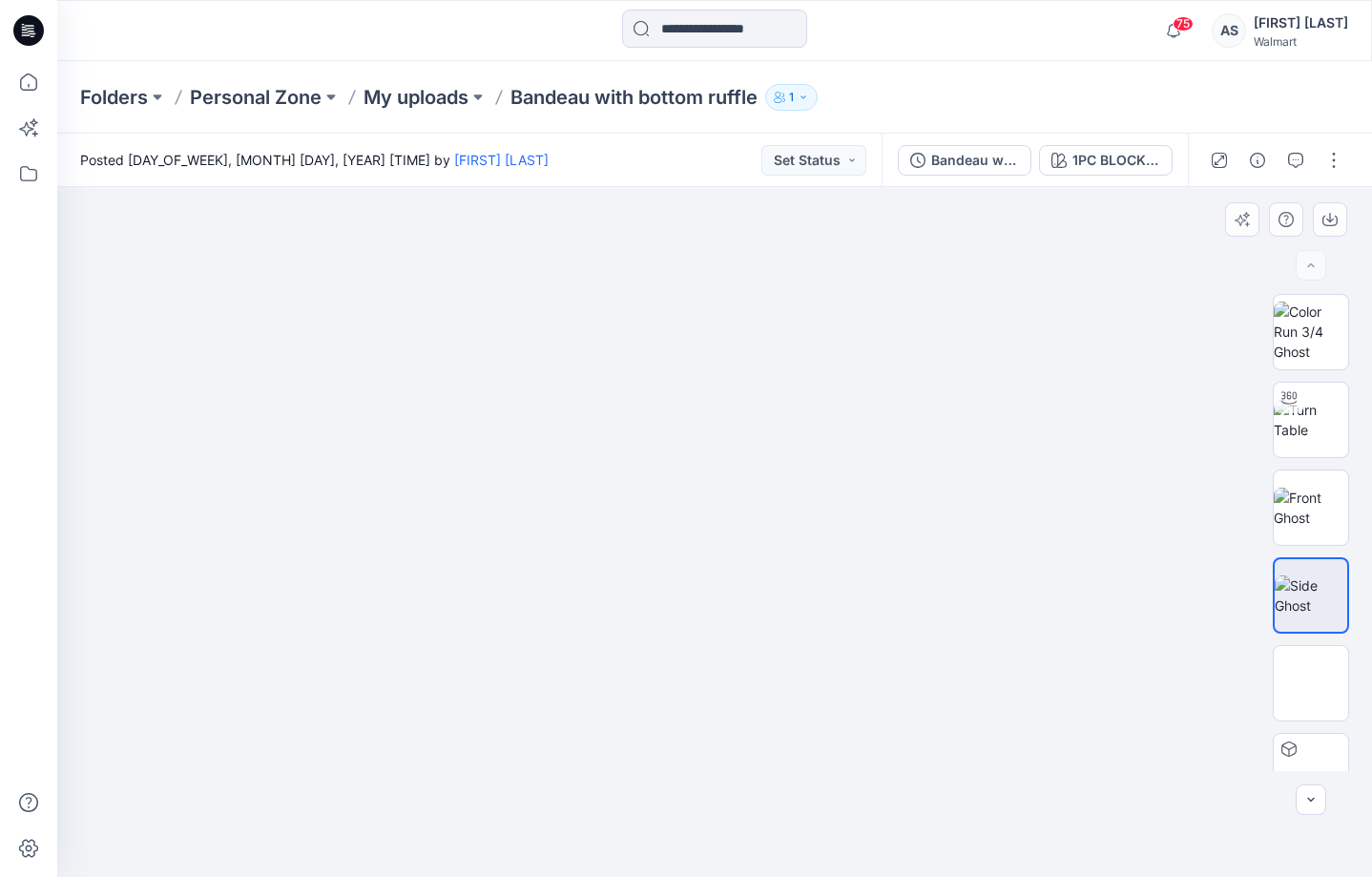 click at bounding box center [1311, 532] 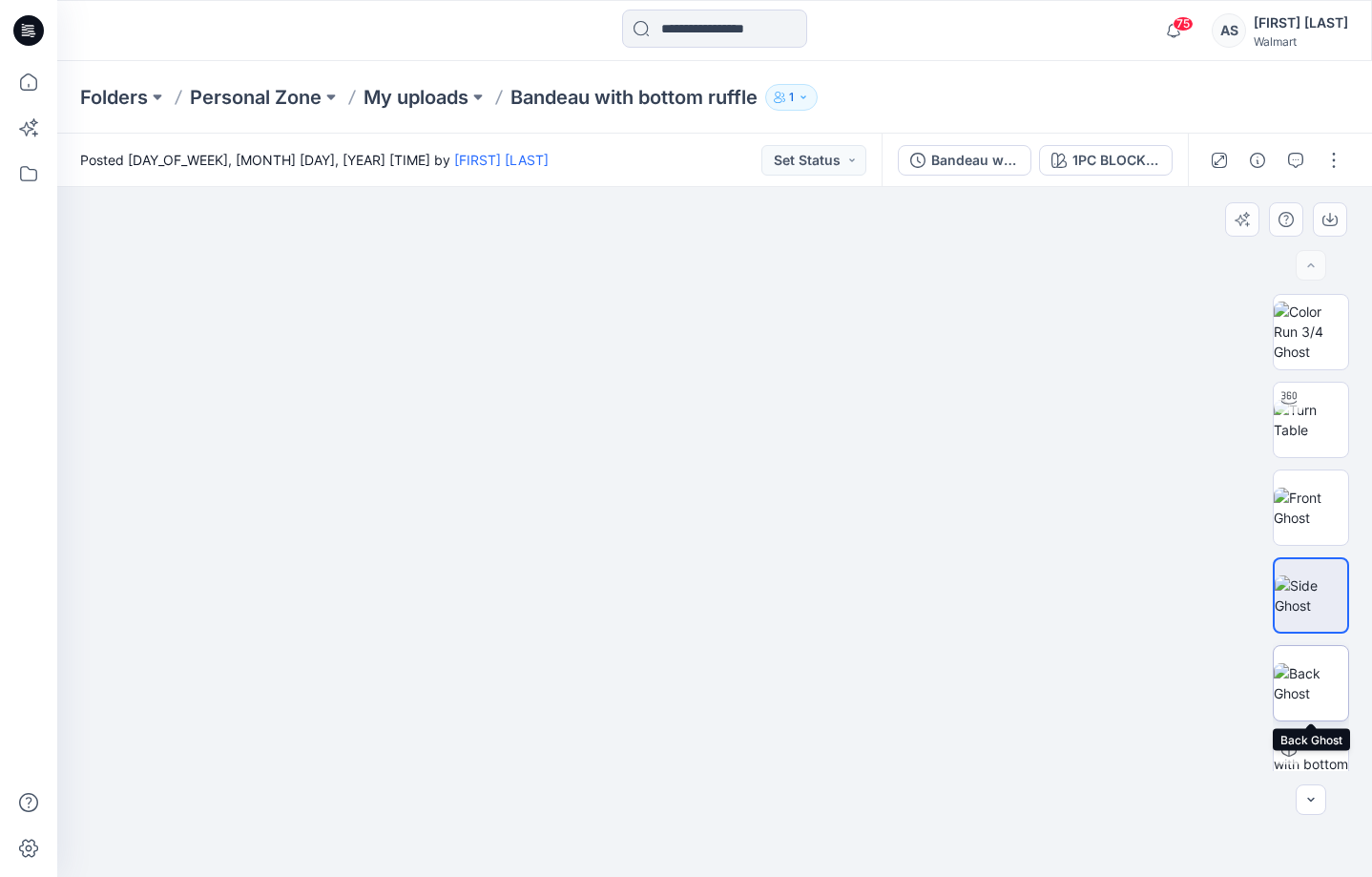 click at bounding box center [1311, 683] 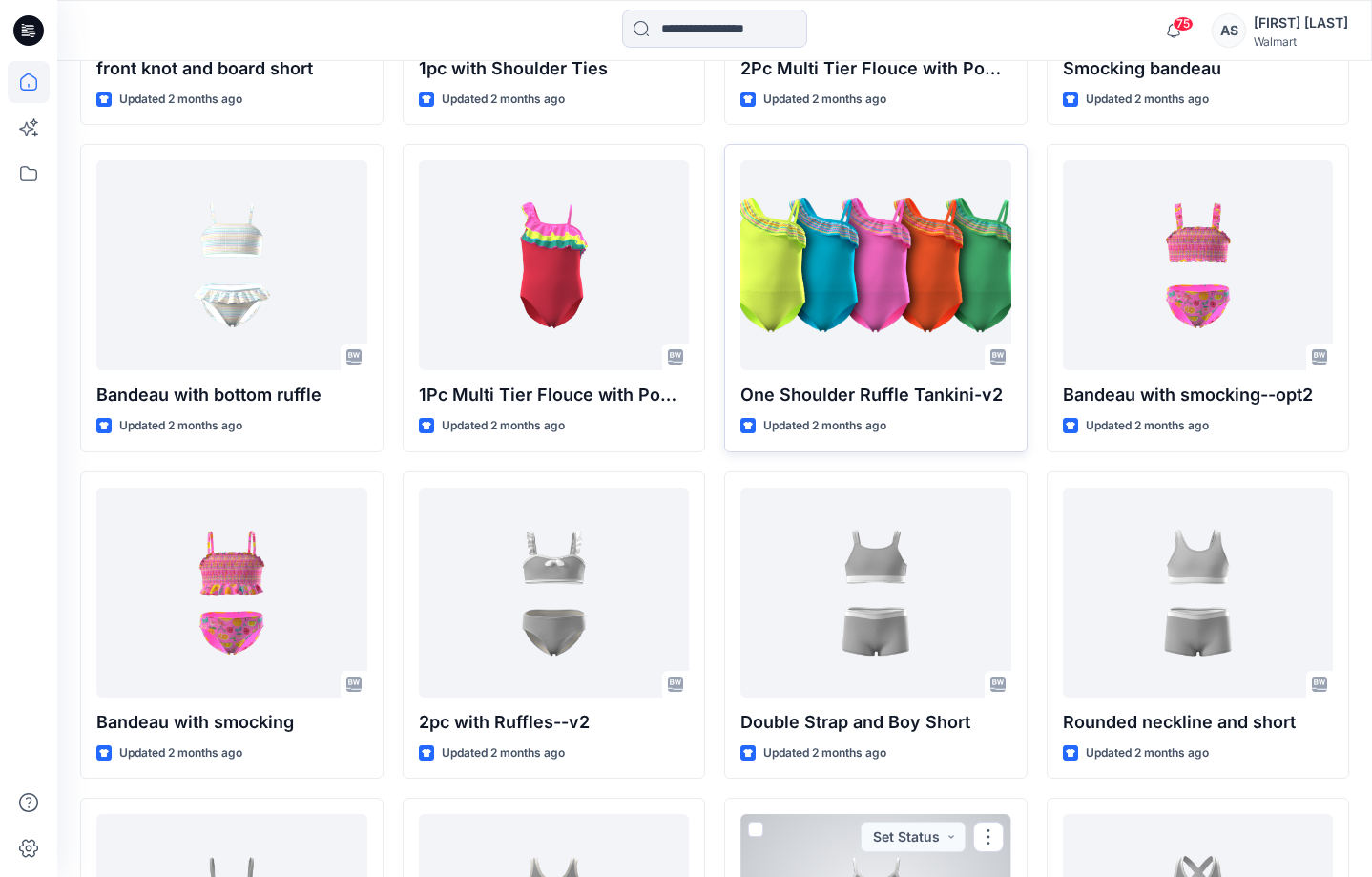 scroll, scrollTop: 7959, scrollLeft: 0, axis: vertical 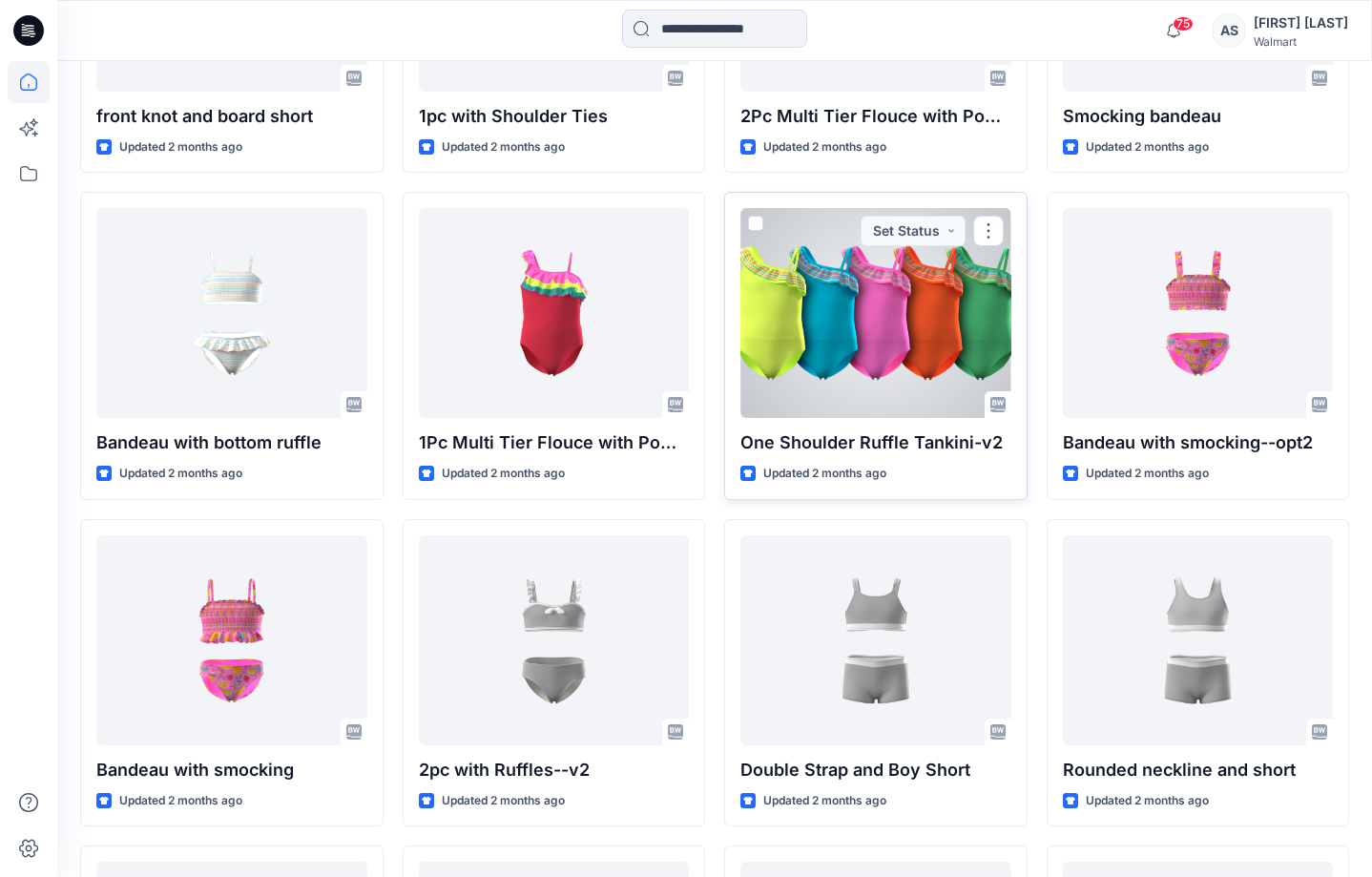 click at bounding box center [876, 313] 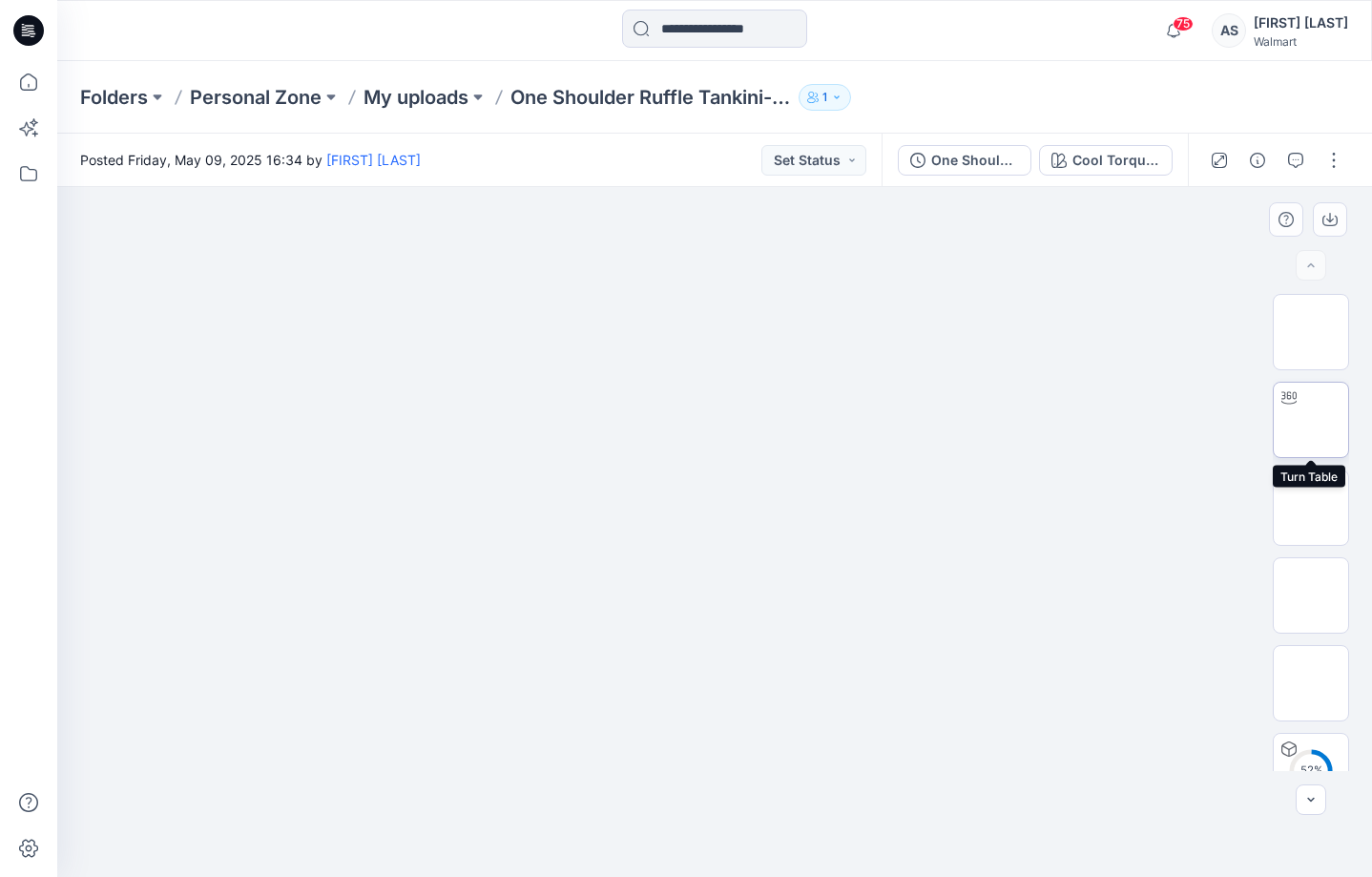 click at bounding box center (1311, 420) 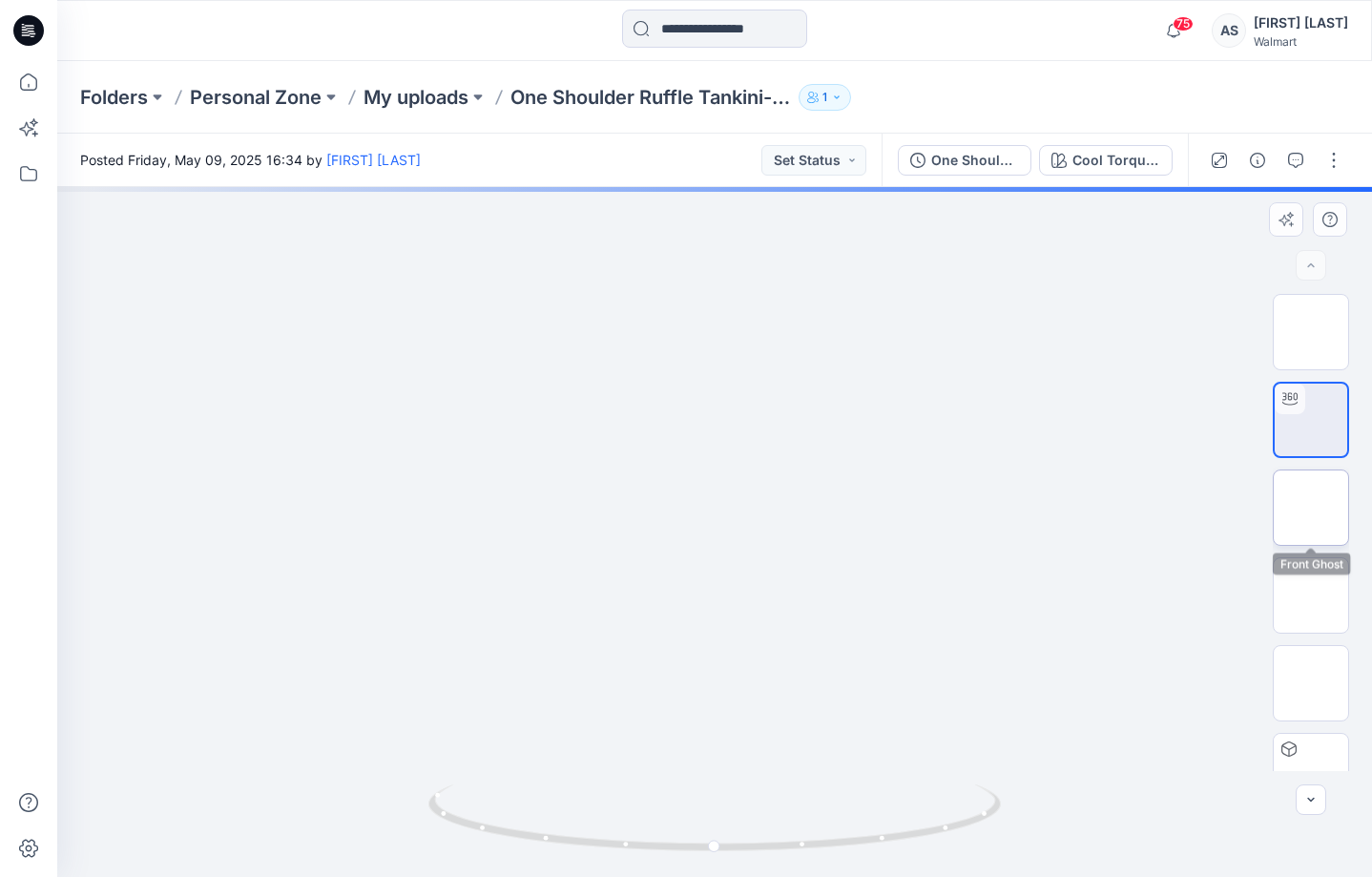 click at bounding box center (1311, 508) 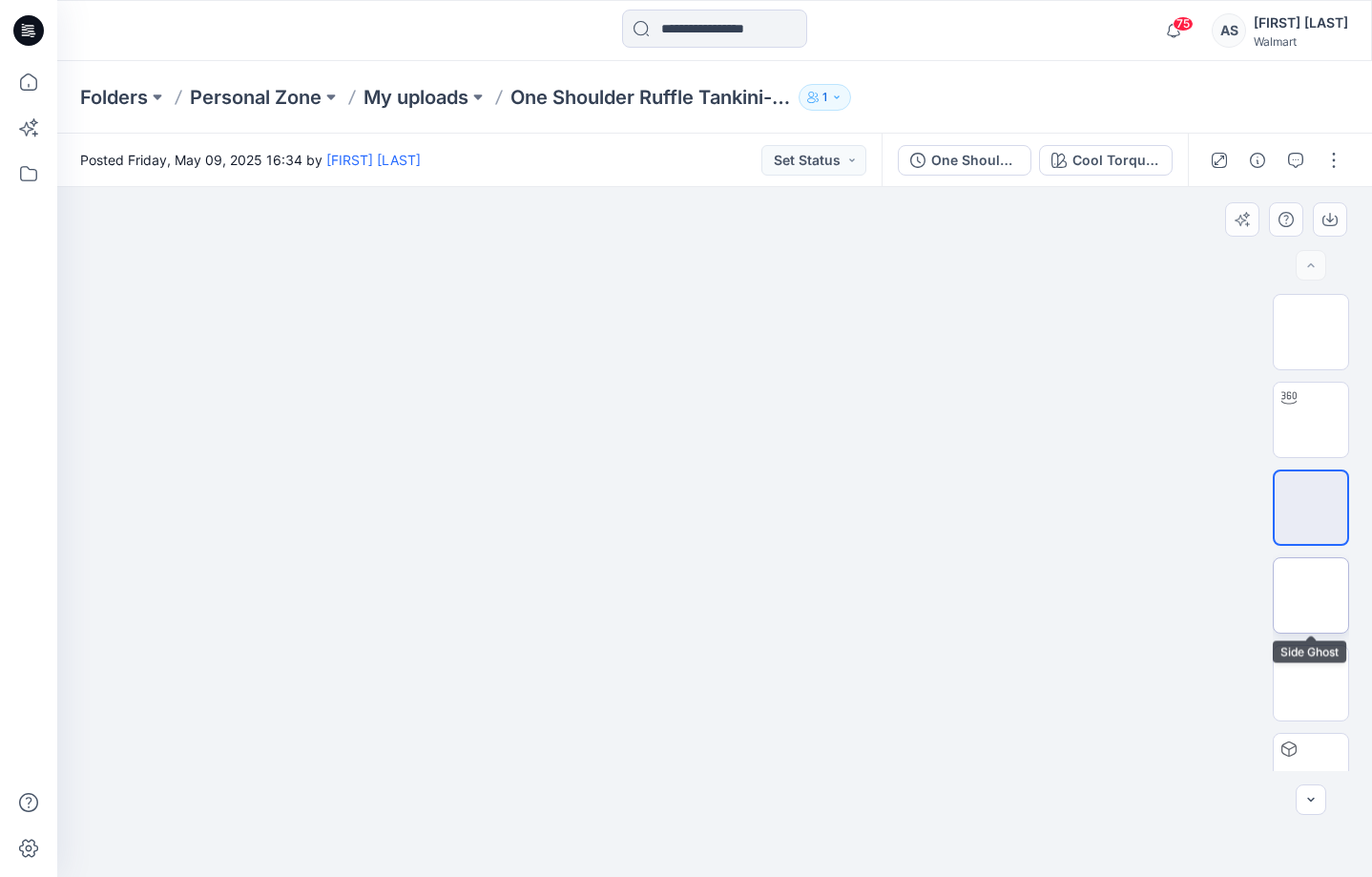 click at bounding box center [1311, 595] 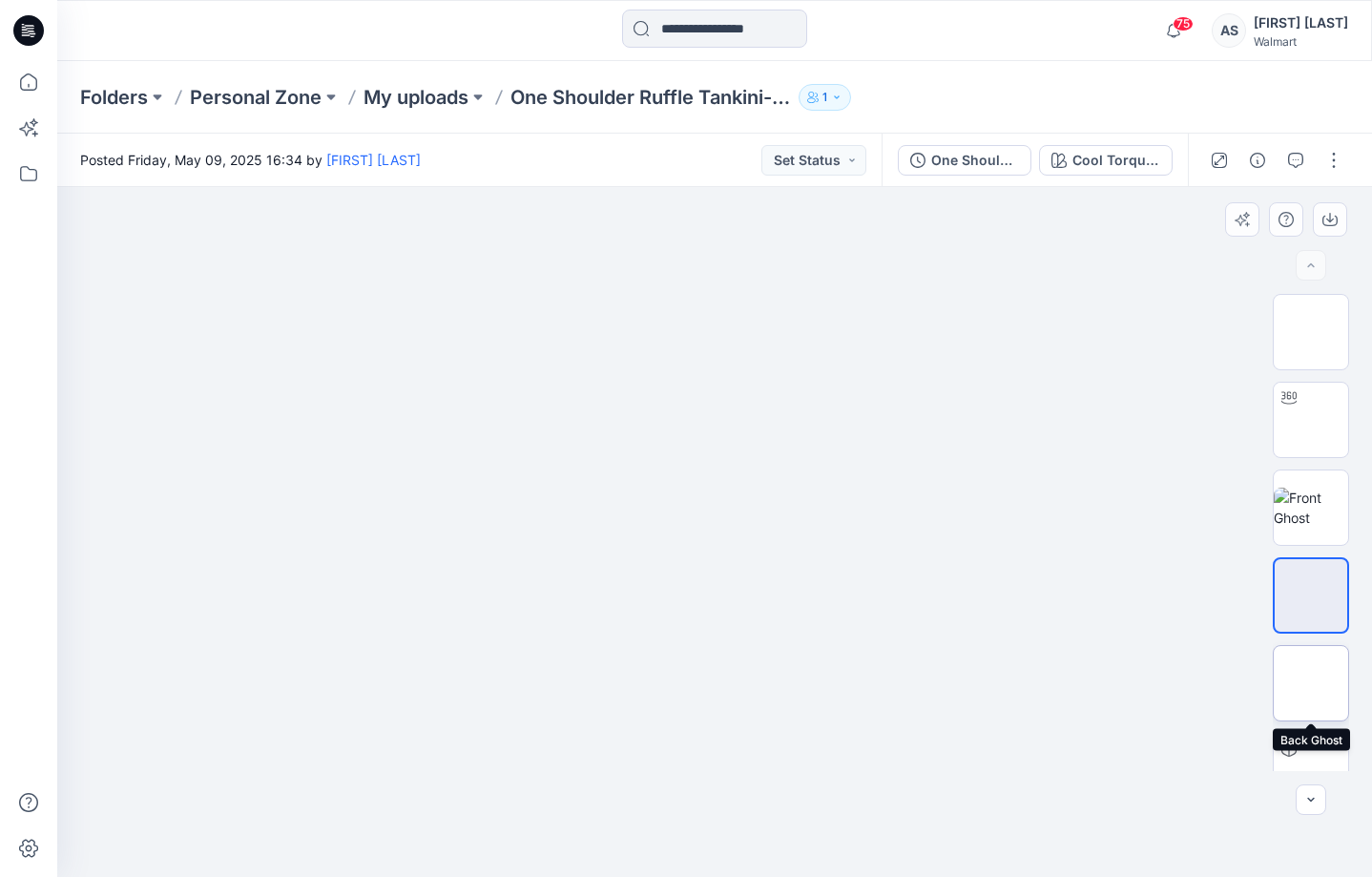 click at bounding box center (1311, 683) 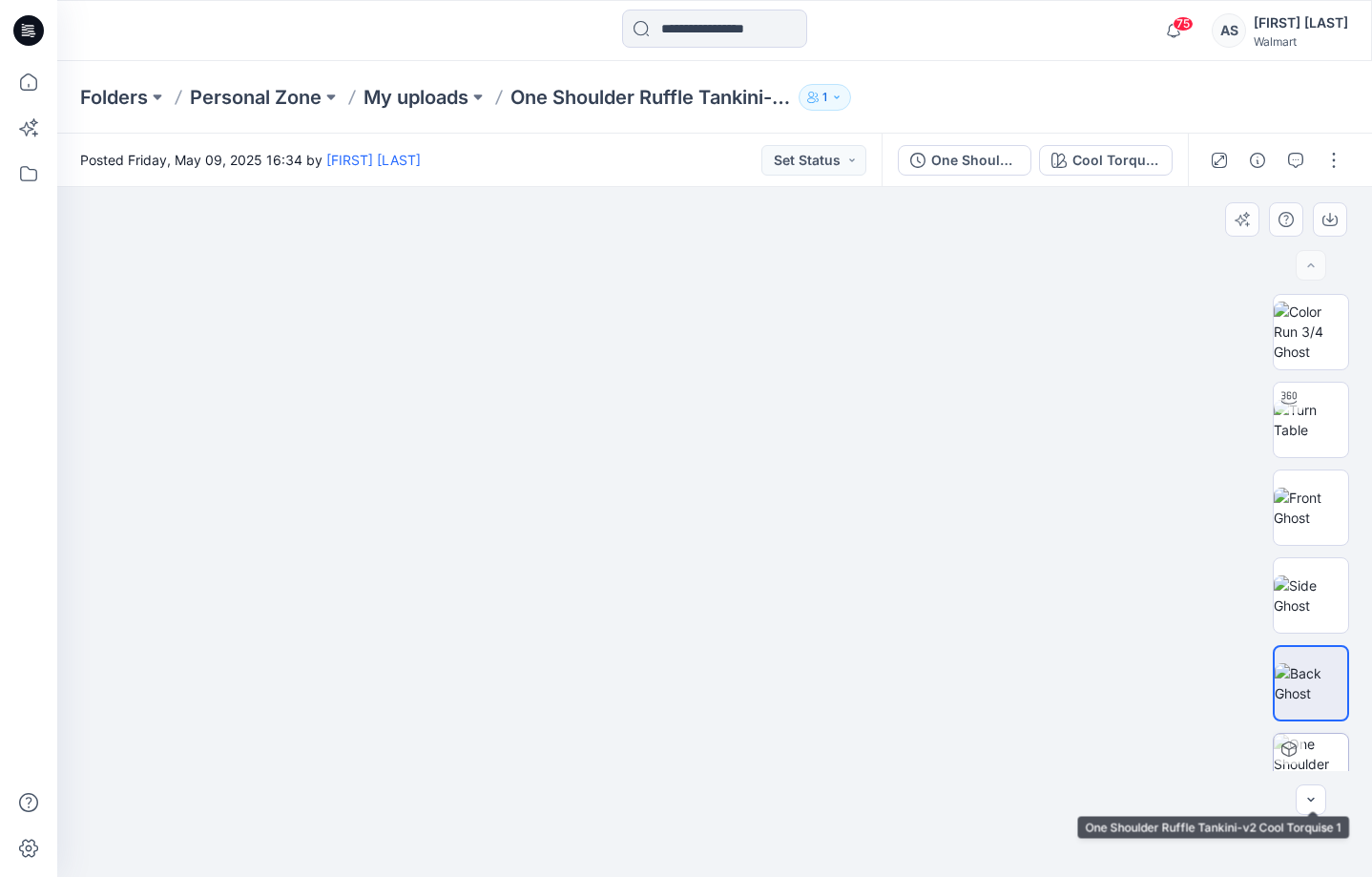 click at bounding box center [1311, 771] 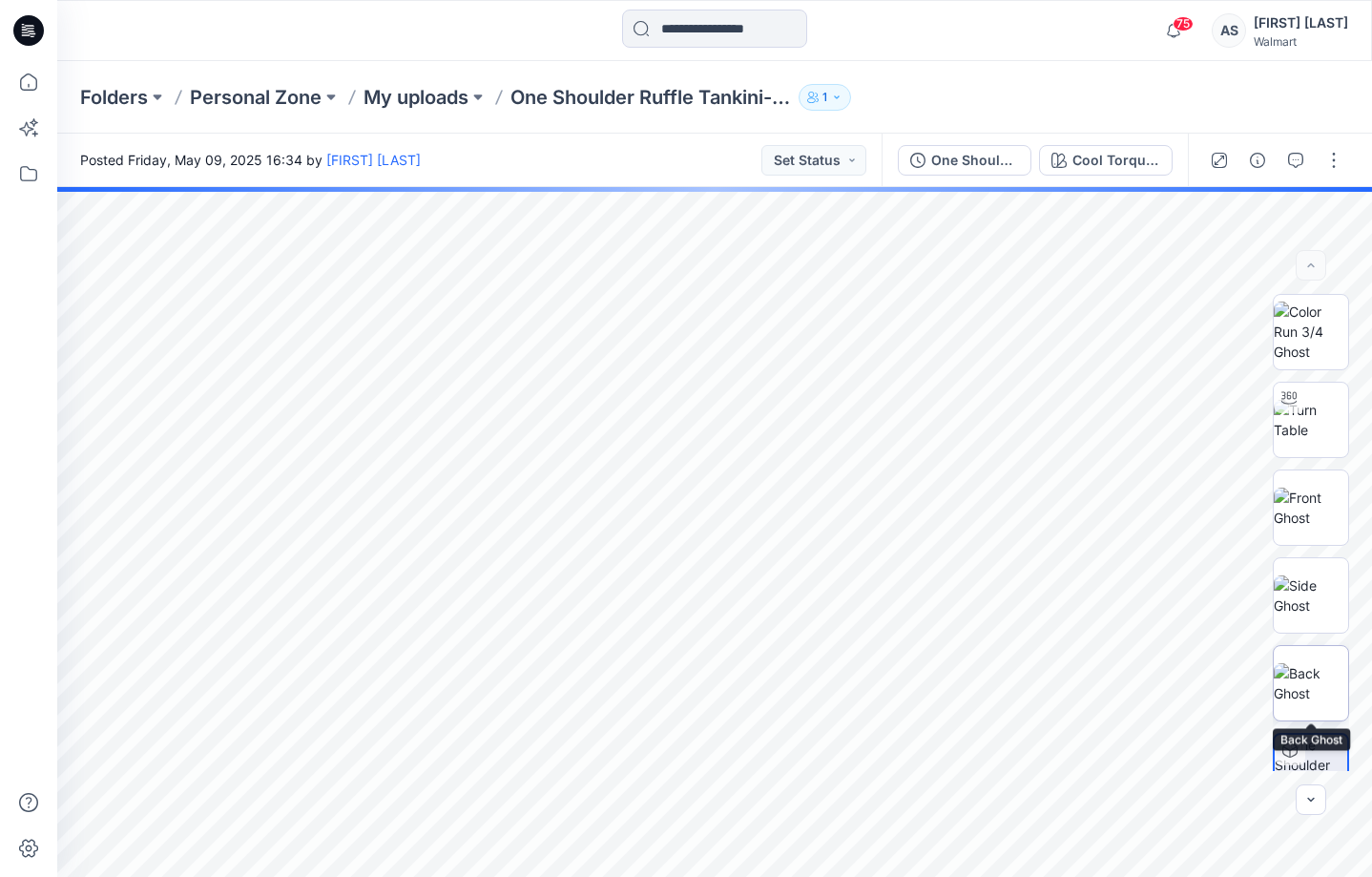 scroll, scrollTop: 126, scrollLeft: 0, axis: vertical 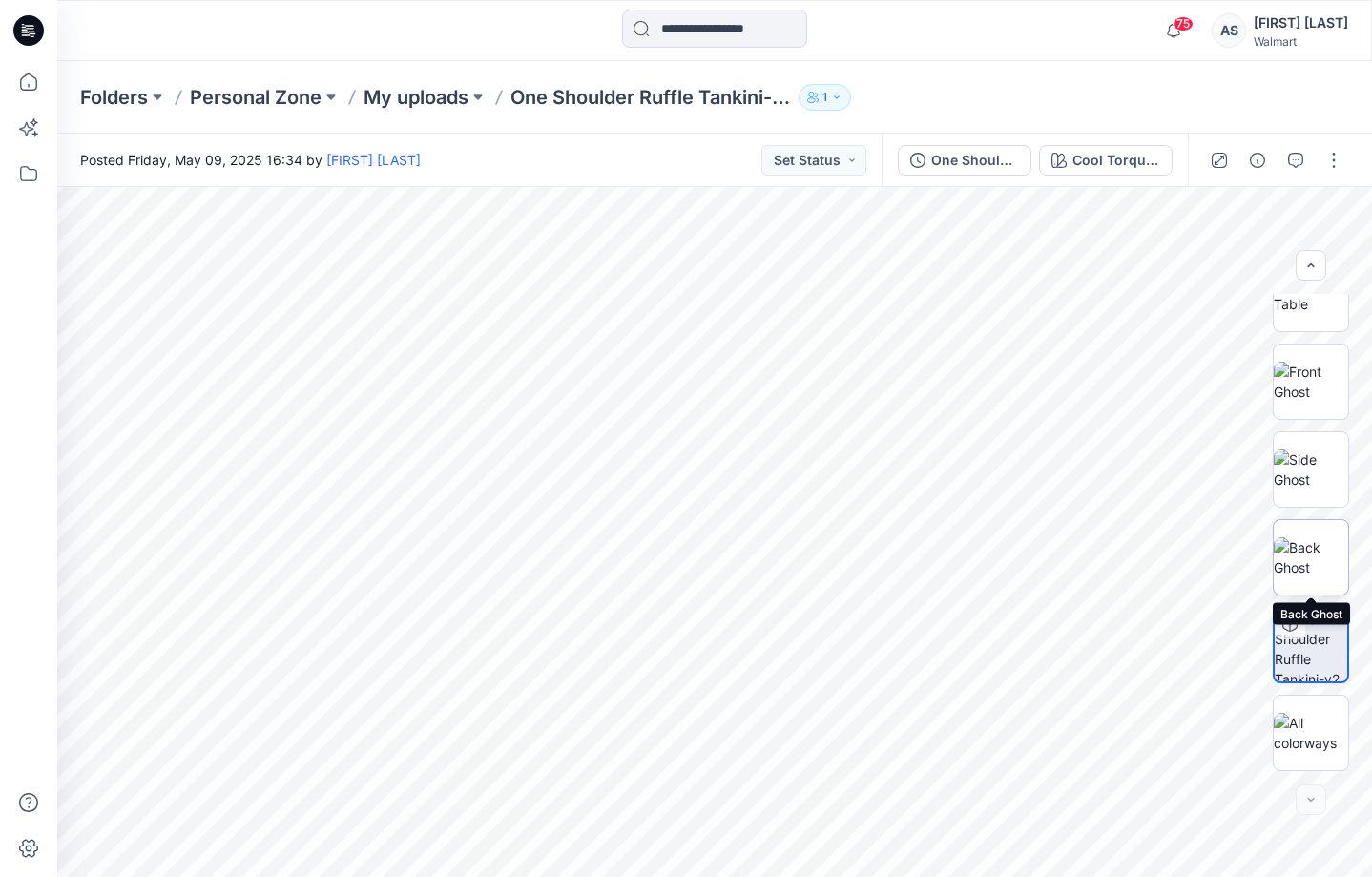 click at bounding box center [1311, 557] 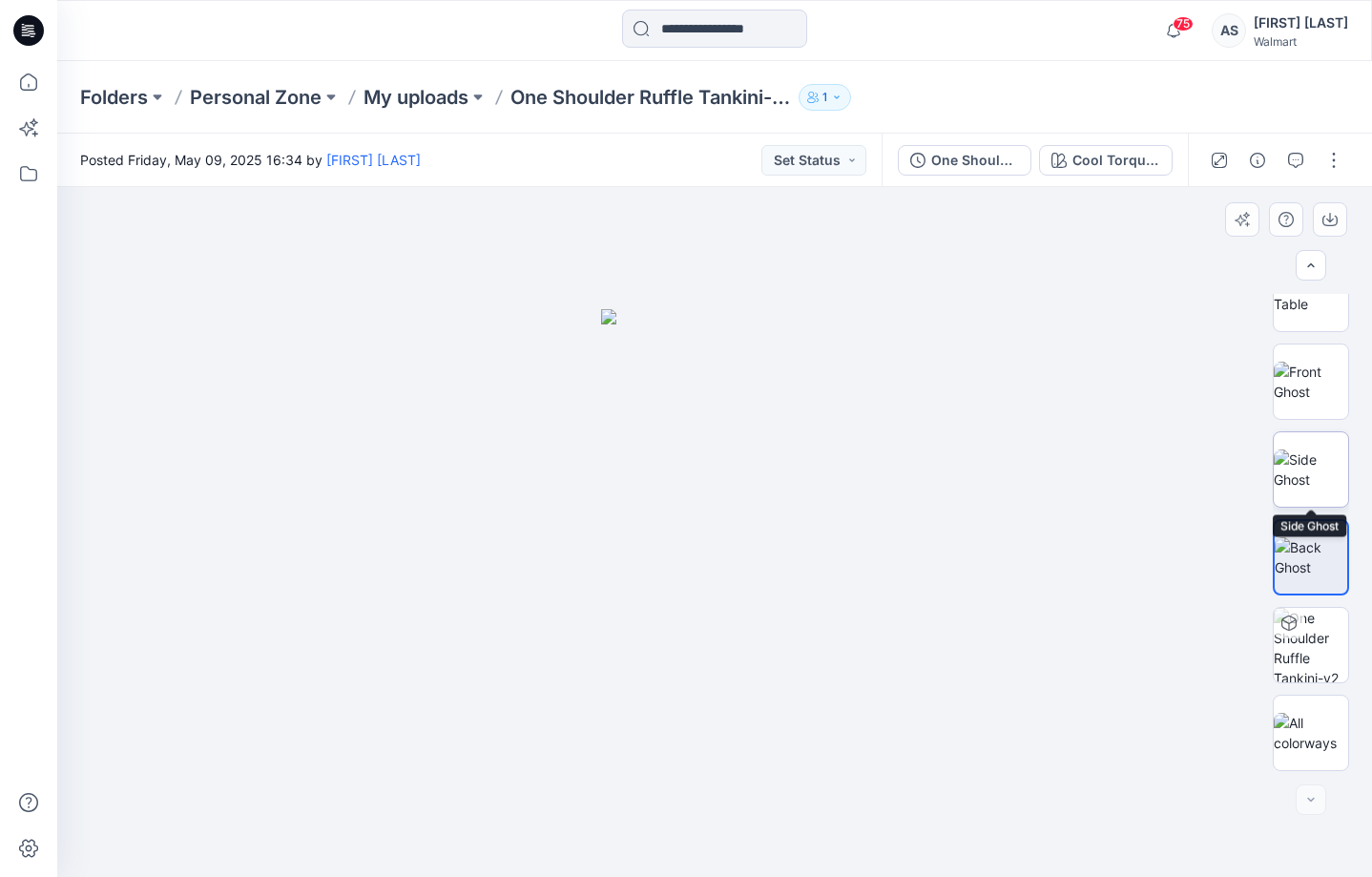 click at bounding box center (1311, 470) 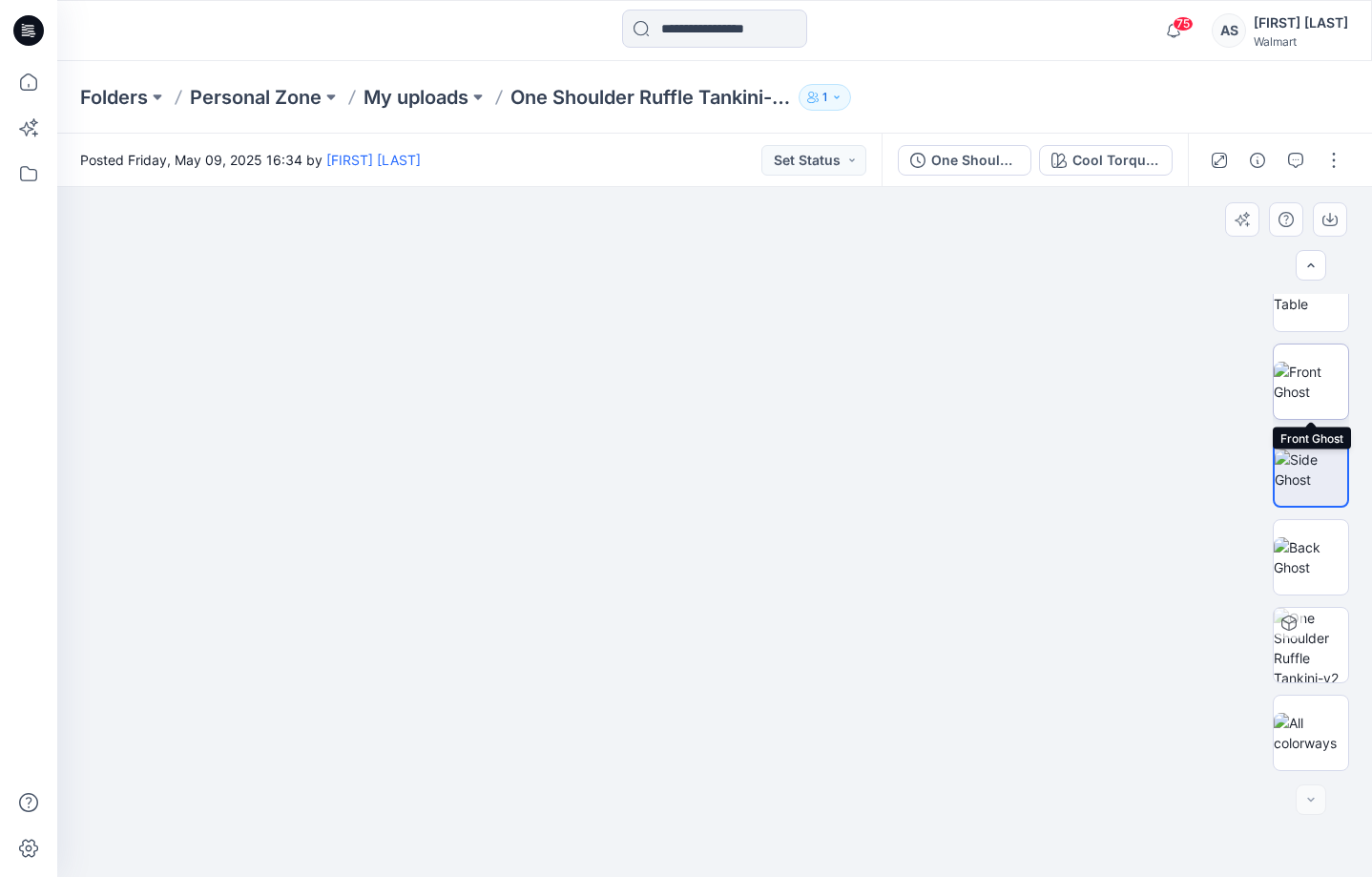 click at bounding box center (1311, 382) 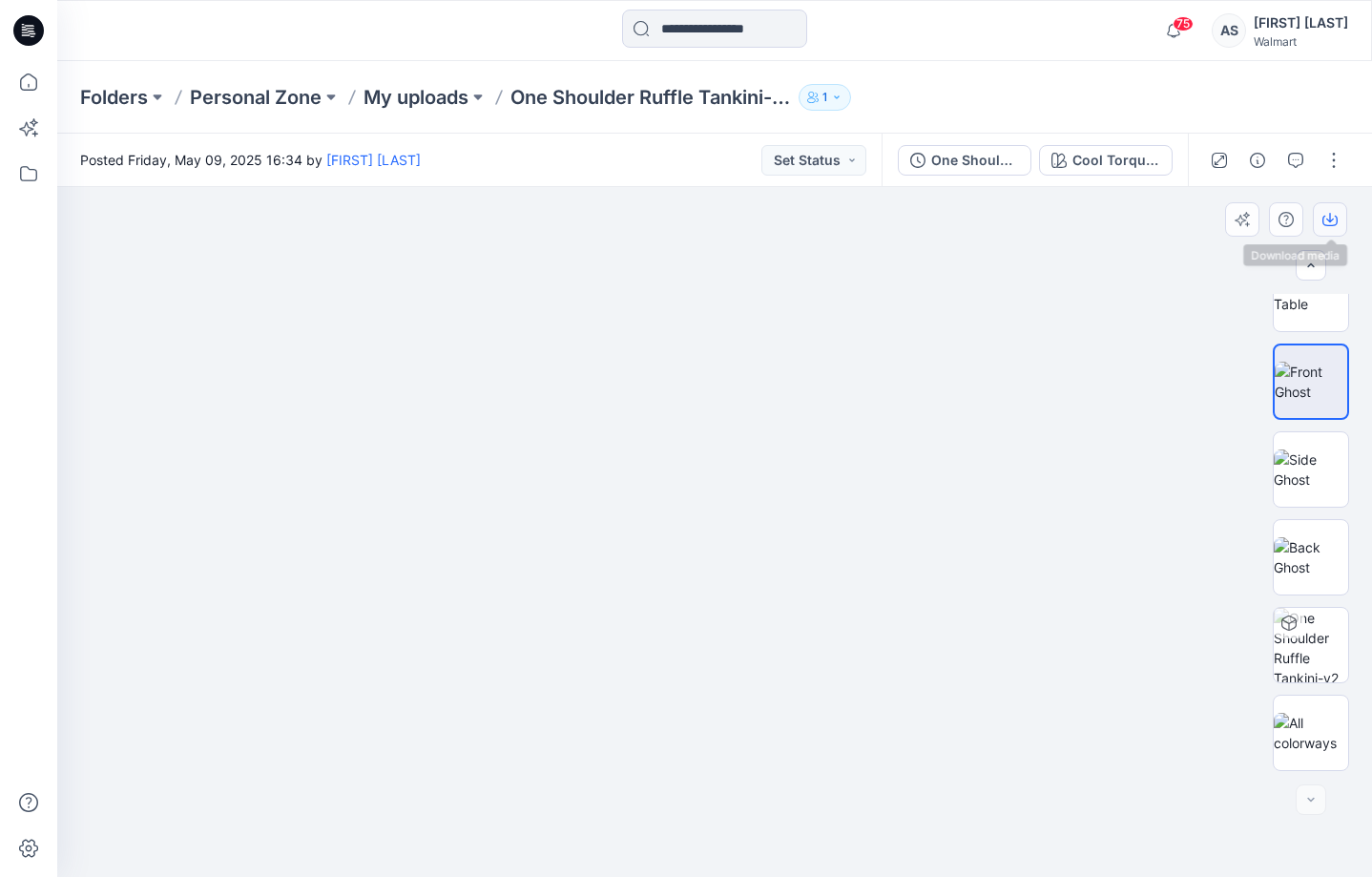 click at bounding box center [1330, 219] 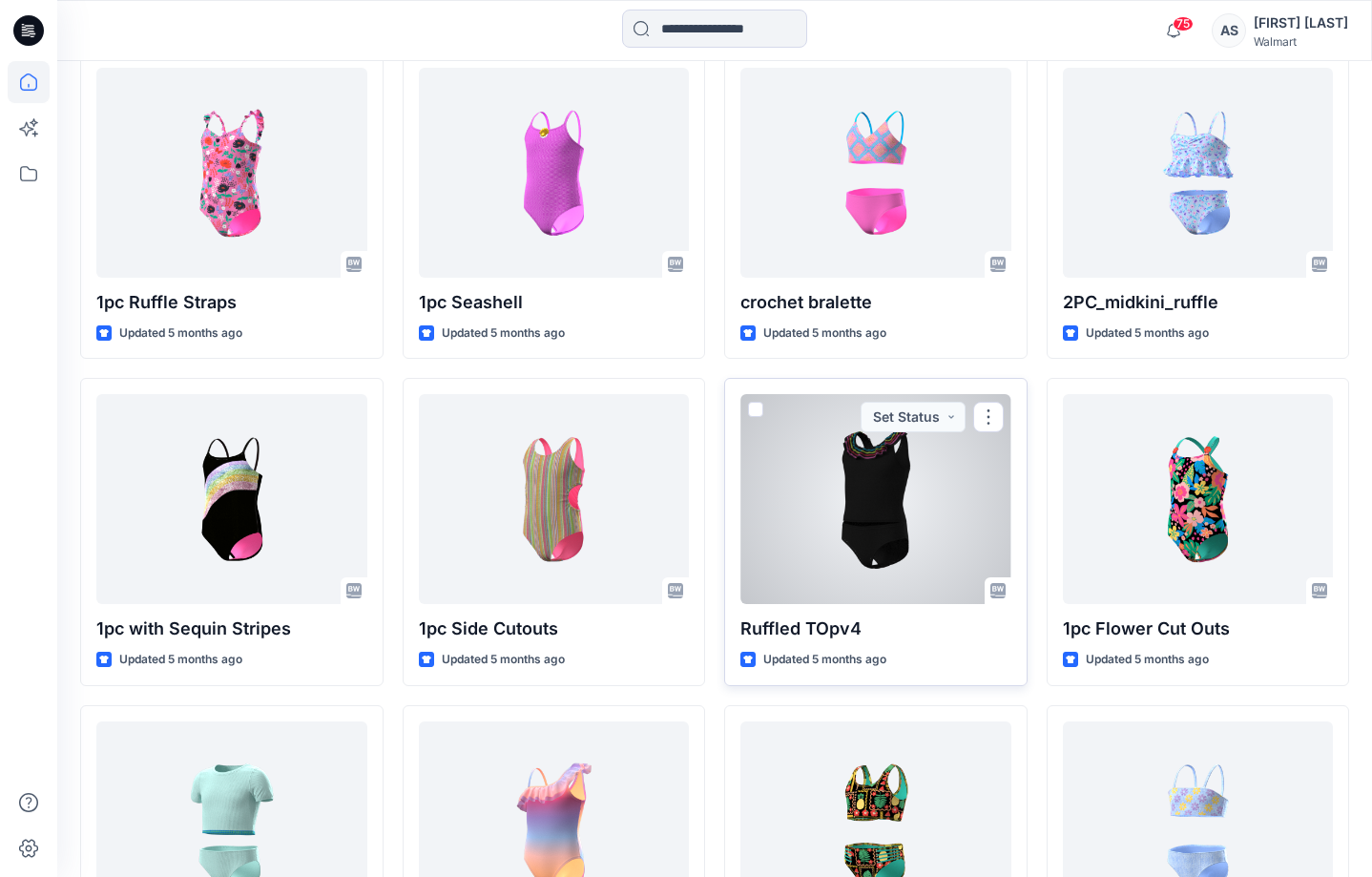 scroll, scrollTop: 25072, scrollLeft: 0, axis: vertical 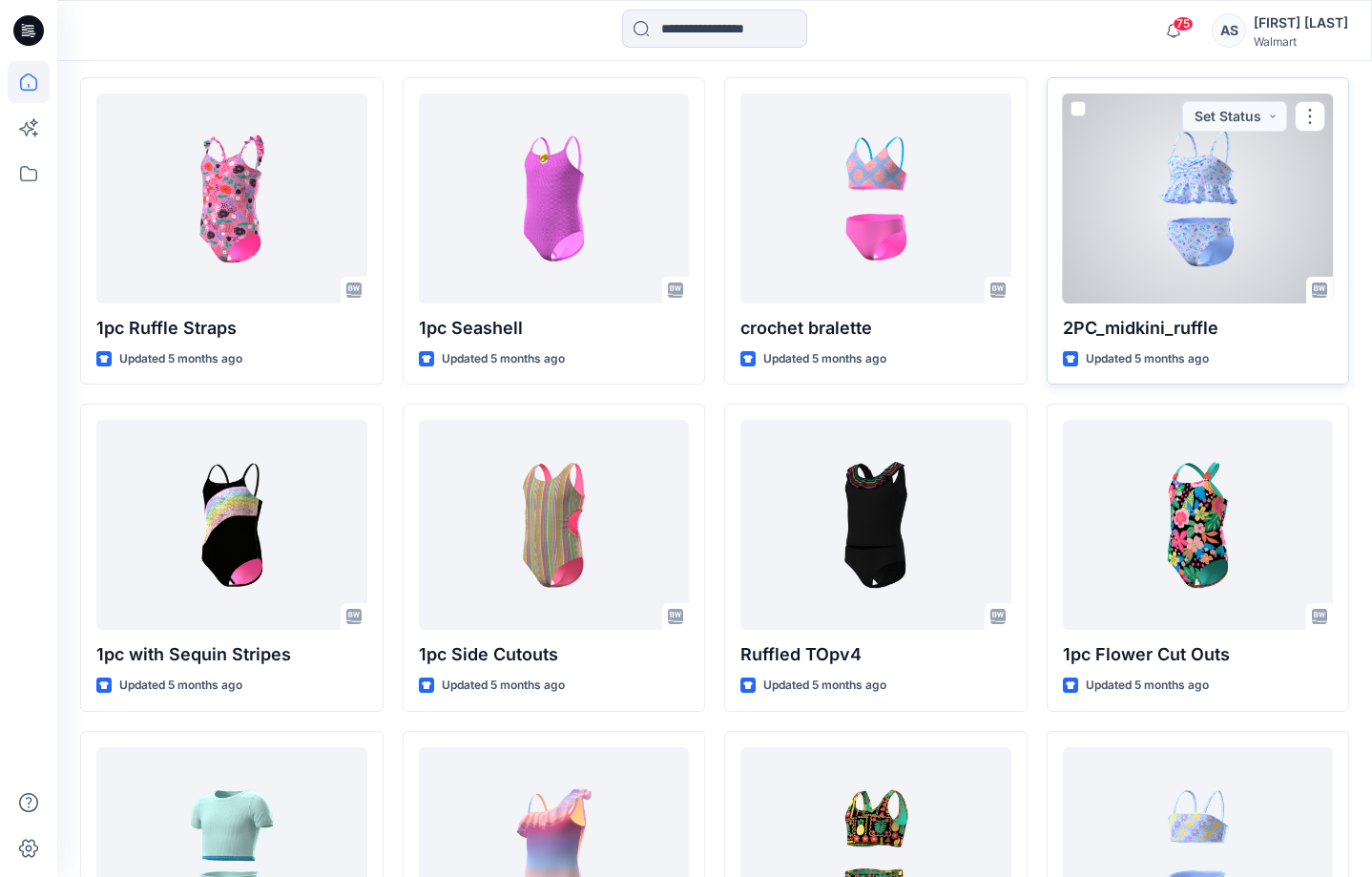 click at bounding box center (1198, 198) 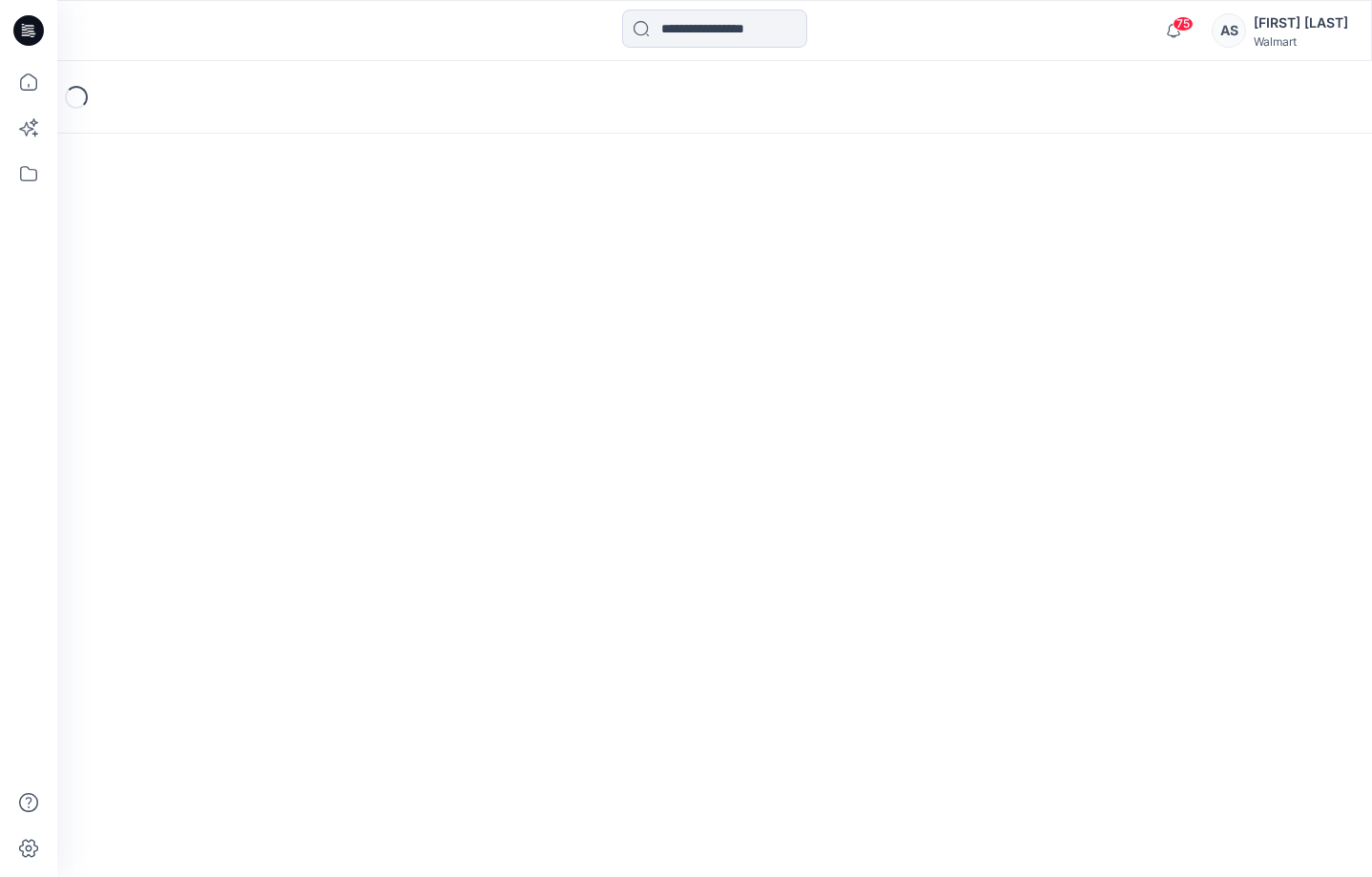 scroll, scrollTop: 0, scrollLeft: 0, axis: both 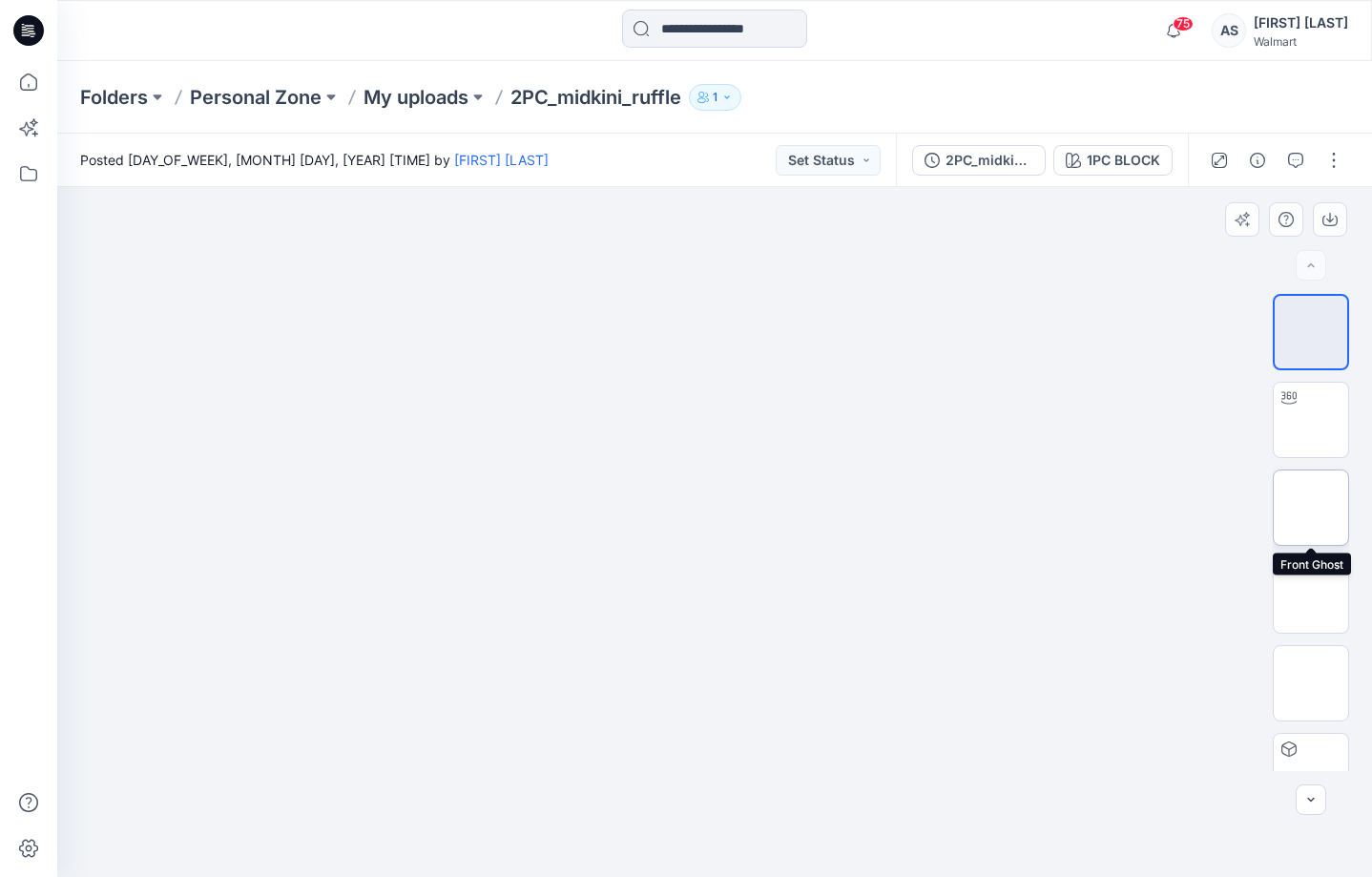 click at bounding box center (1311, 508) 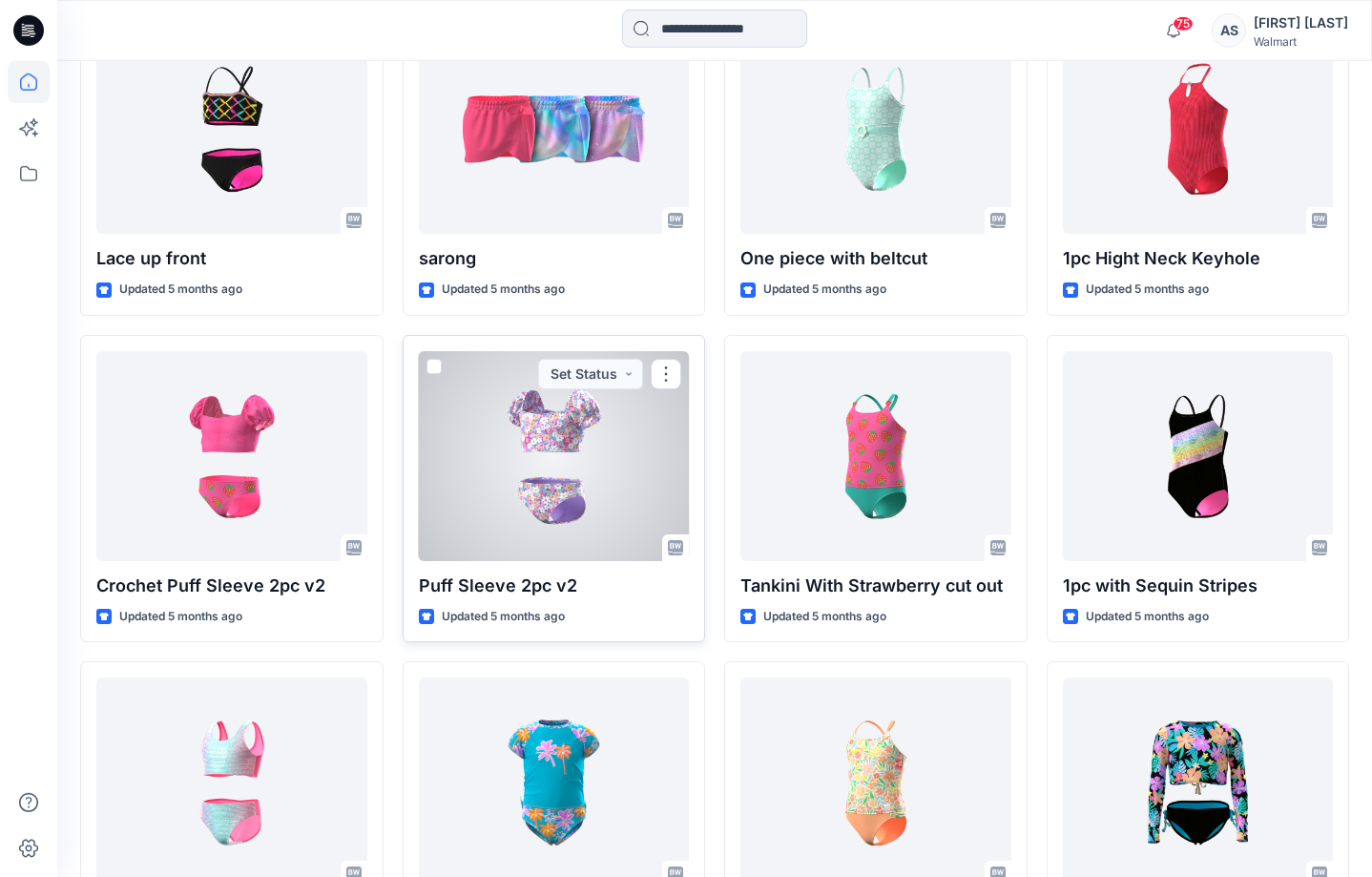 scroll, scrollTop: 26783, scrollLeft: 0, axis: vertical 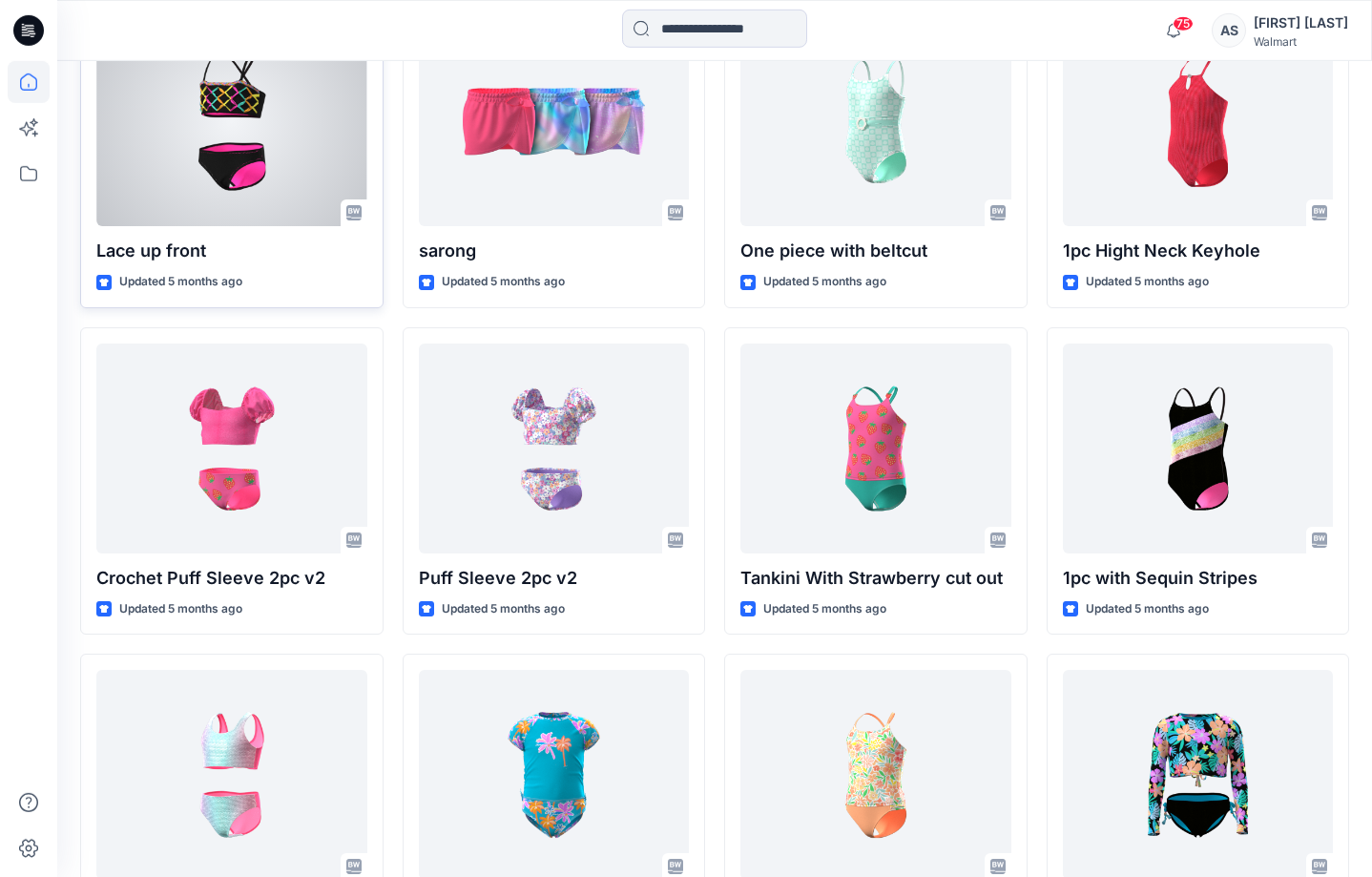 click at bounding box center [232, 121] 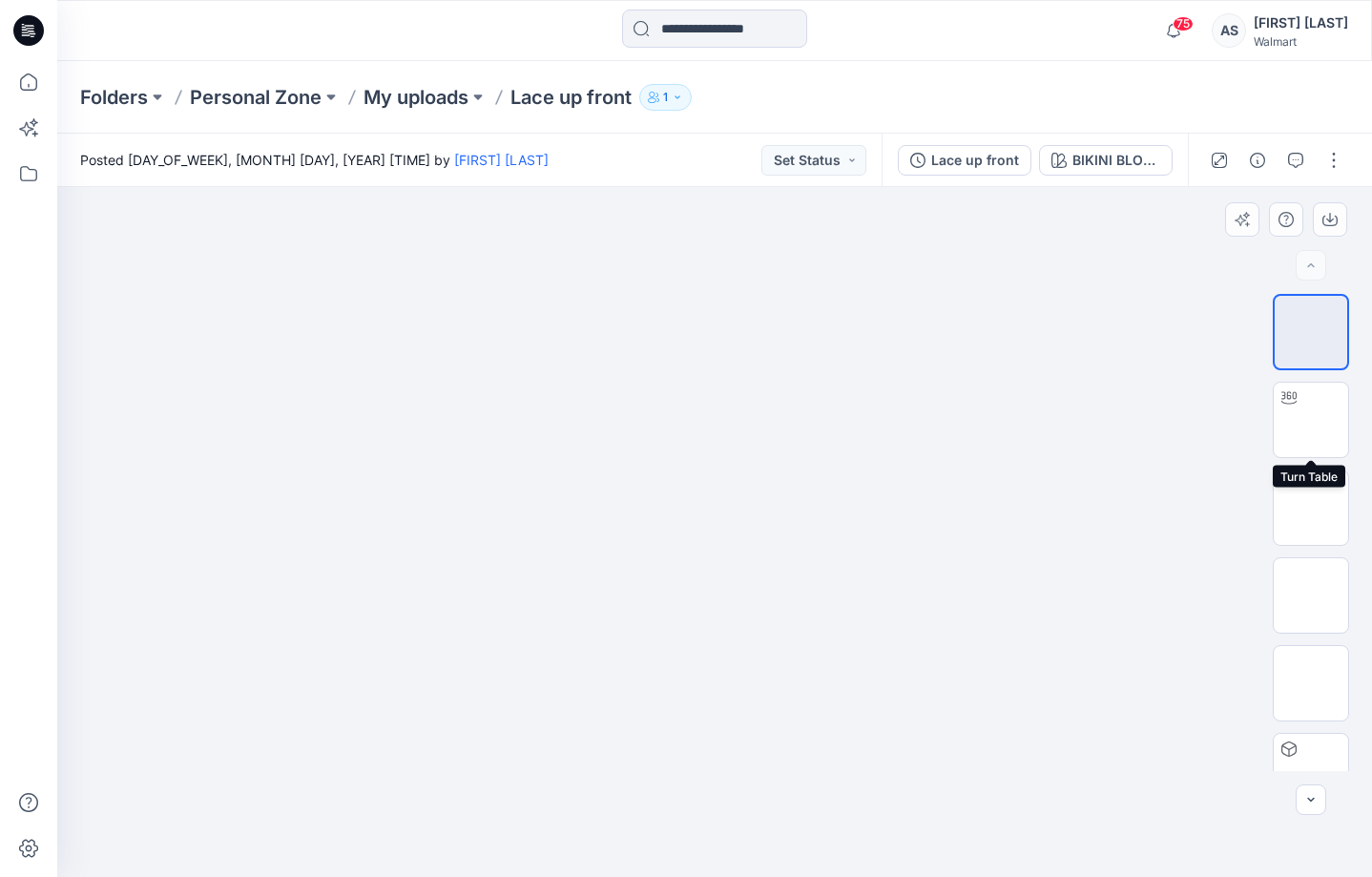 click at bounding box center [1311, 532] 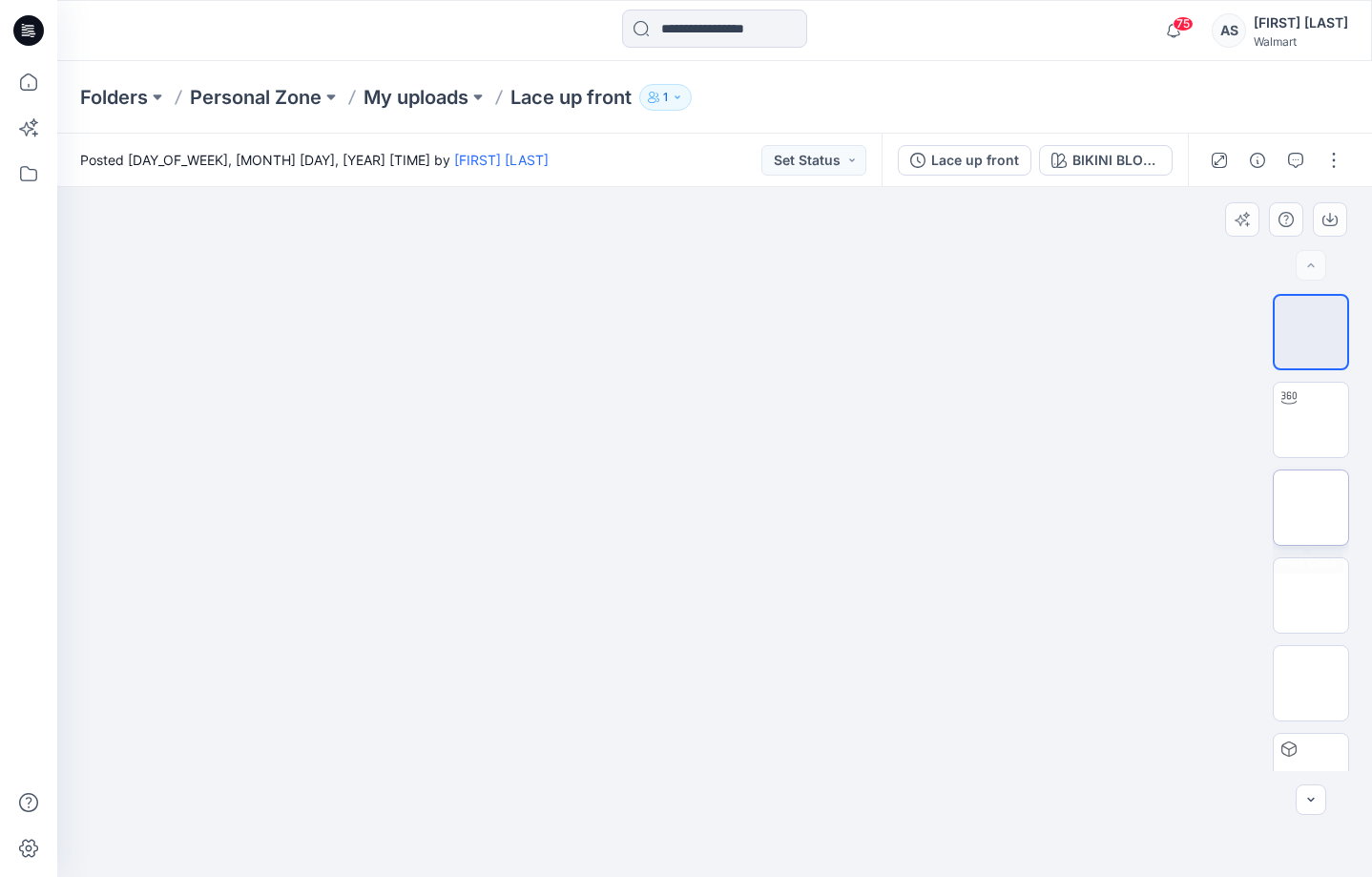 click at bounding box center (1311, 508) 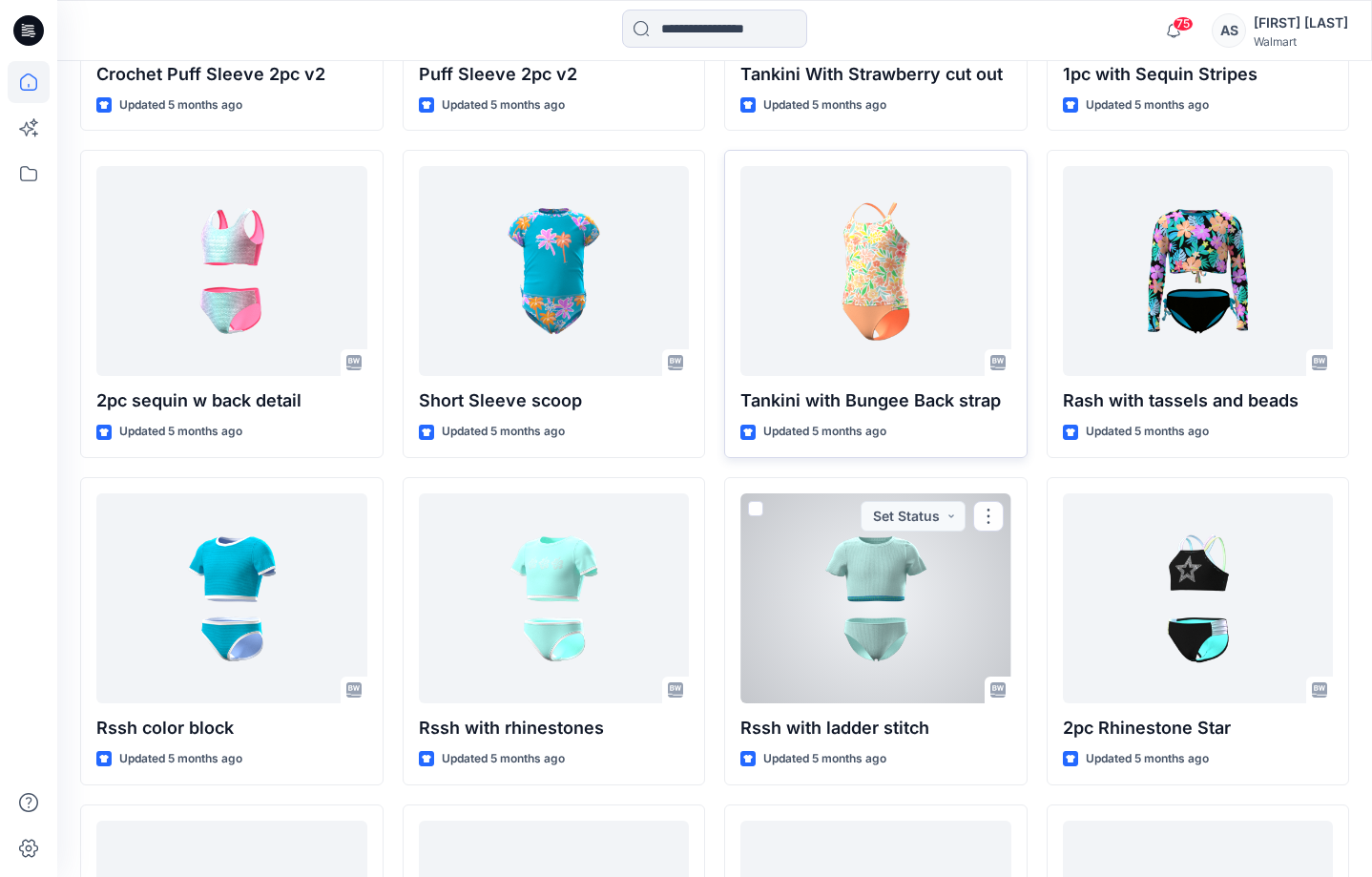 scroll, scrollTop: 27297, scrollLeft: 0, axis: vertical 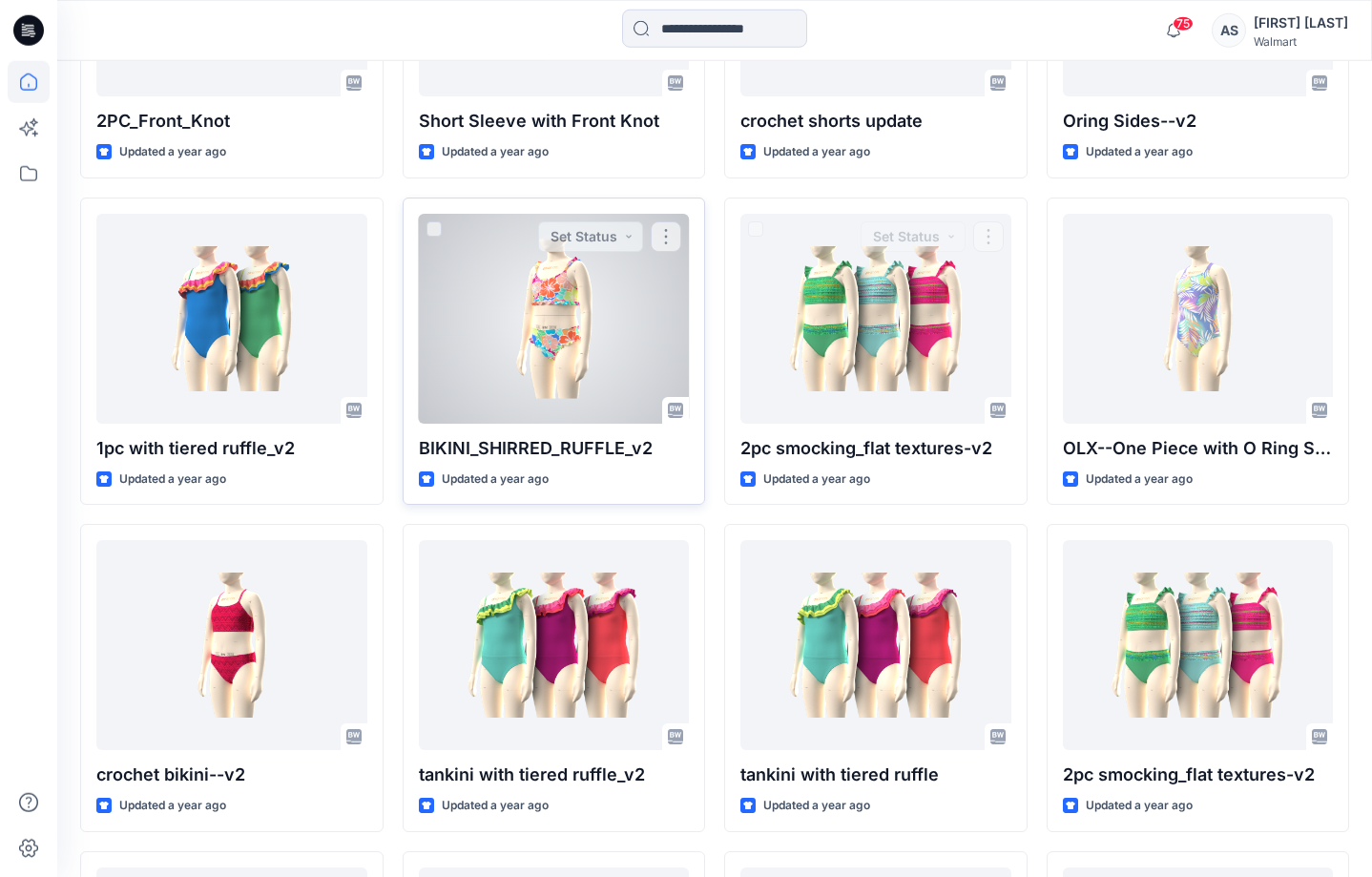 click at bounding box center [554, 319] 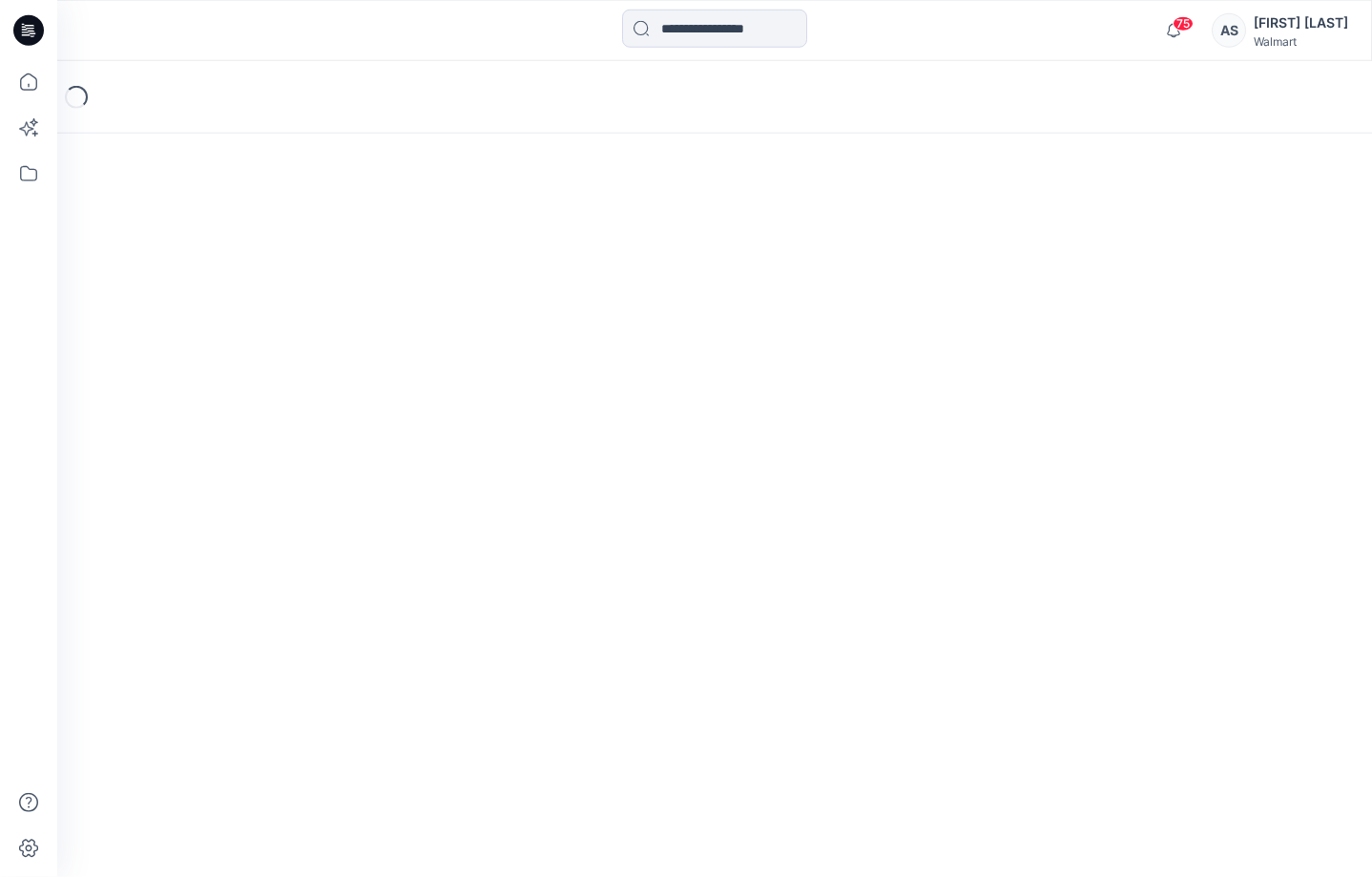 scroll, scrollTop: 0, scrollLeft: 0, axis: both 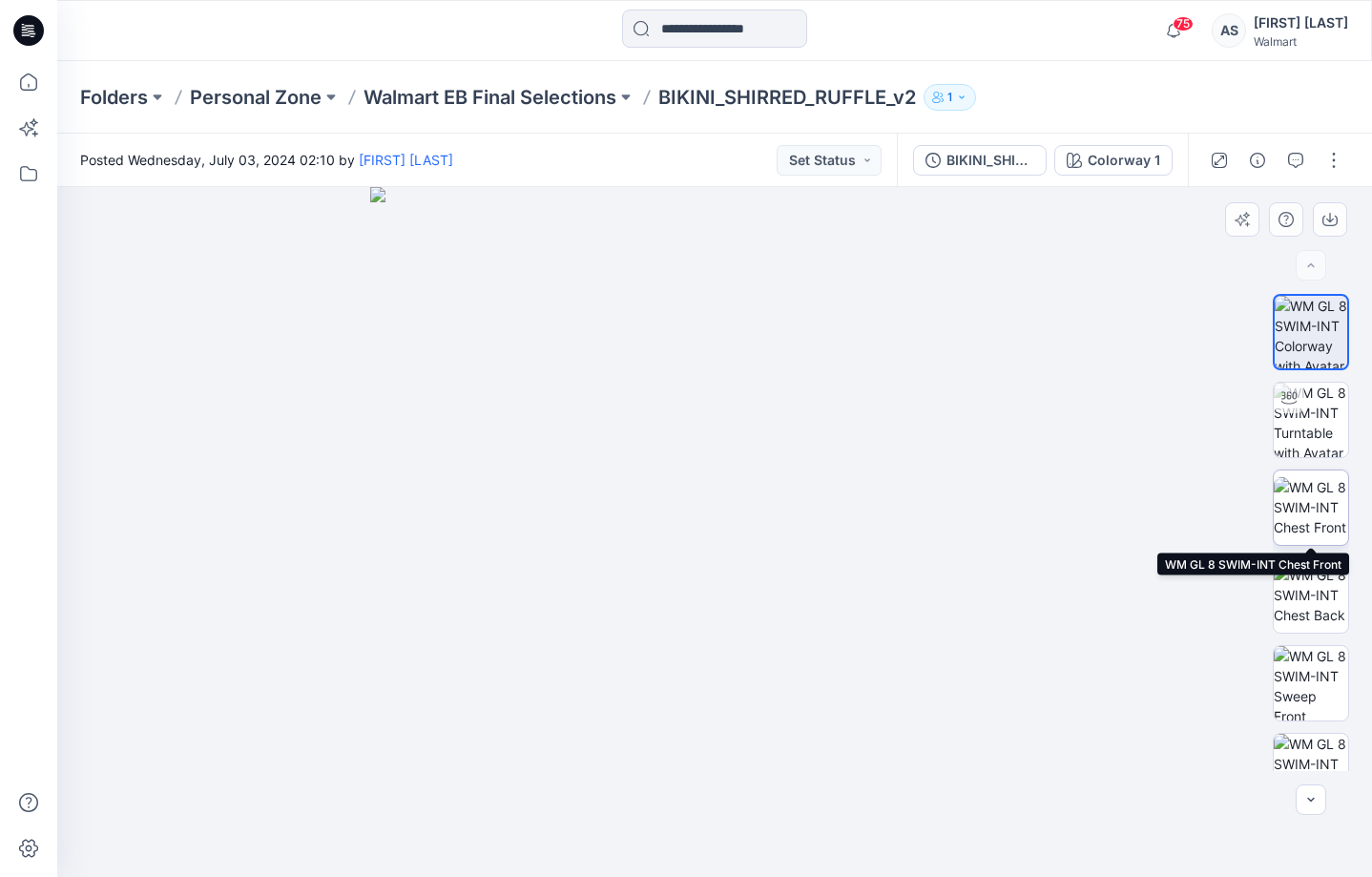 click at bounding box center [1311, 507] 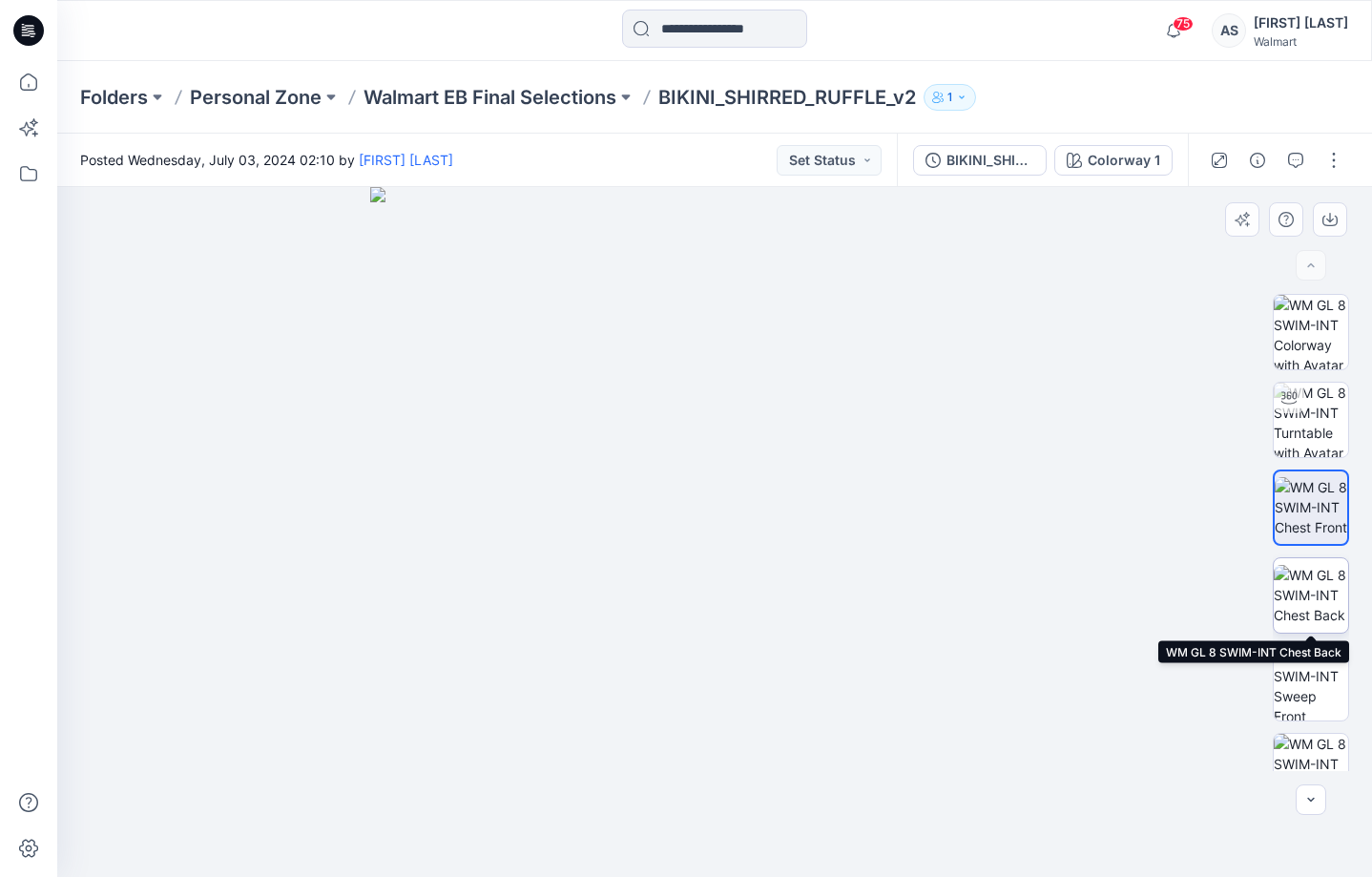 click at bounding box center [1311, 595] 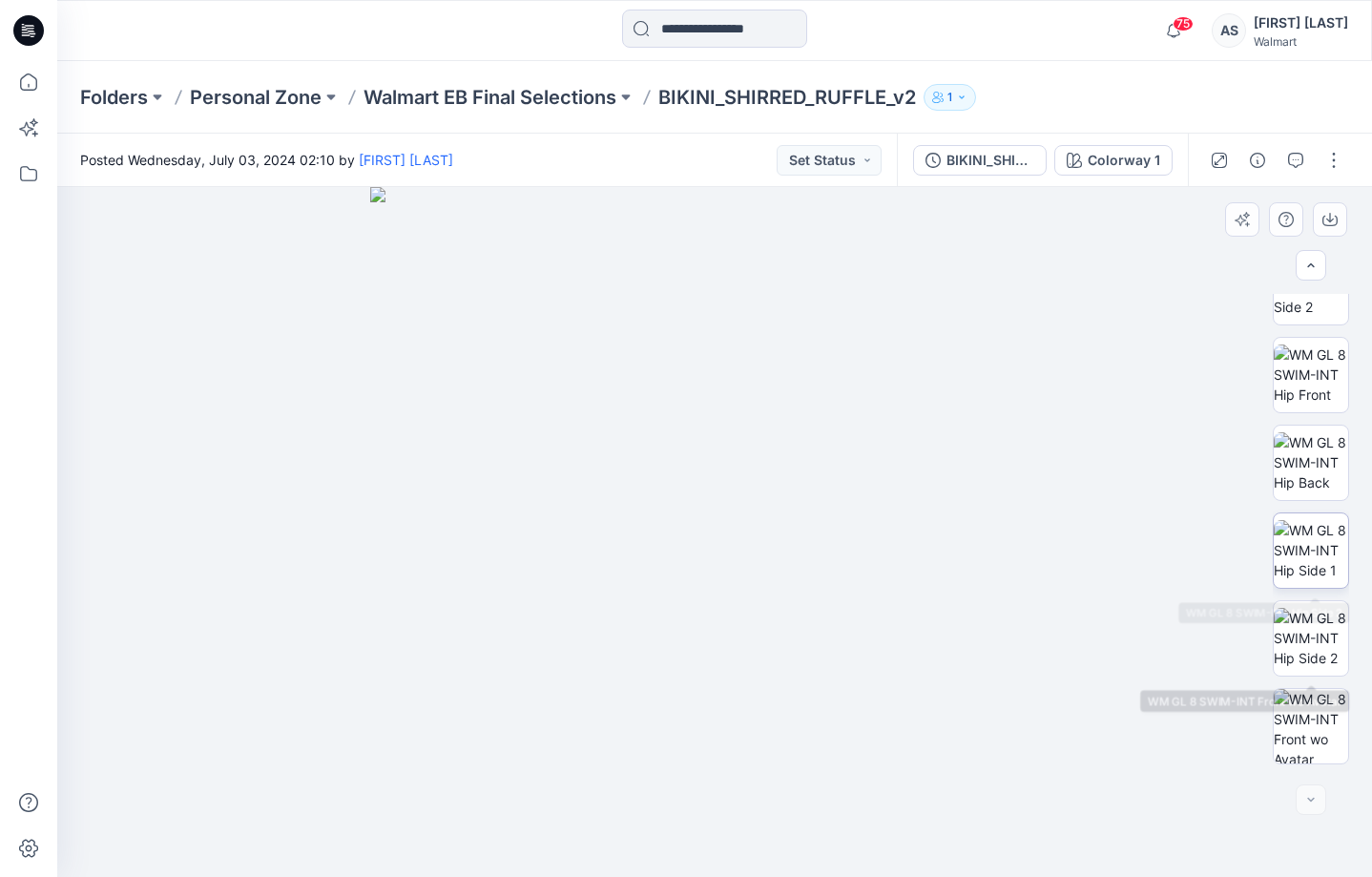 scroll, scrollTop: 828, scrollLeft: 0, axis: vertical 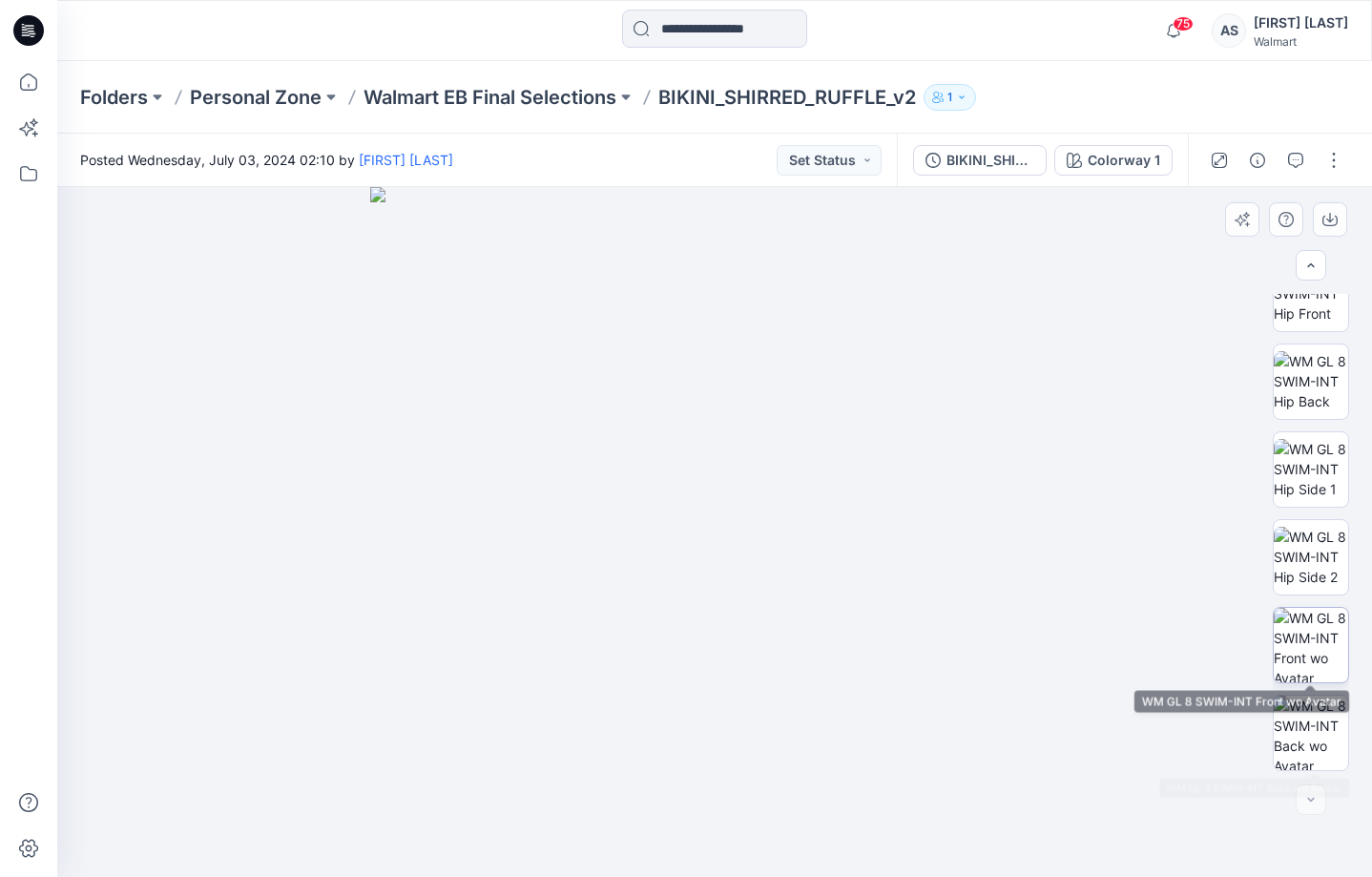 click at bounding box center (1311, 645) 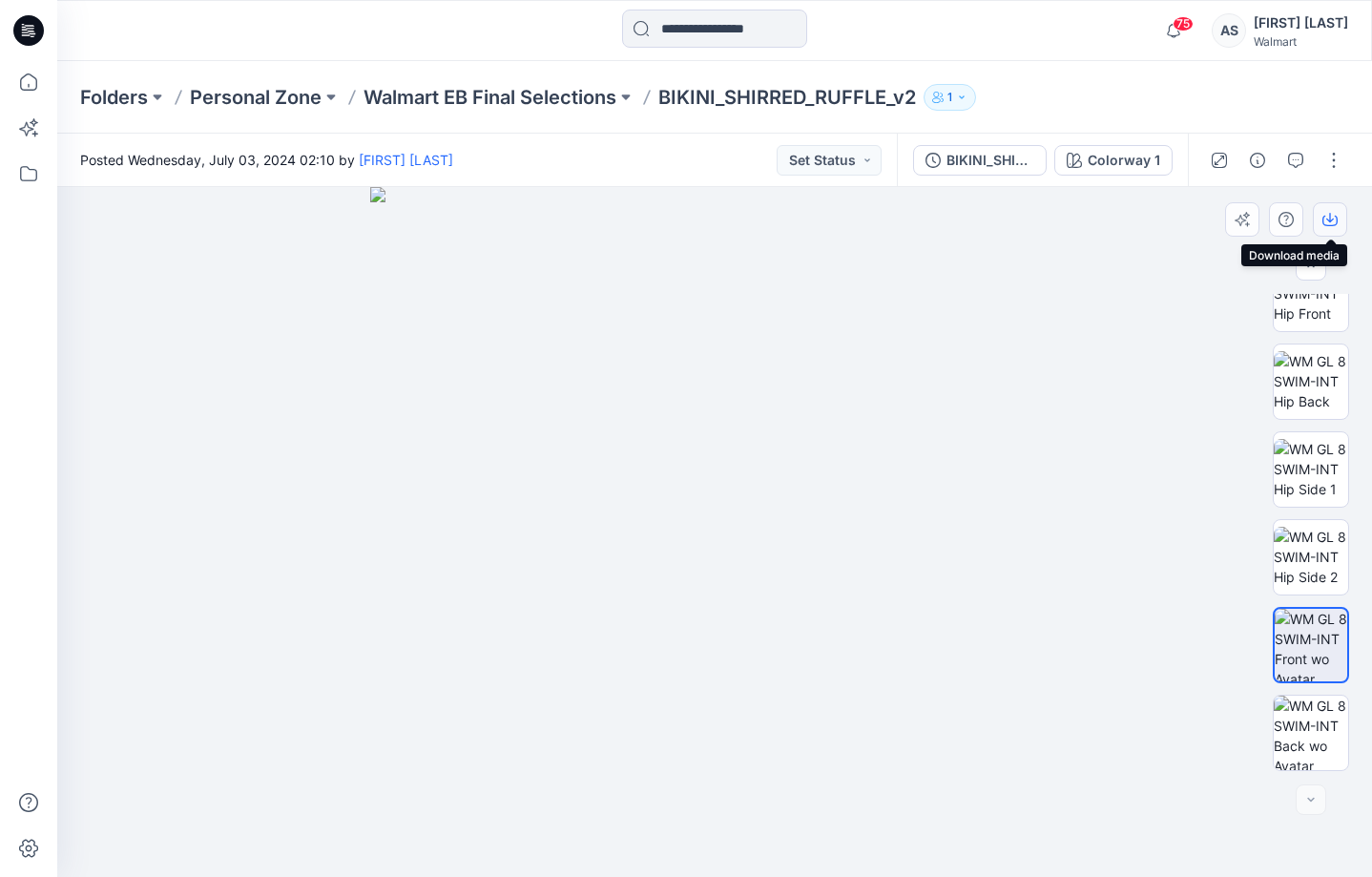 click at bounding box center (1330, 219) 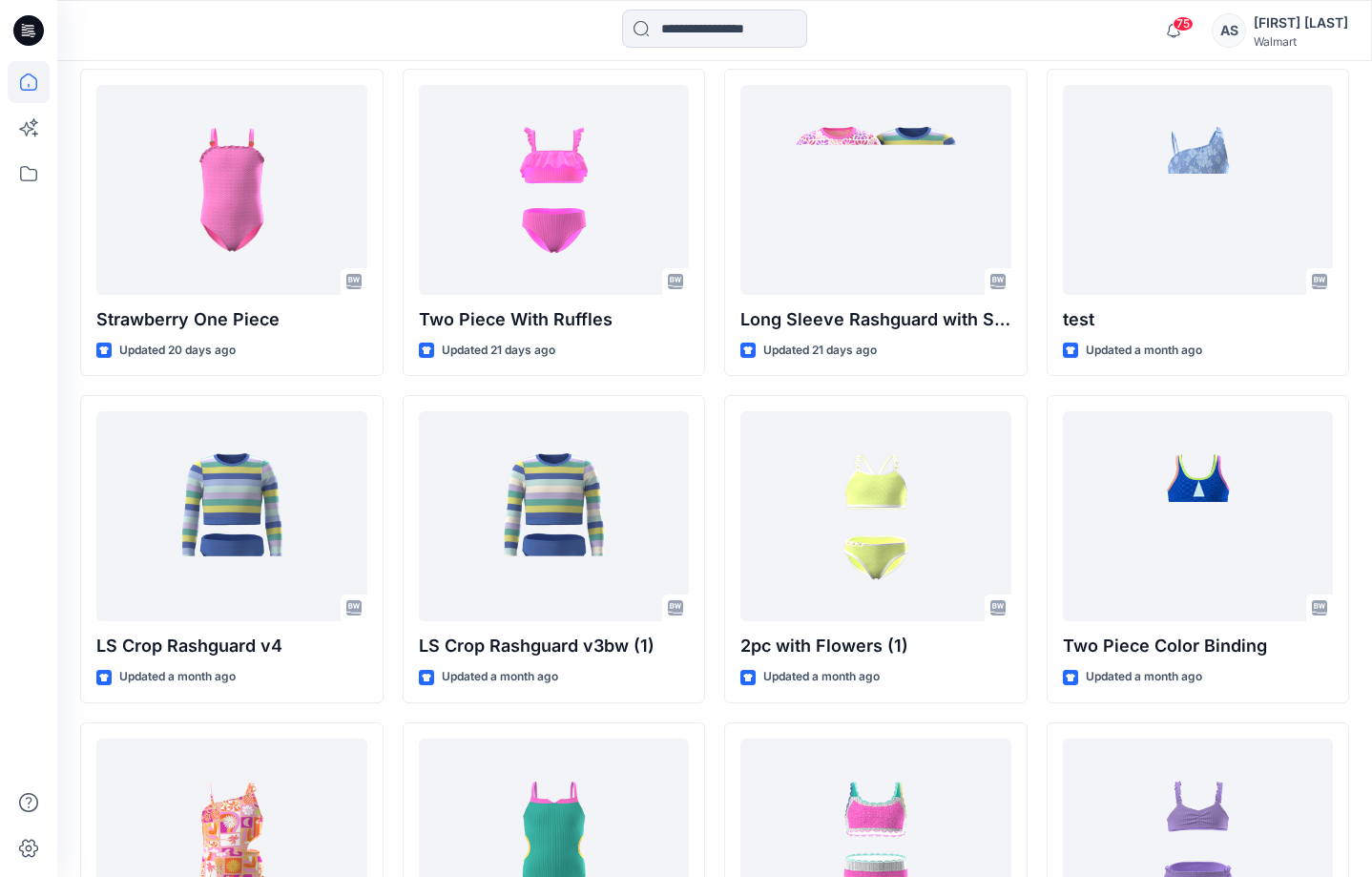 scroll, scrollTop: 3190, scrollLeft: 0, axis: vertical 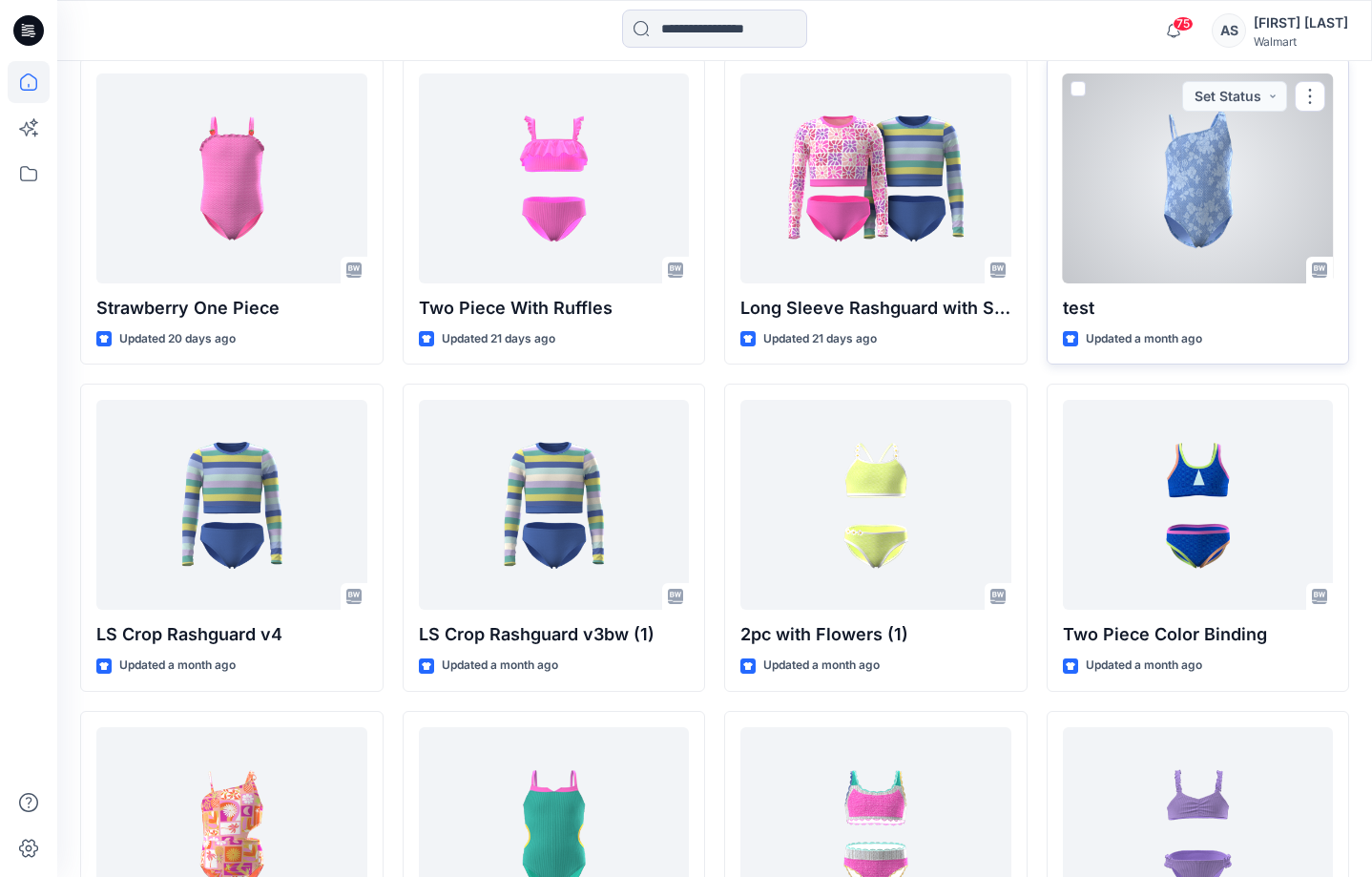 click at bounding box center (1198, 178) 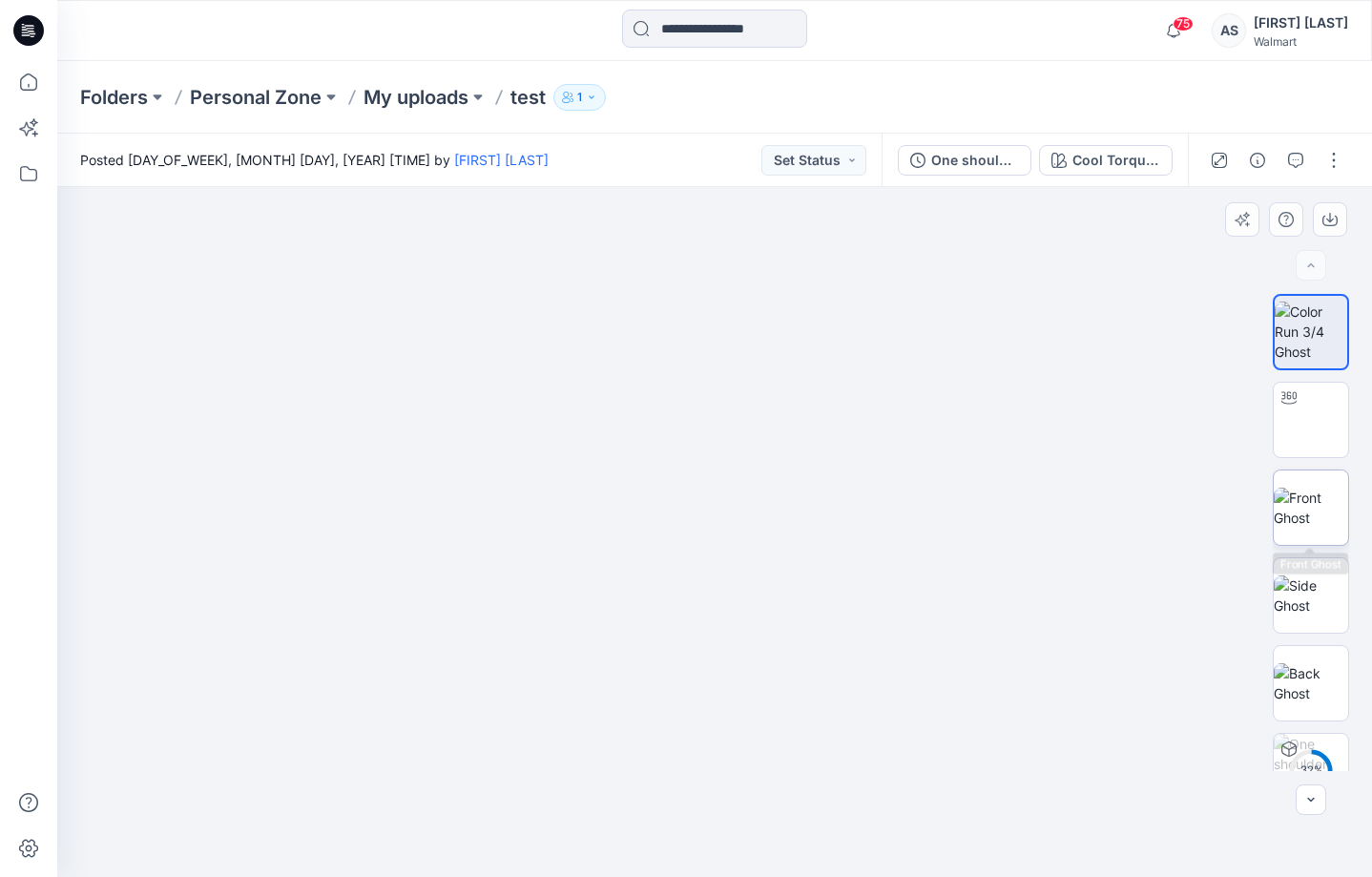 click at bounding box center (1311, 508) 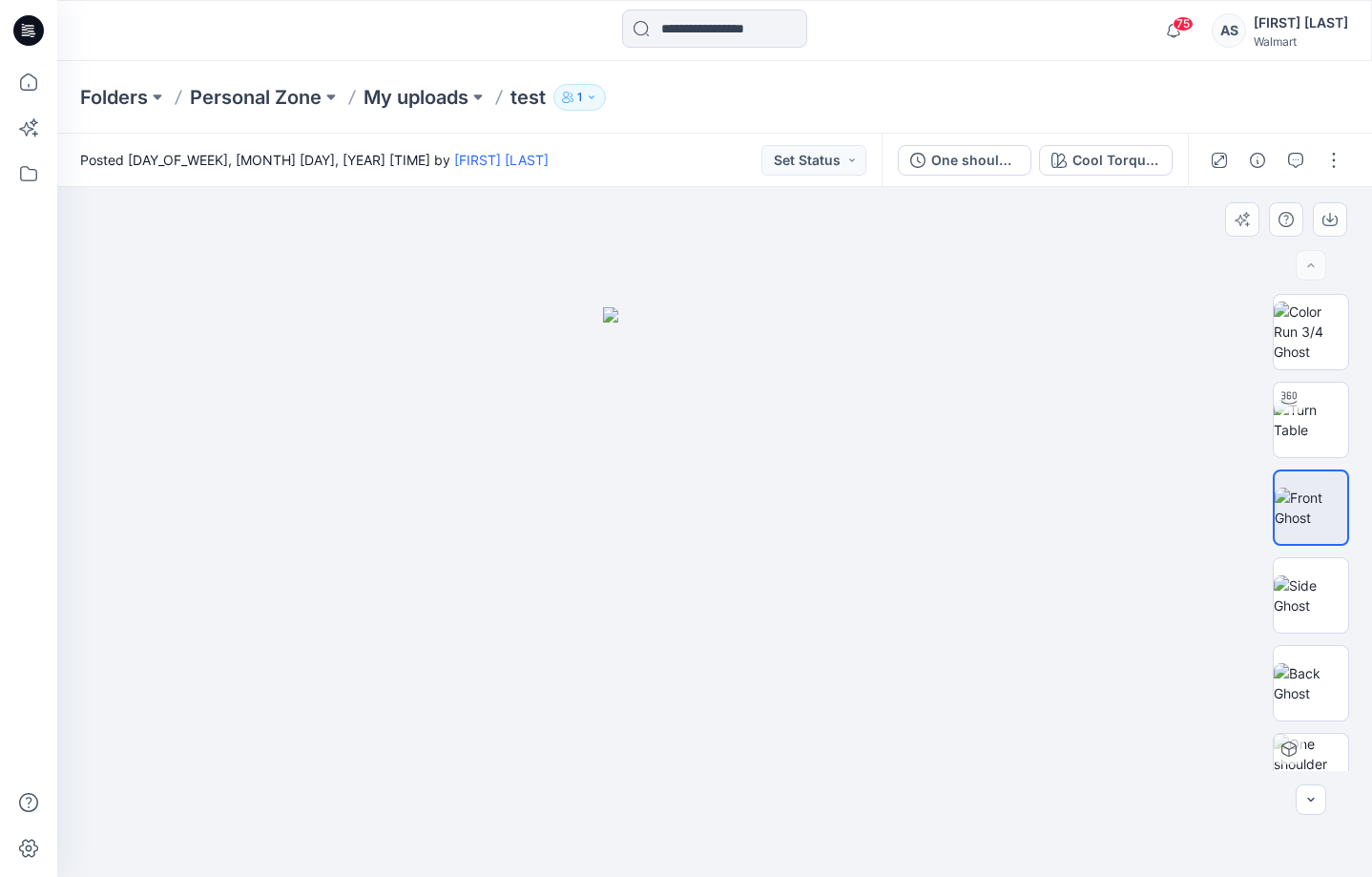 click at bounding box center (1311, 532) 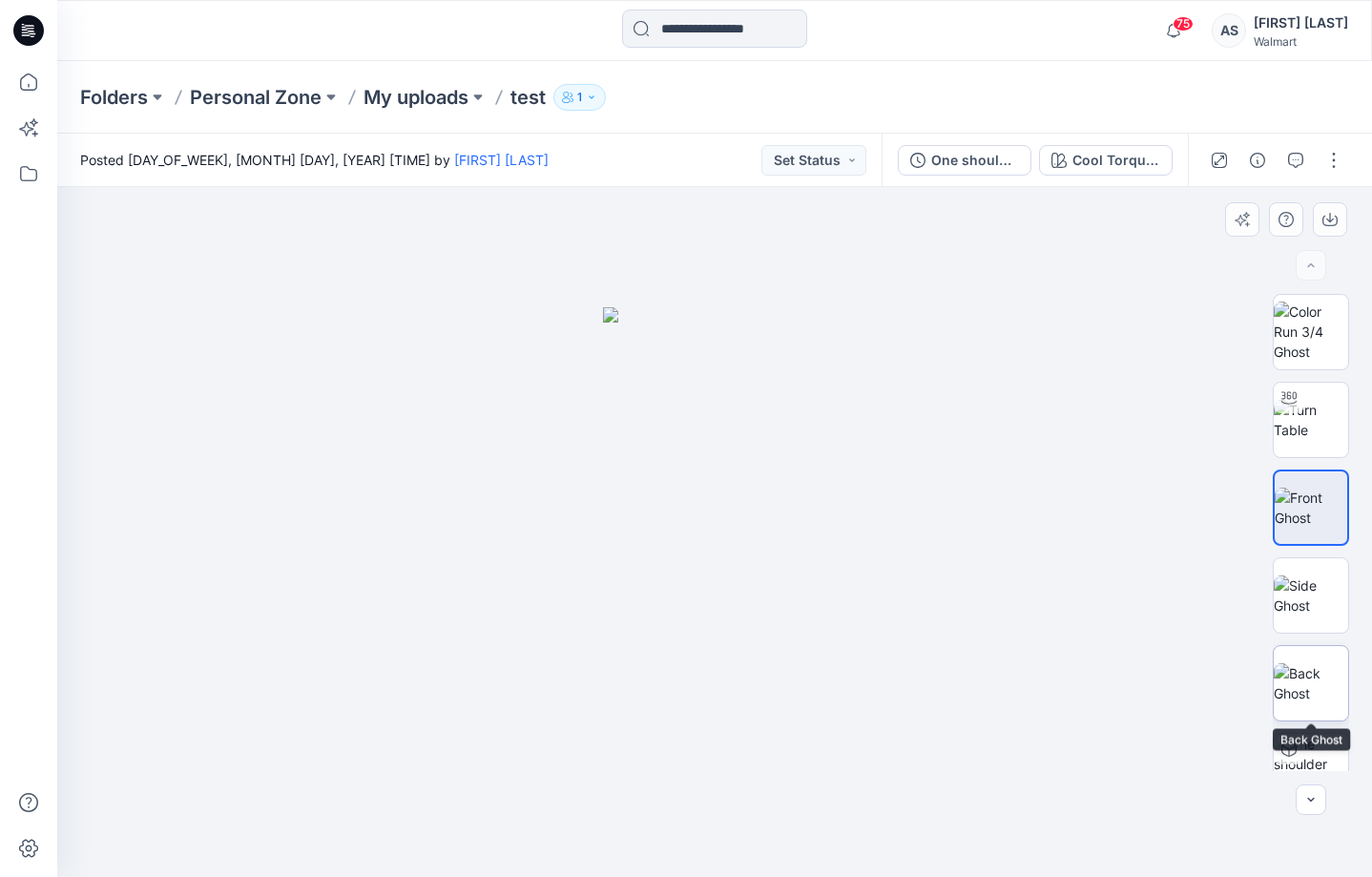 click at bounding box center (1311, 683) 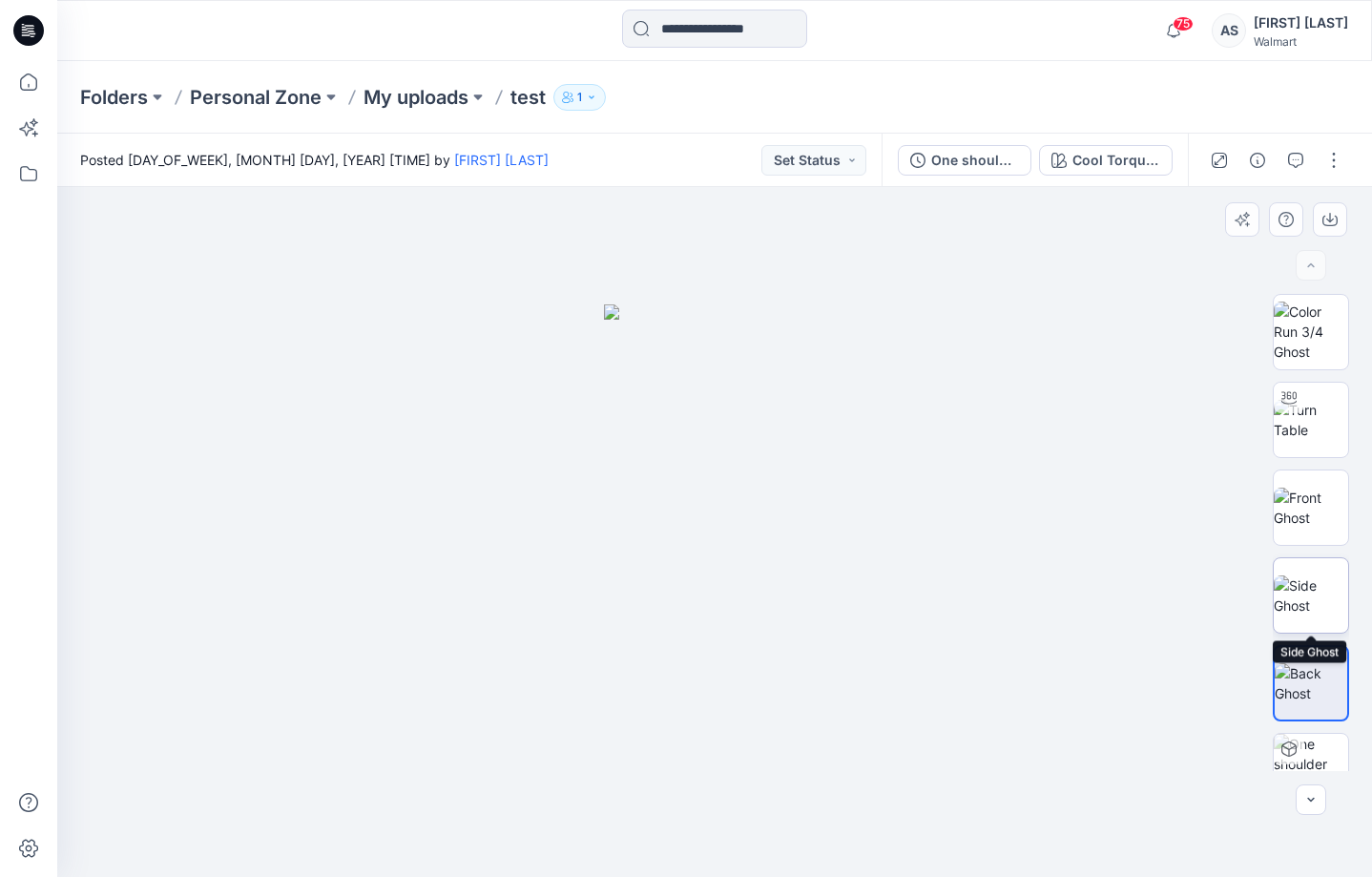 click at bounding box center (1311, 595) 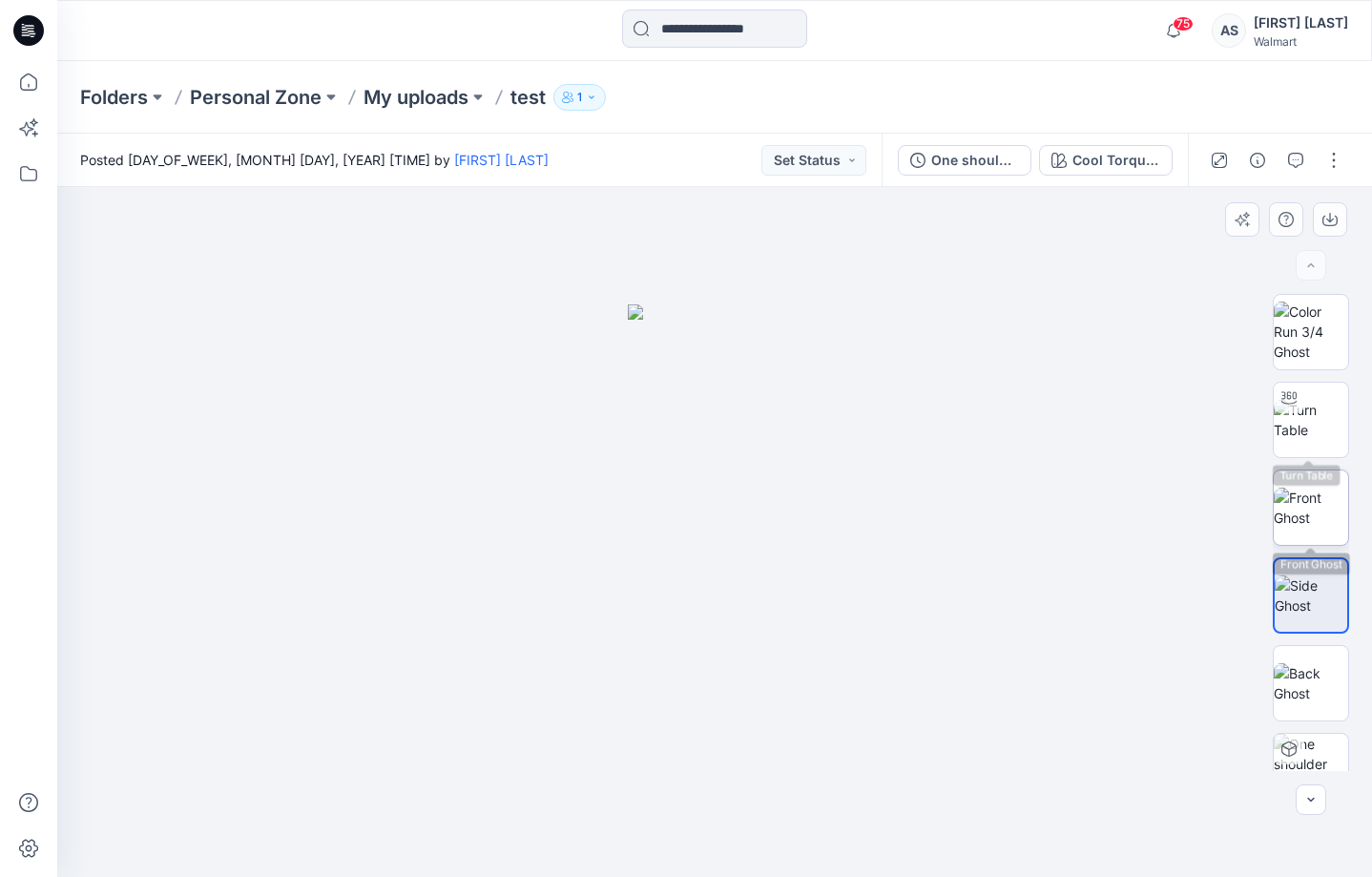click at bounding box center (1311, 508) 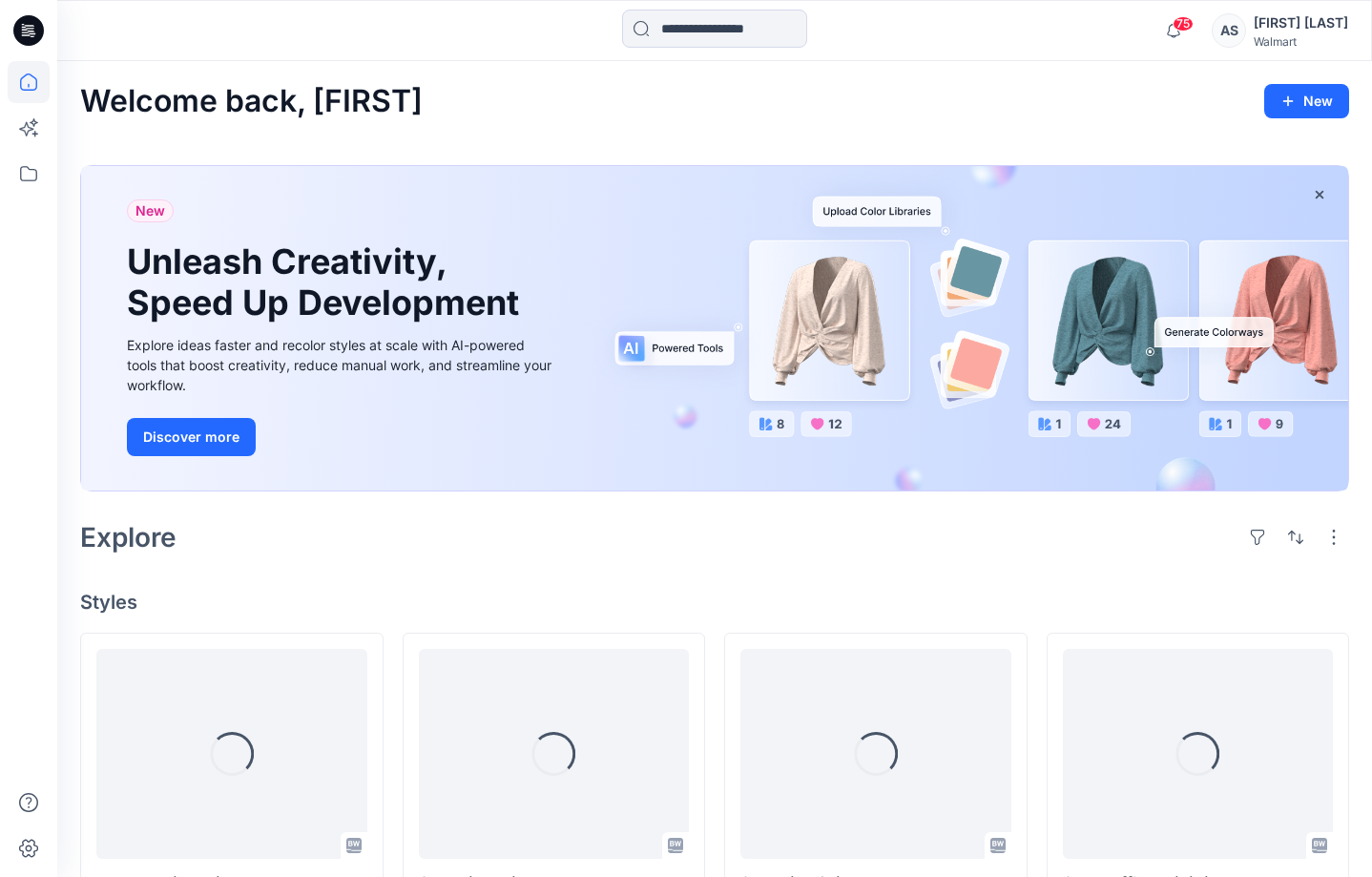 scroll, scrollTop: 3190, scrollLeft: 0, axis: vertical 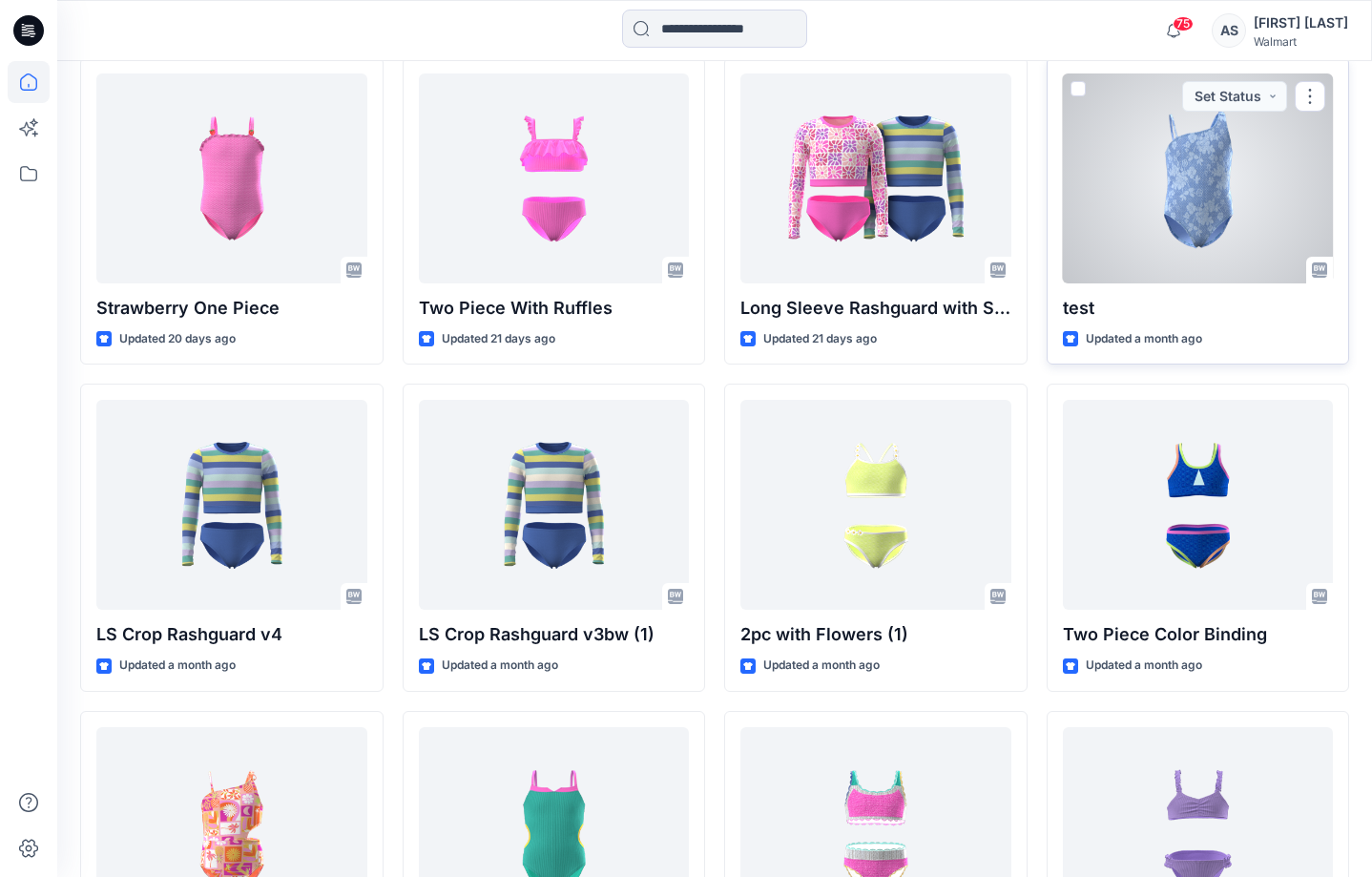 click at bounding box center [1198, 178] 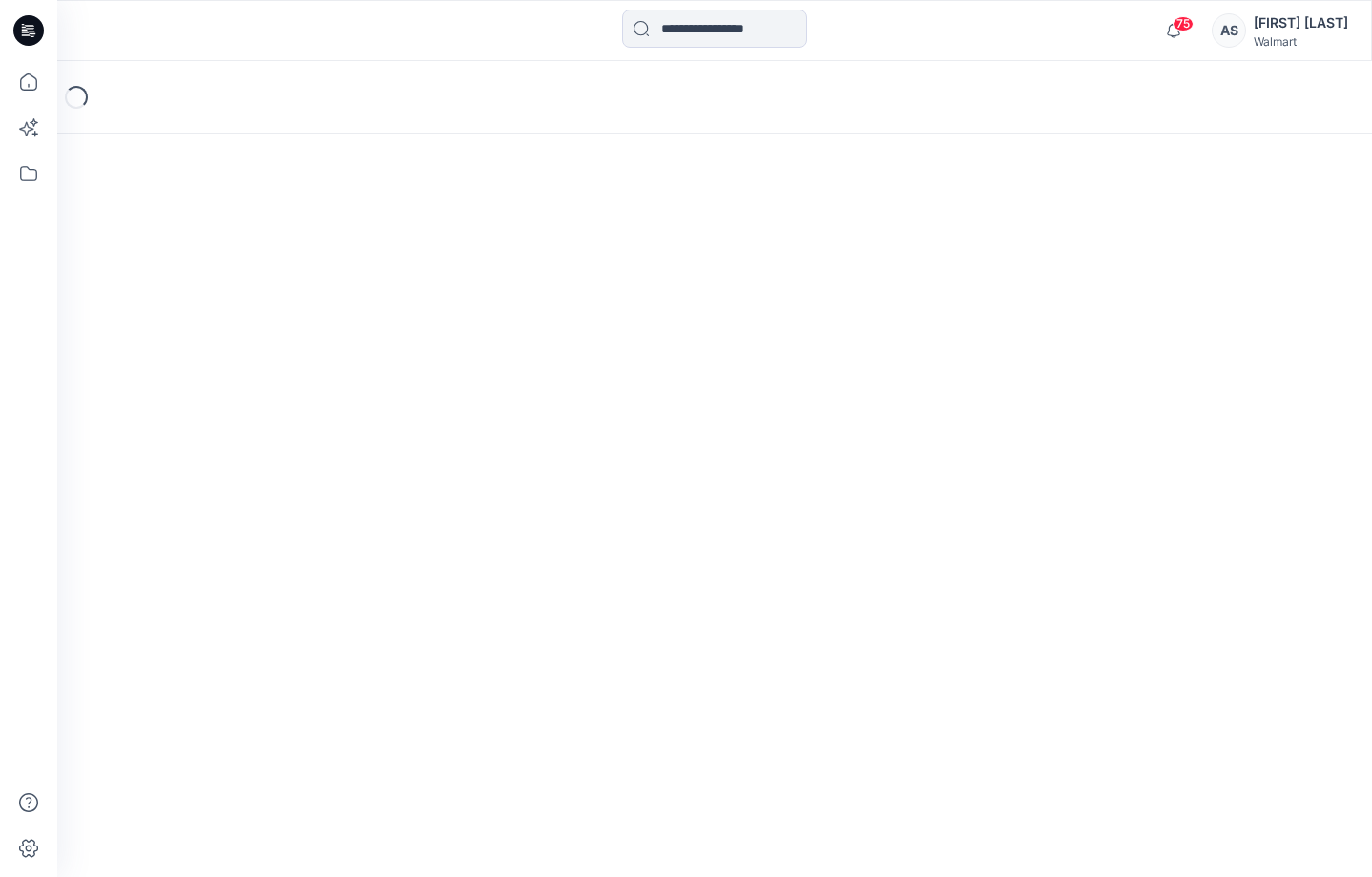 scroll, scrollTop: 0, scrollLeft: 0, axis: both 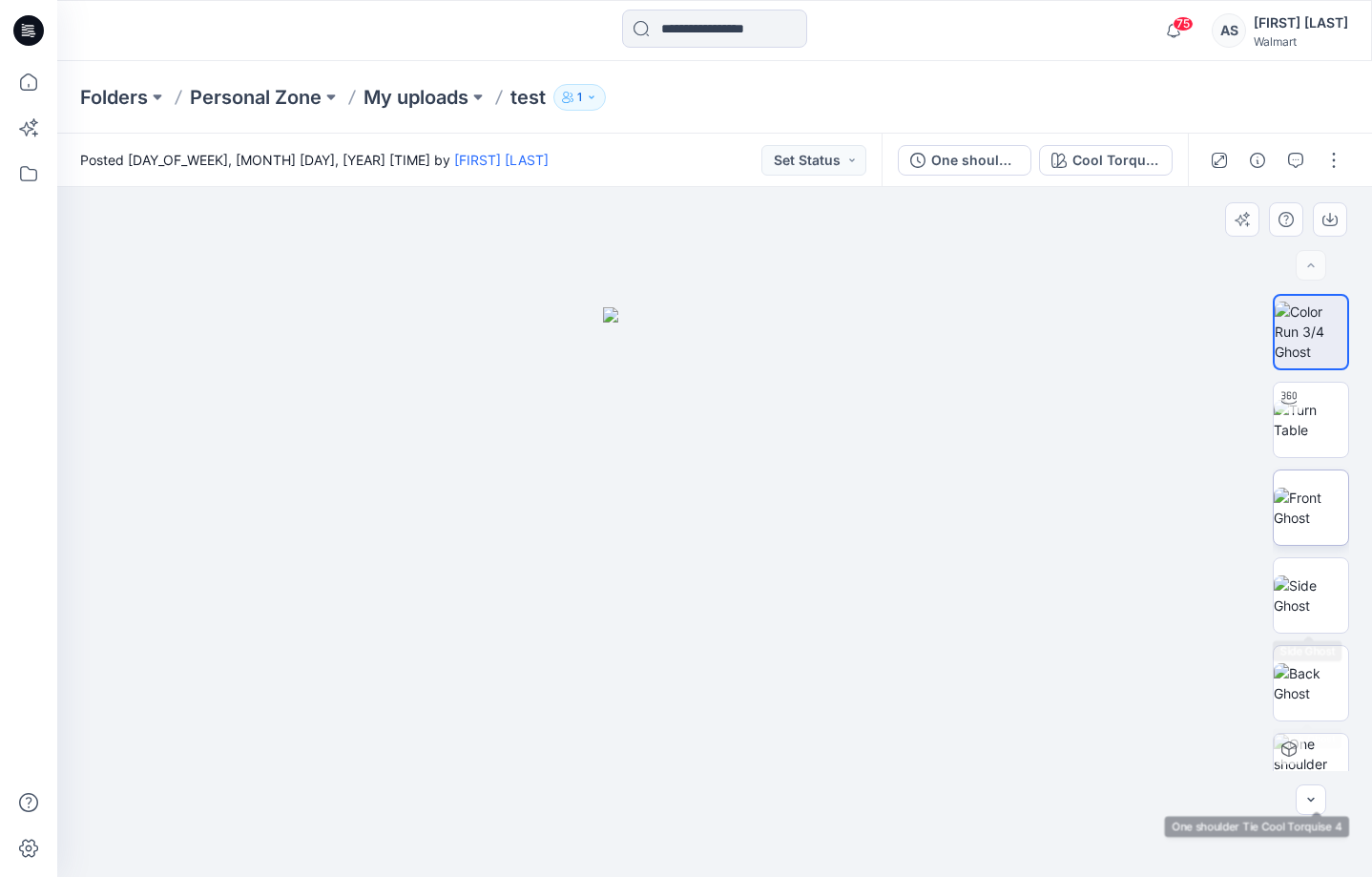 click at bounding box center (1311, 508) 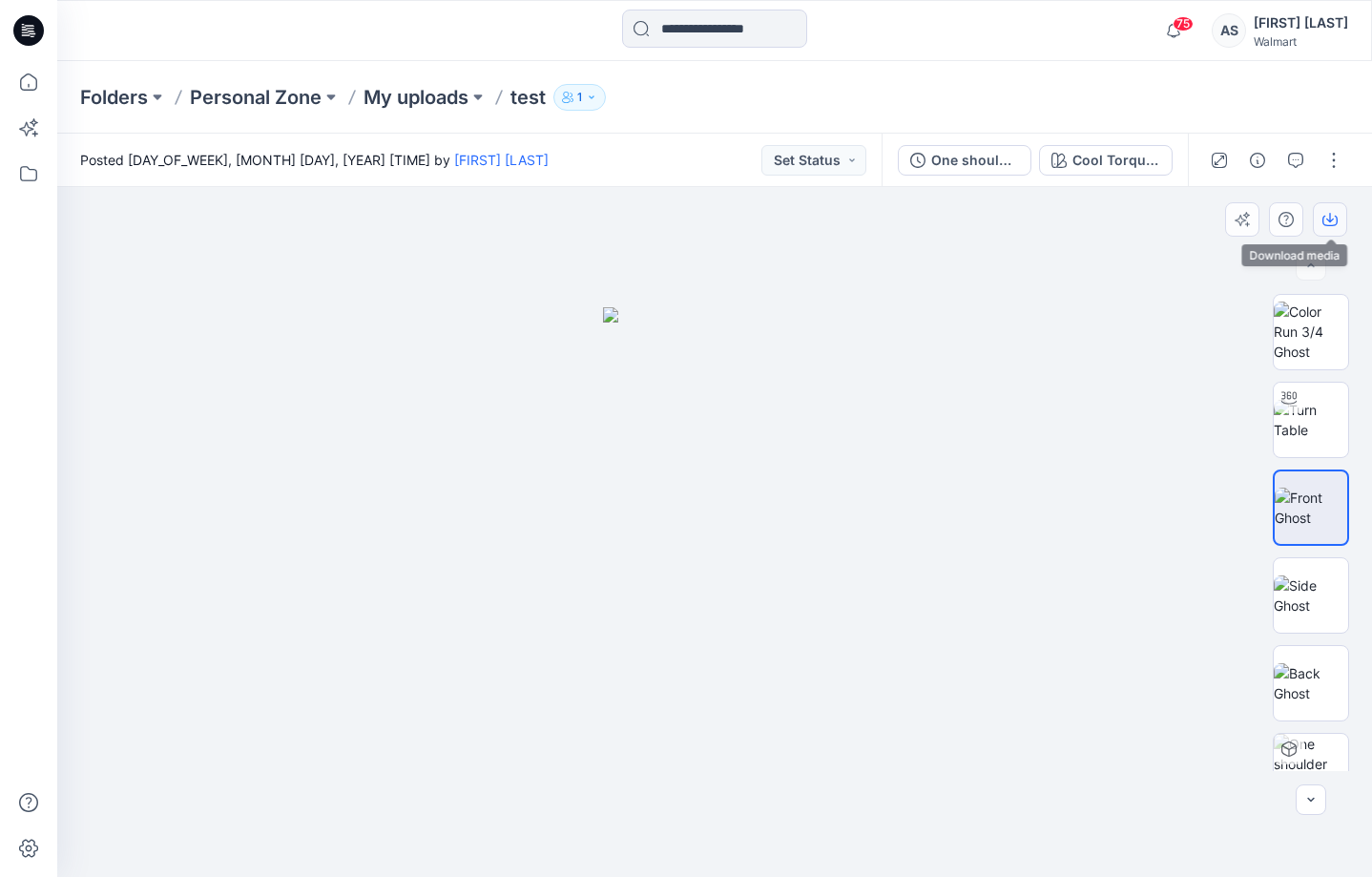 click at bounding box center [1330, 219] 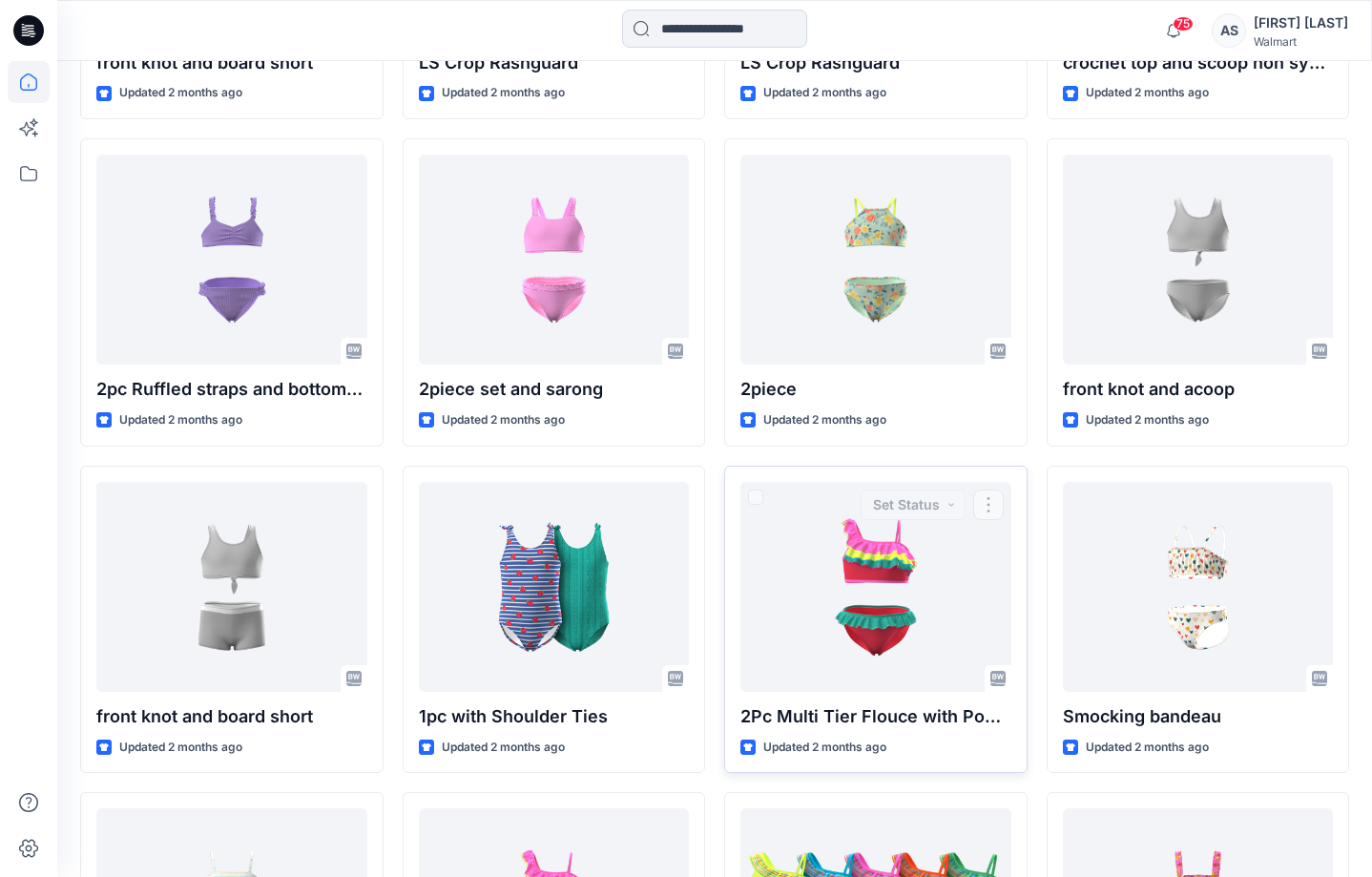 scroll, scrollTop: 7333, scrollLeft: 0, axis: vertical 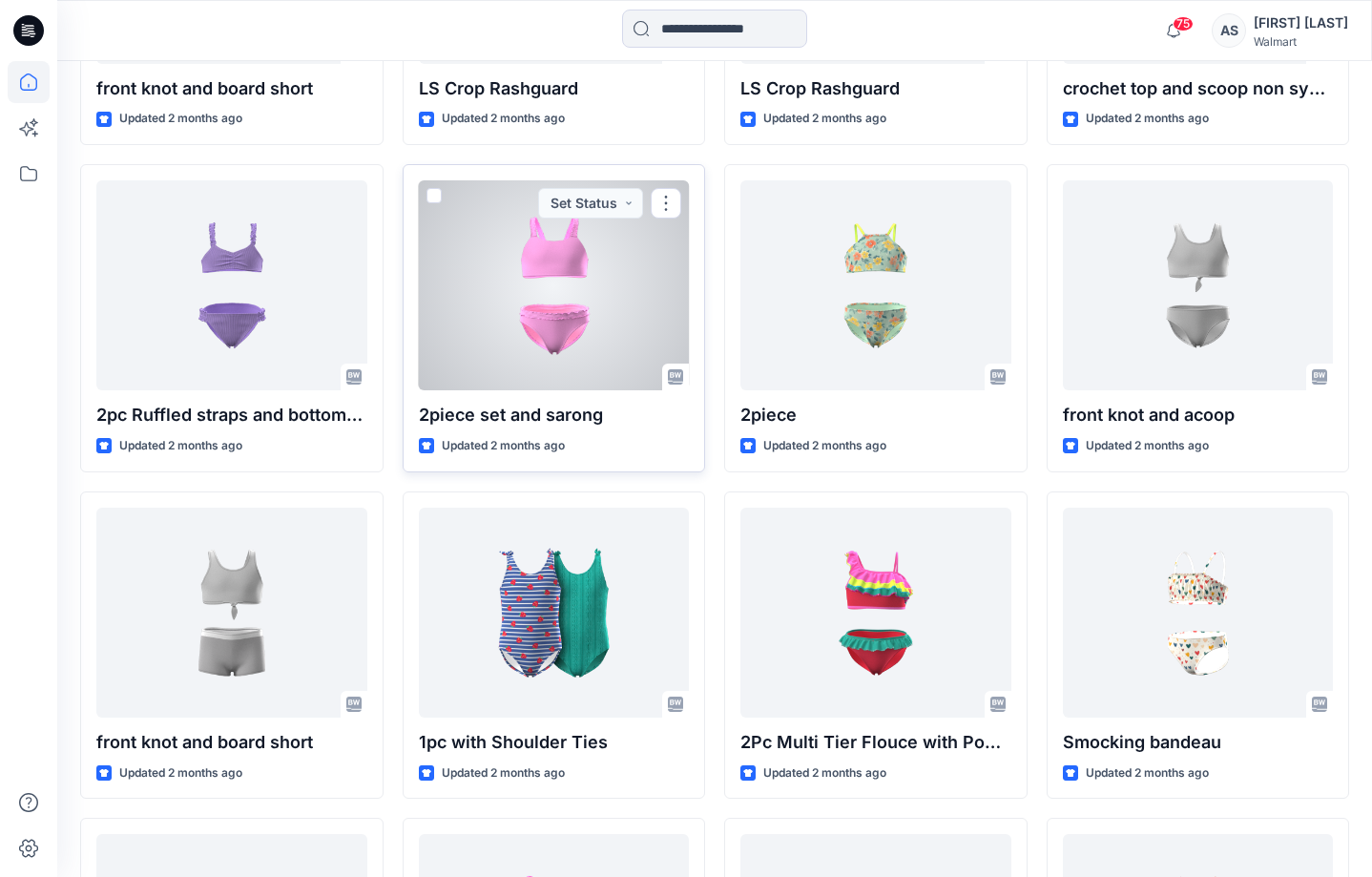 click at bounding box center (554, 285) 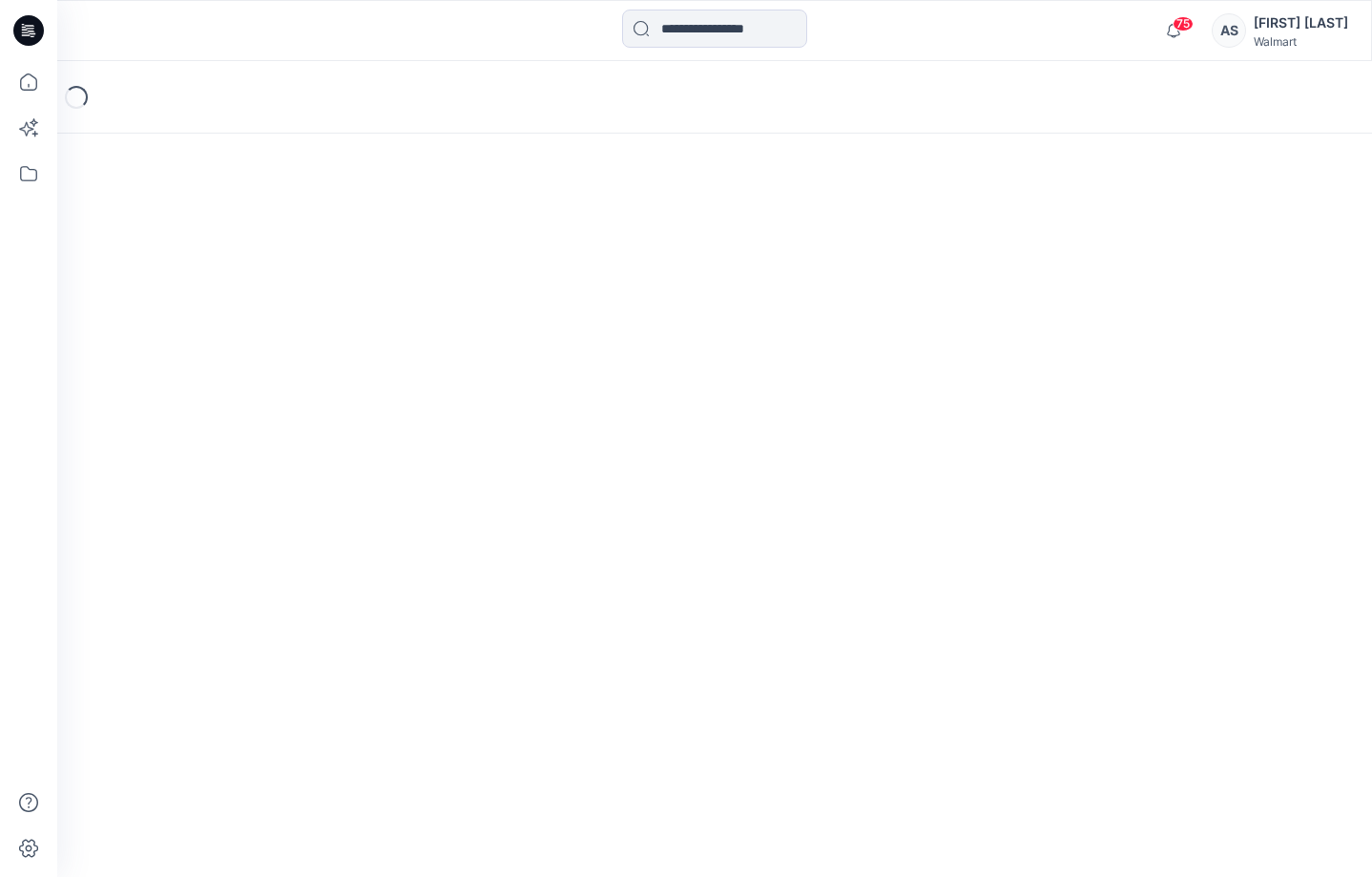 scroll, scrollTop: 0, scrollLeft: 0, axis: both 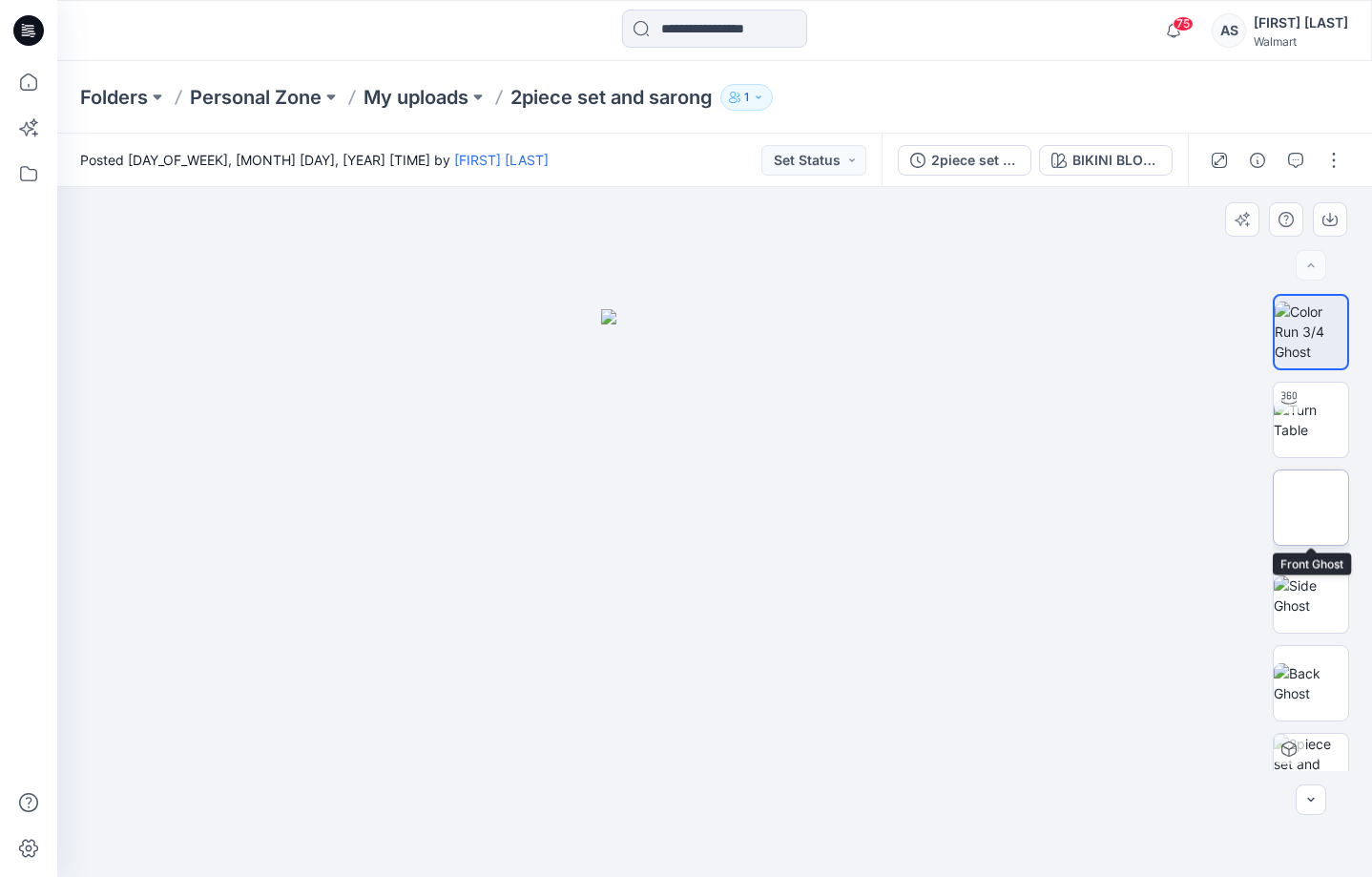 click at bounding box center (1311, 508) 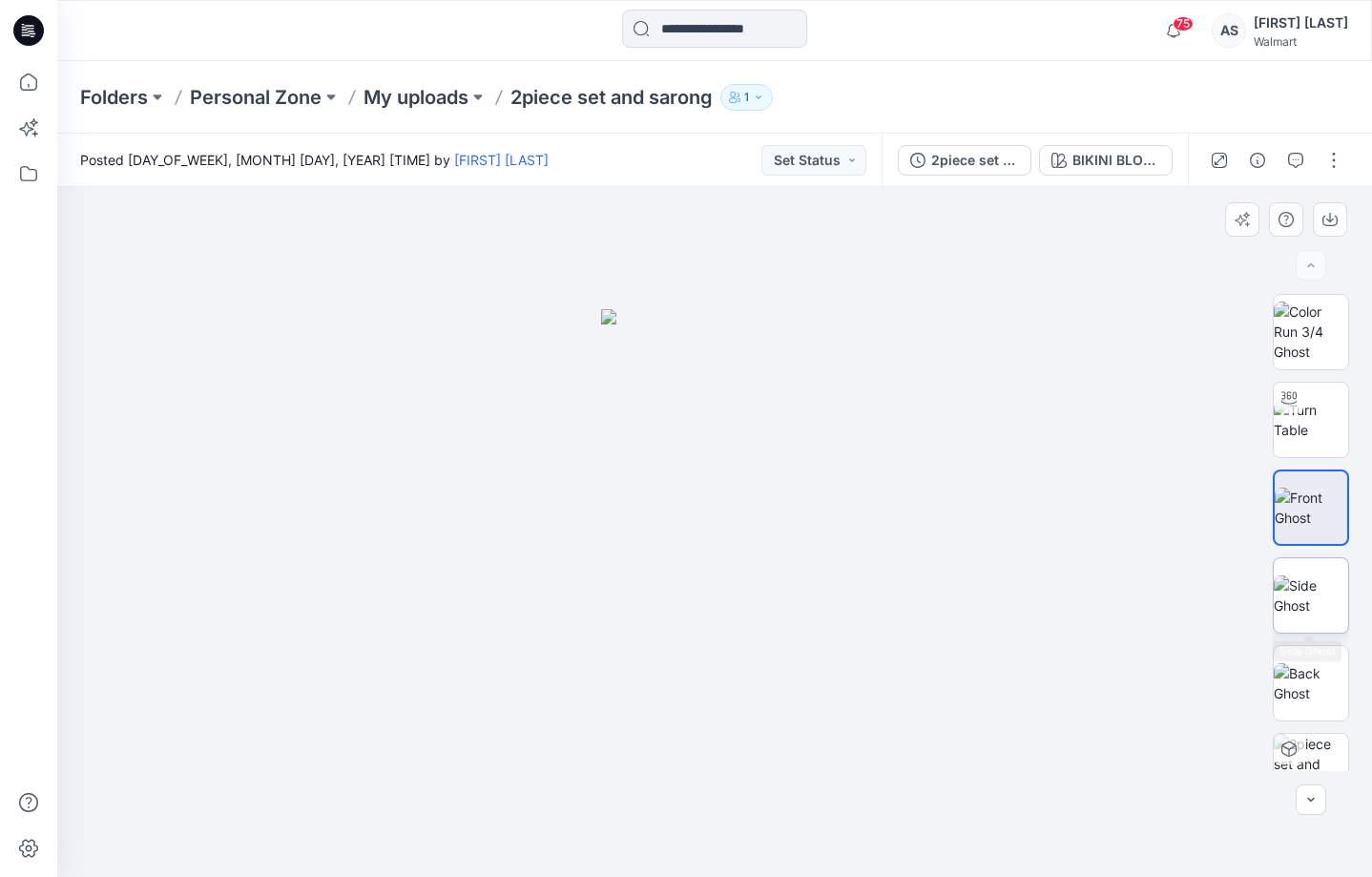 click at bounding box center (1311, 595) 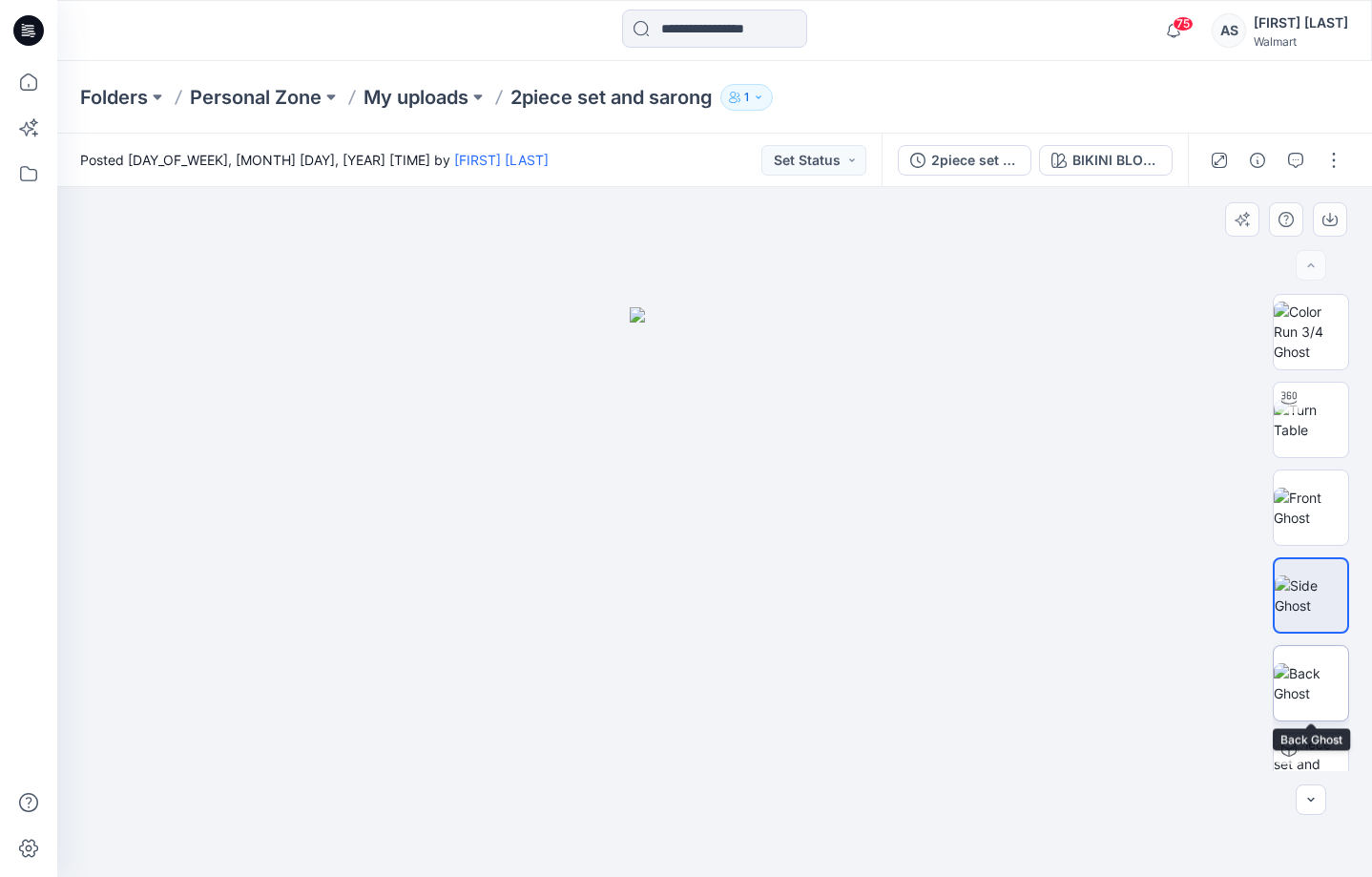 click at bounding box center [1311, 683] 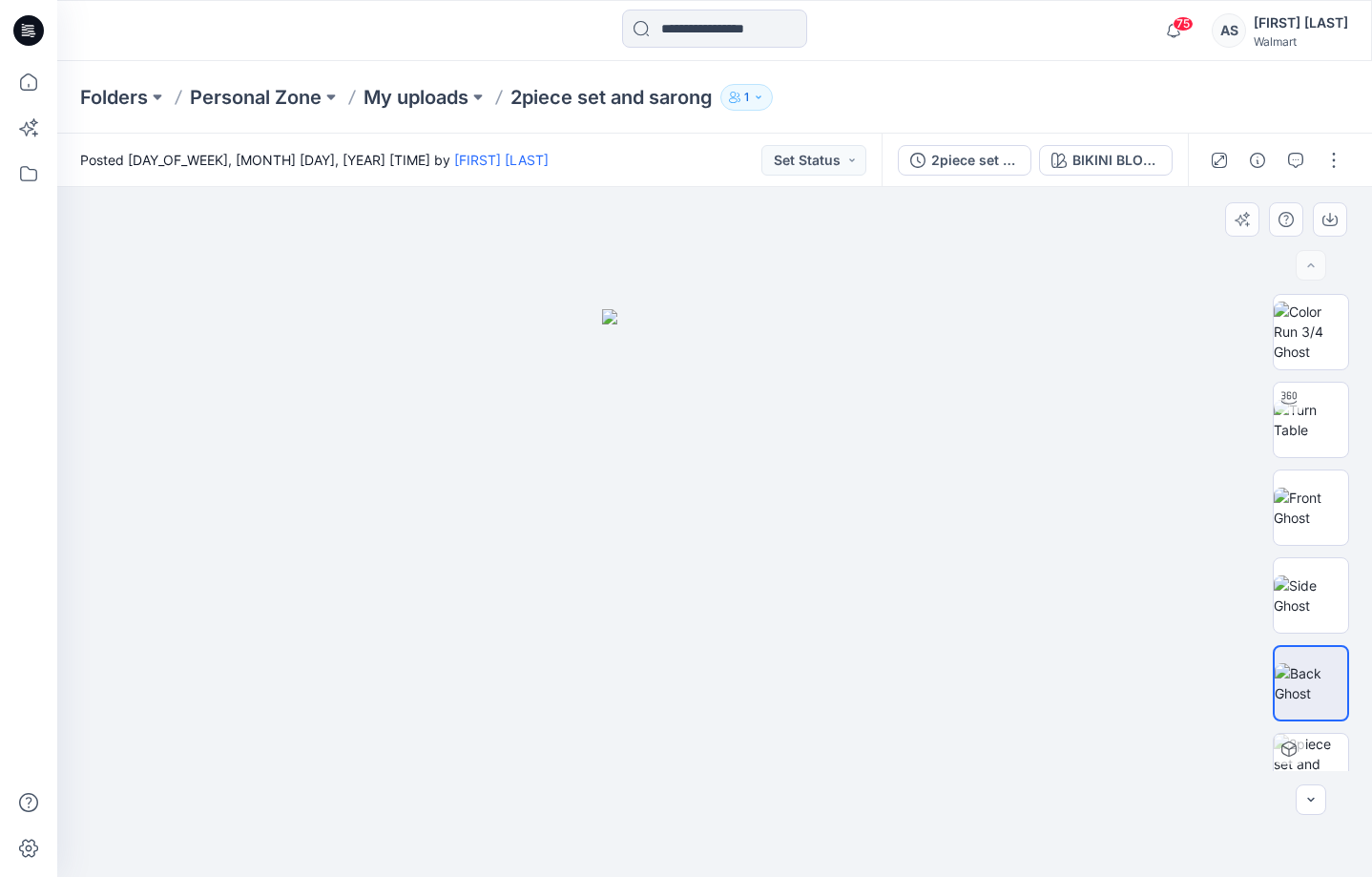 click at bounding box center [1311, 683] 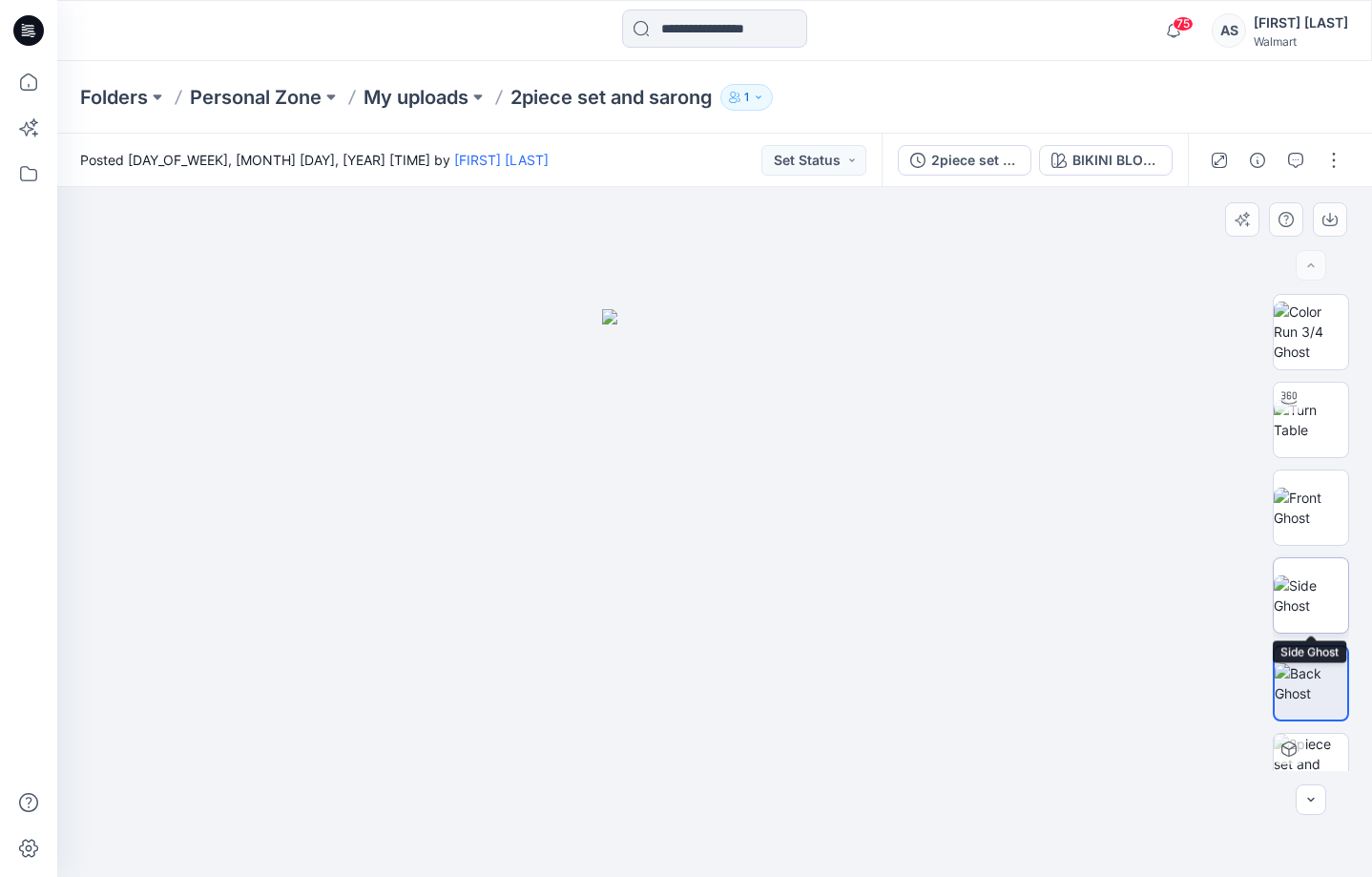 click at bounding box center [1311, 595] 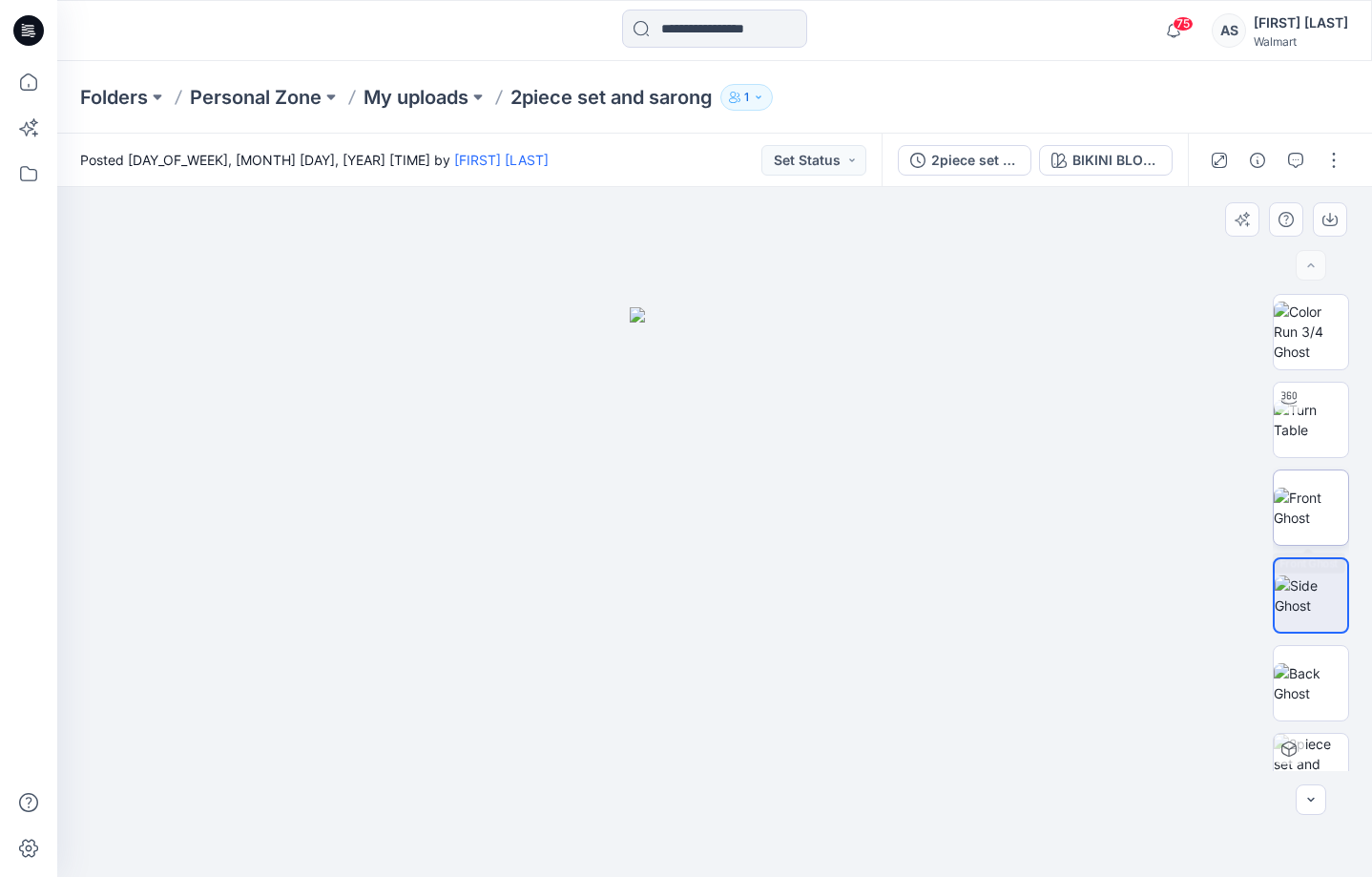 click at bounding box center [1311, 508] 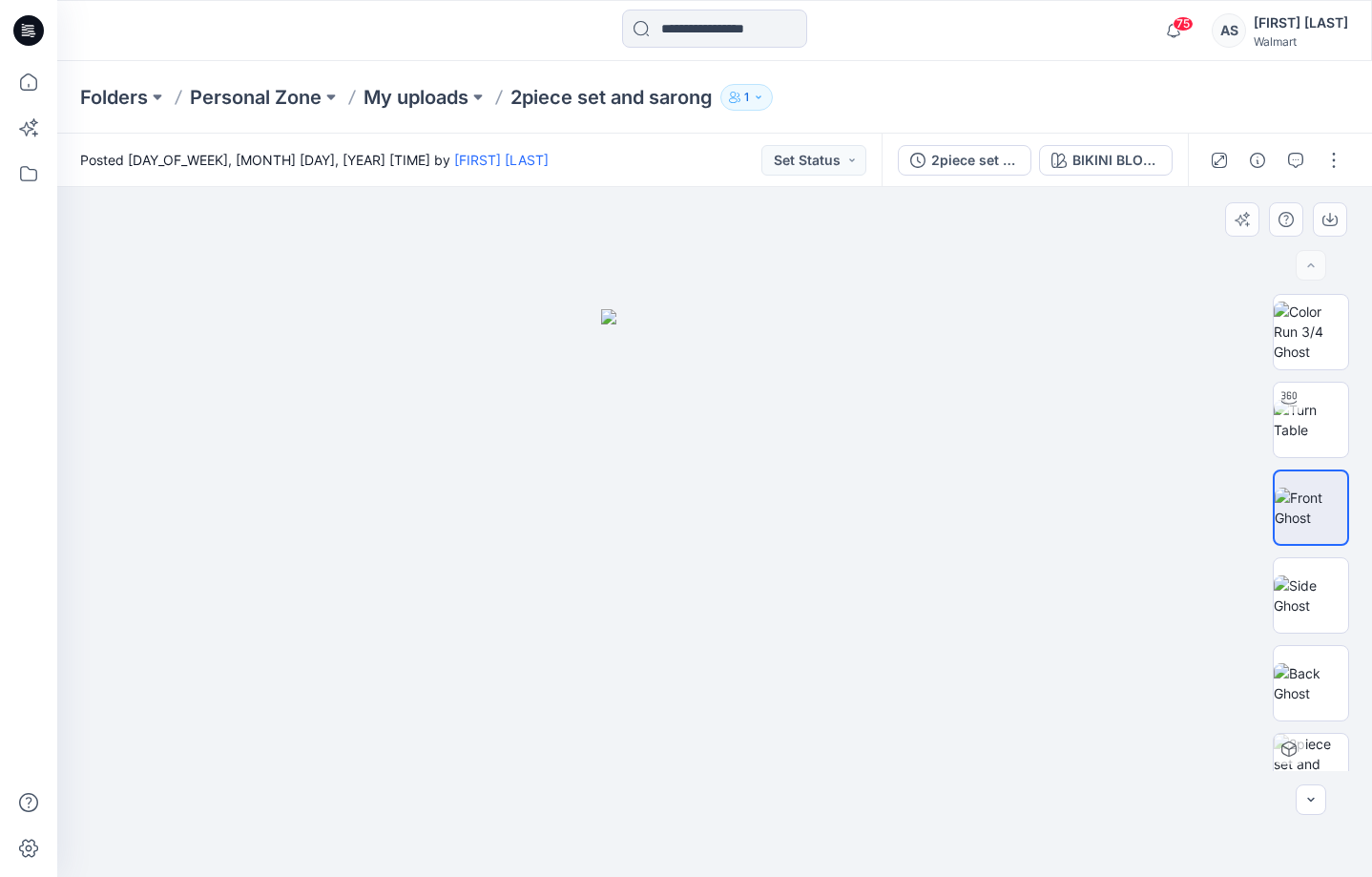 click at bounding box center [1311, 532] 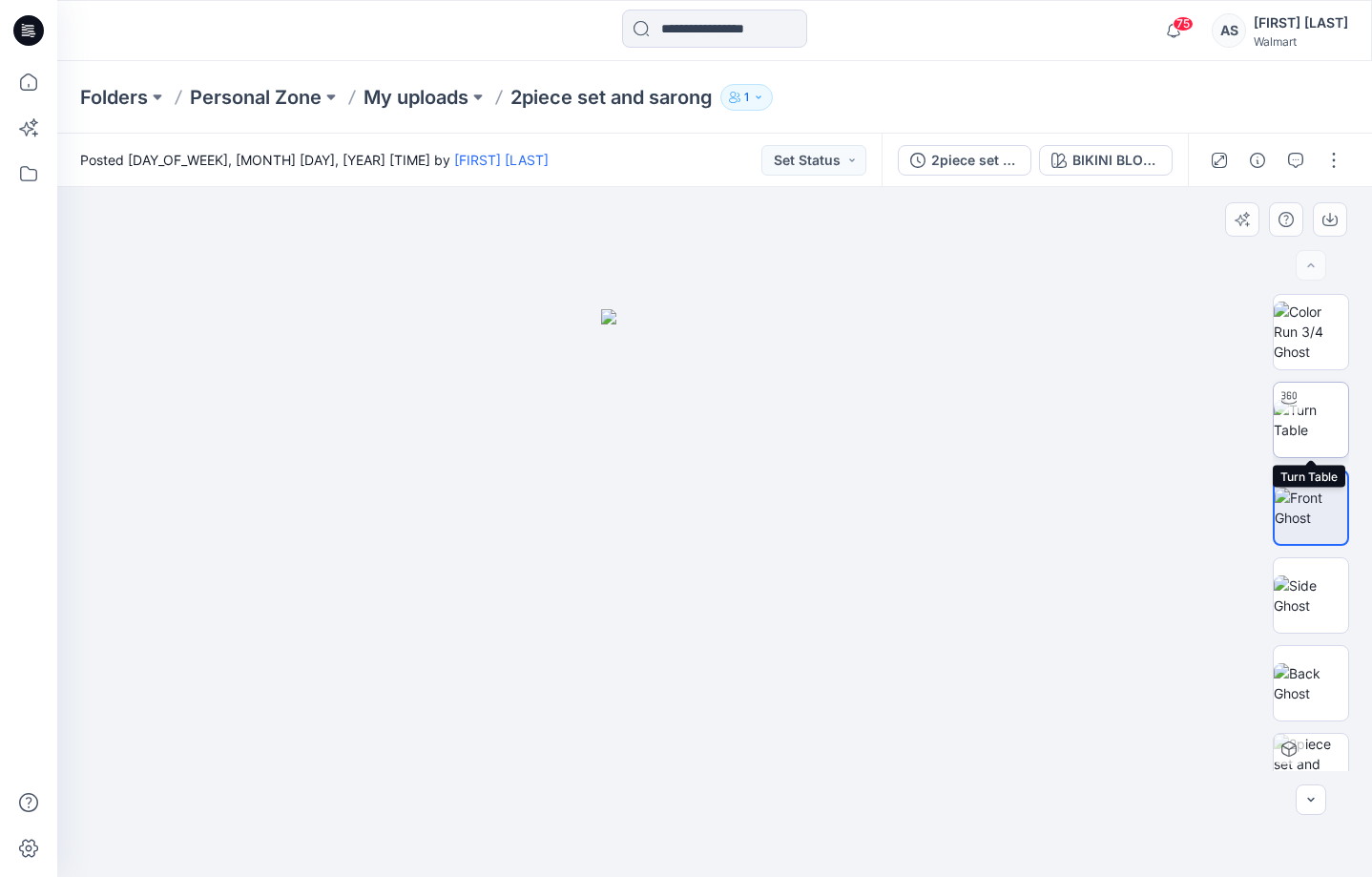 click 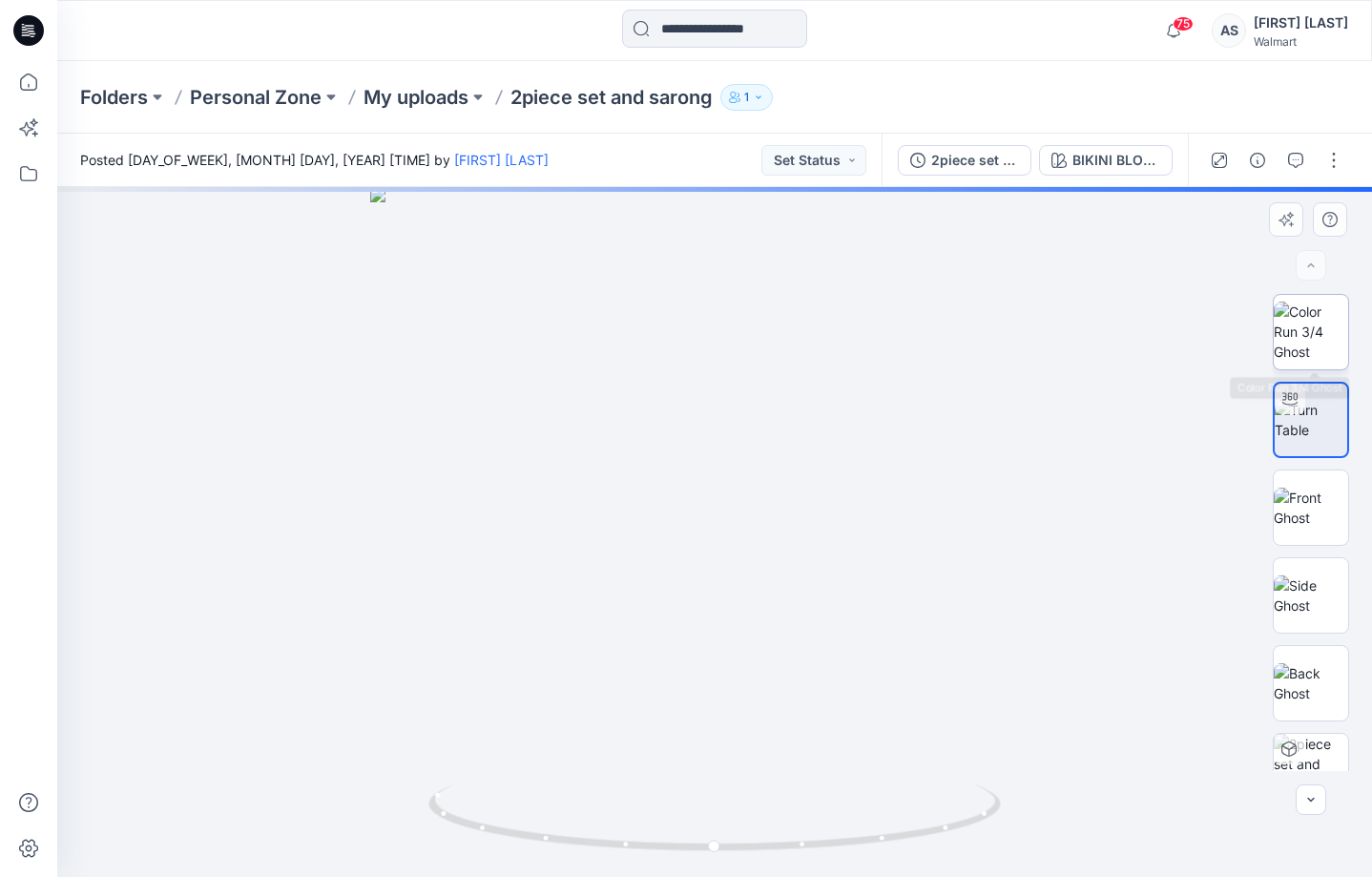 click at bounding box center [1311, 331] 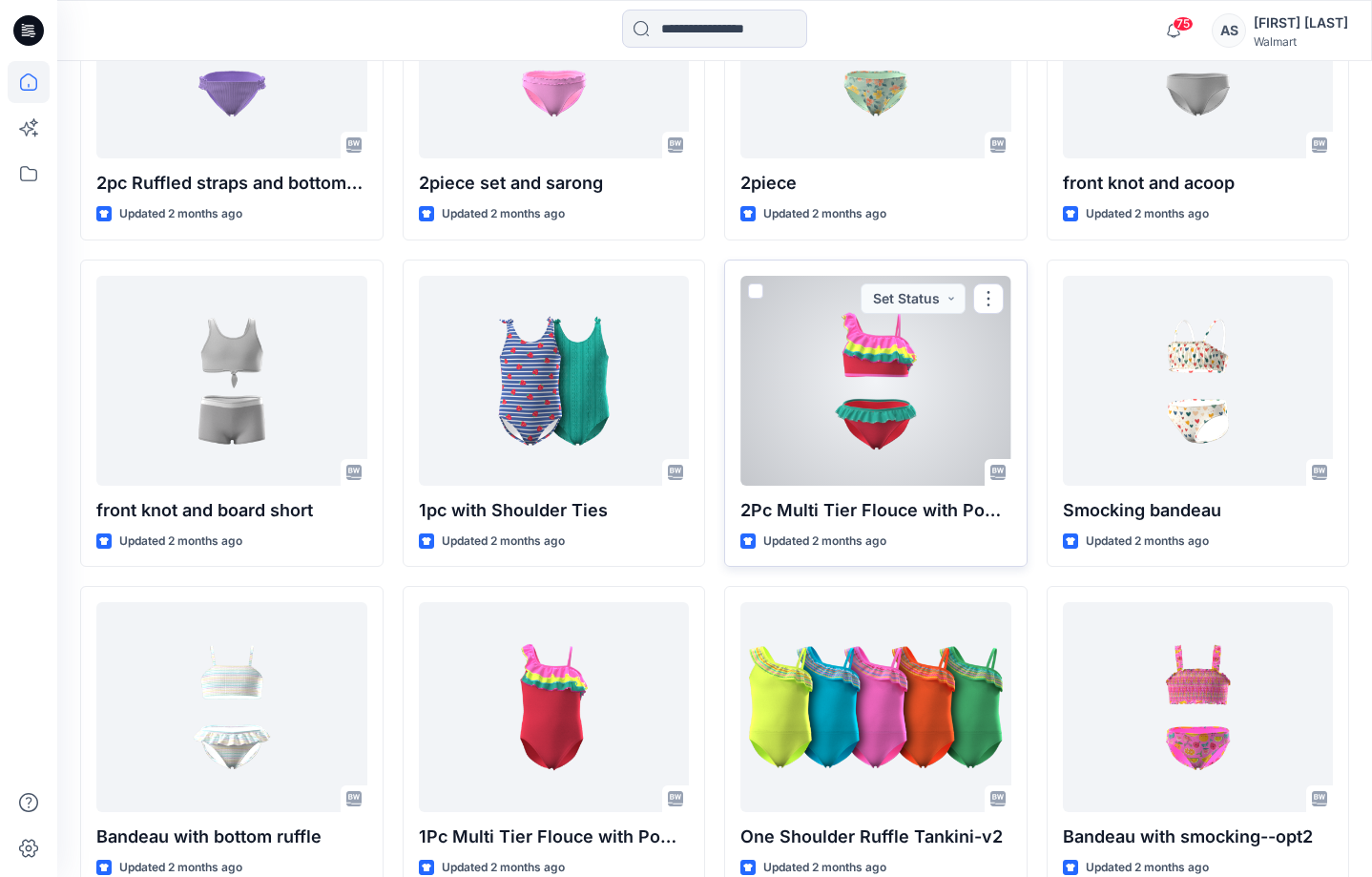 scroll, scrollTop: 7583, scrollLeft: 0, axis: vertical 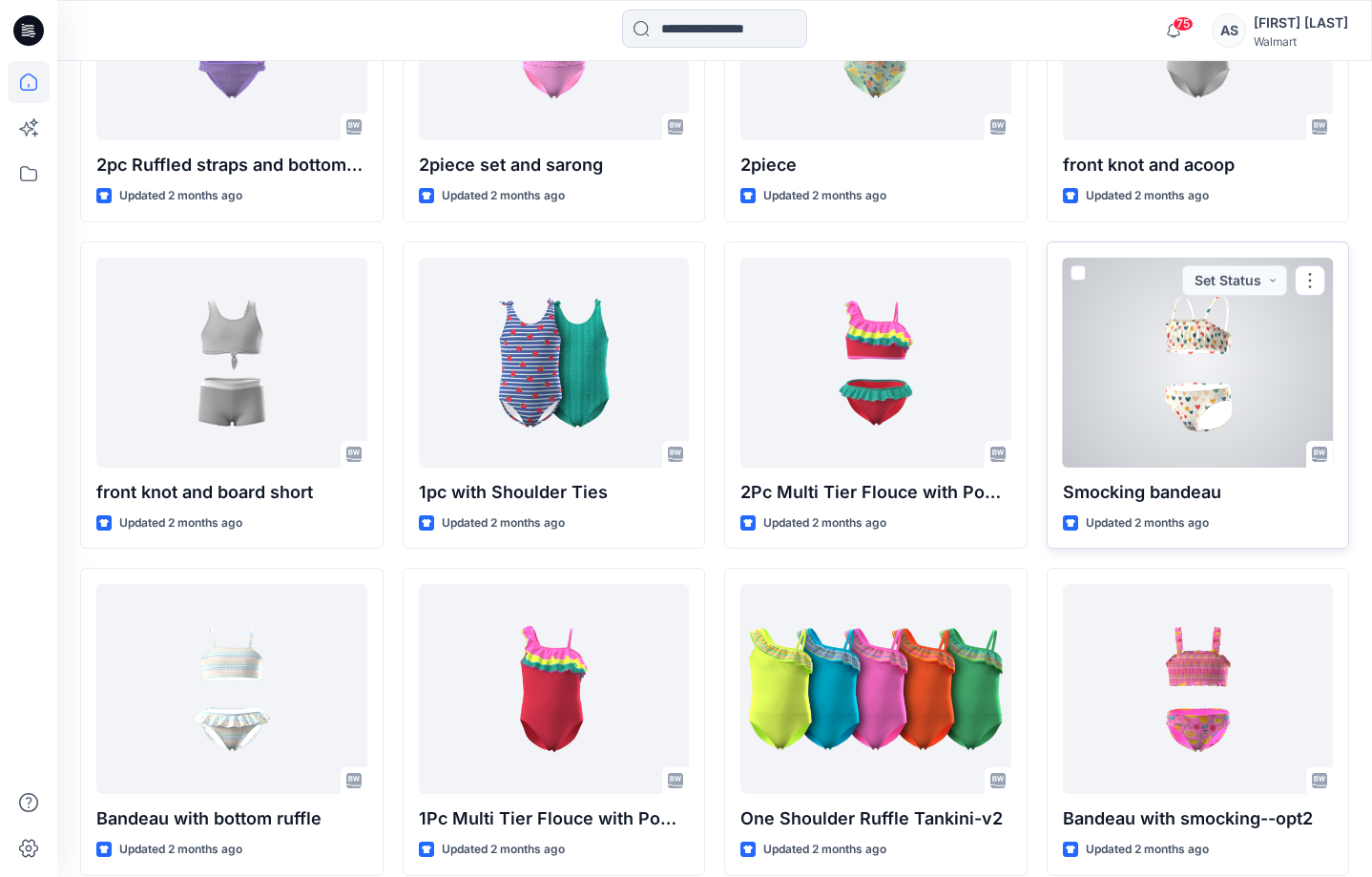 click at bounding box center [1198, 363] 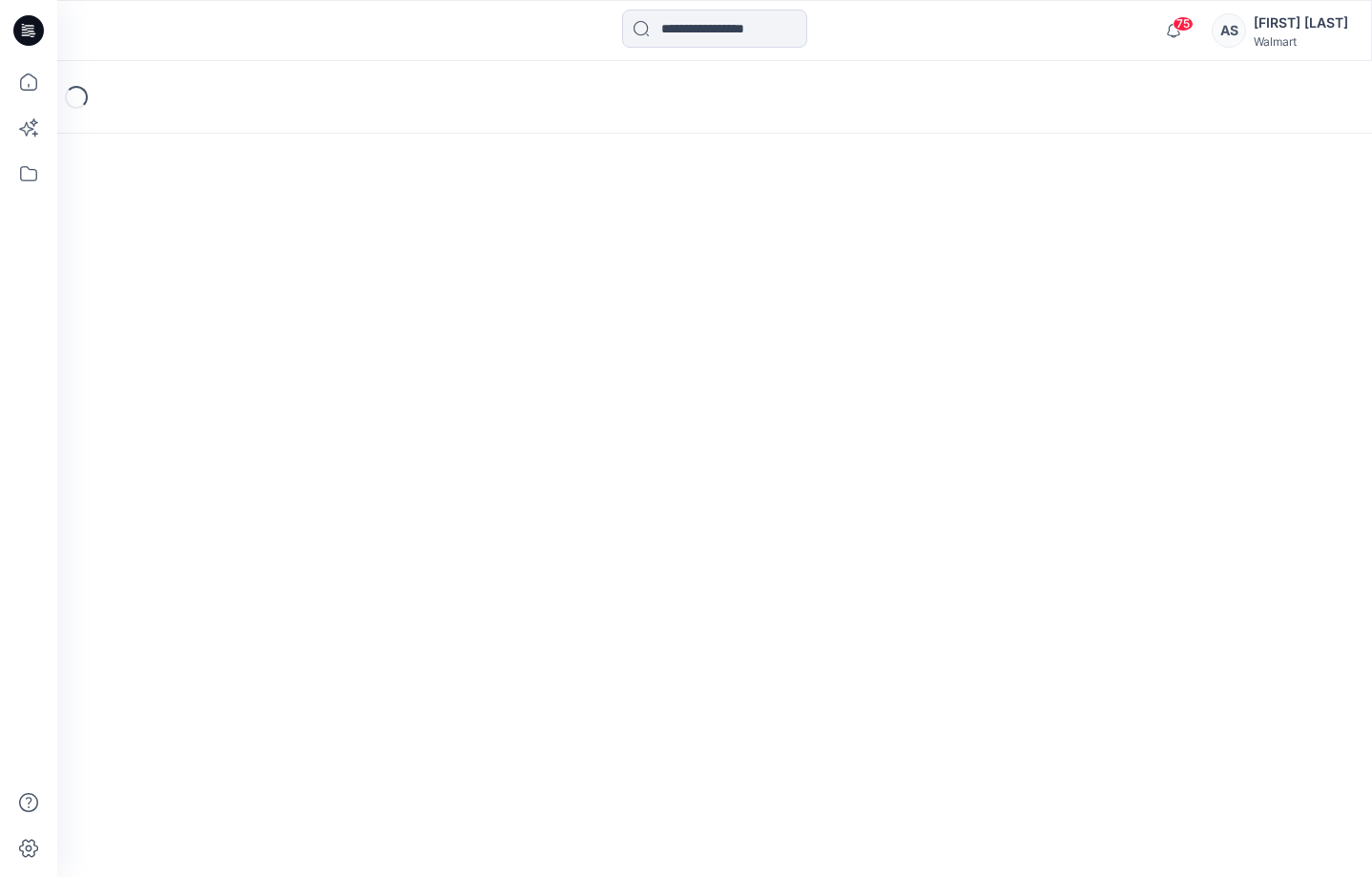 scroll, scrollTop: 0, scrollLeft: 0, axis: both 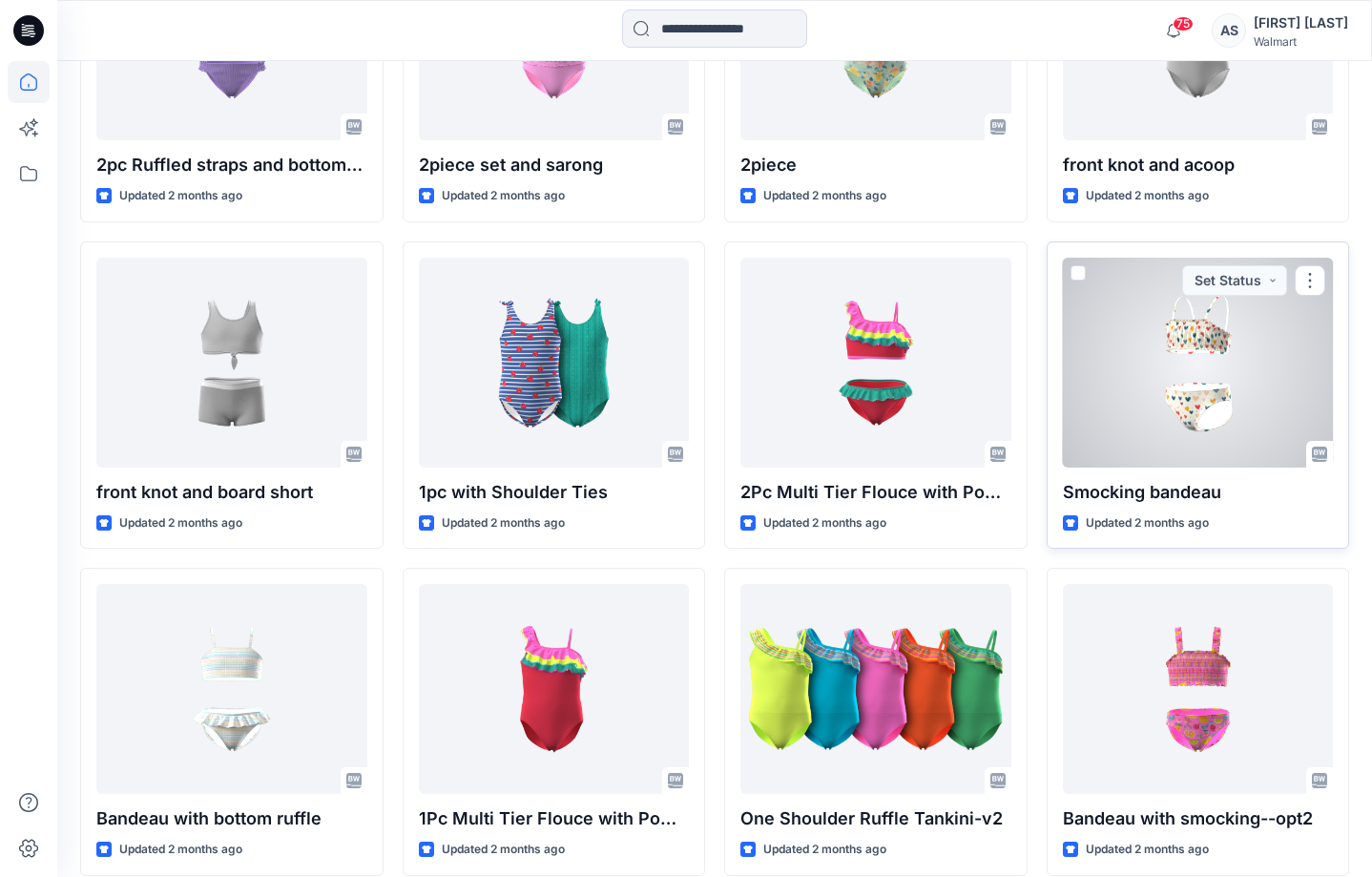 click at bounding box center [1198, 363] 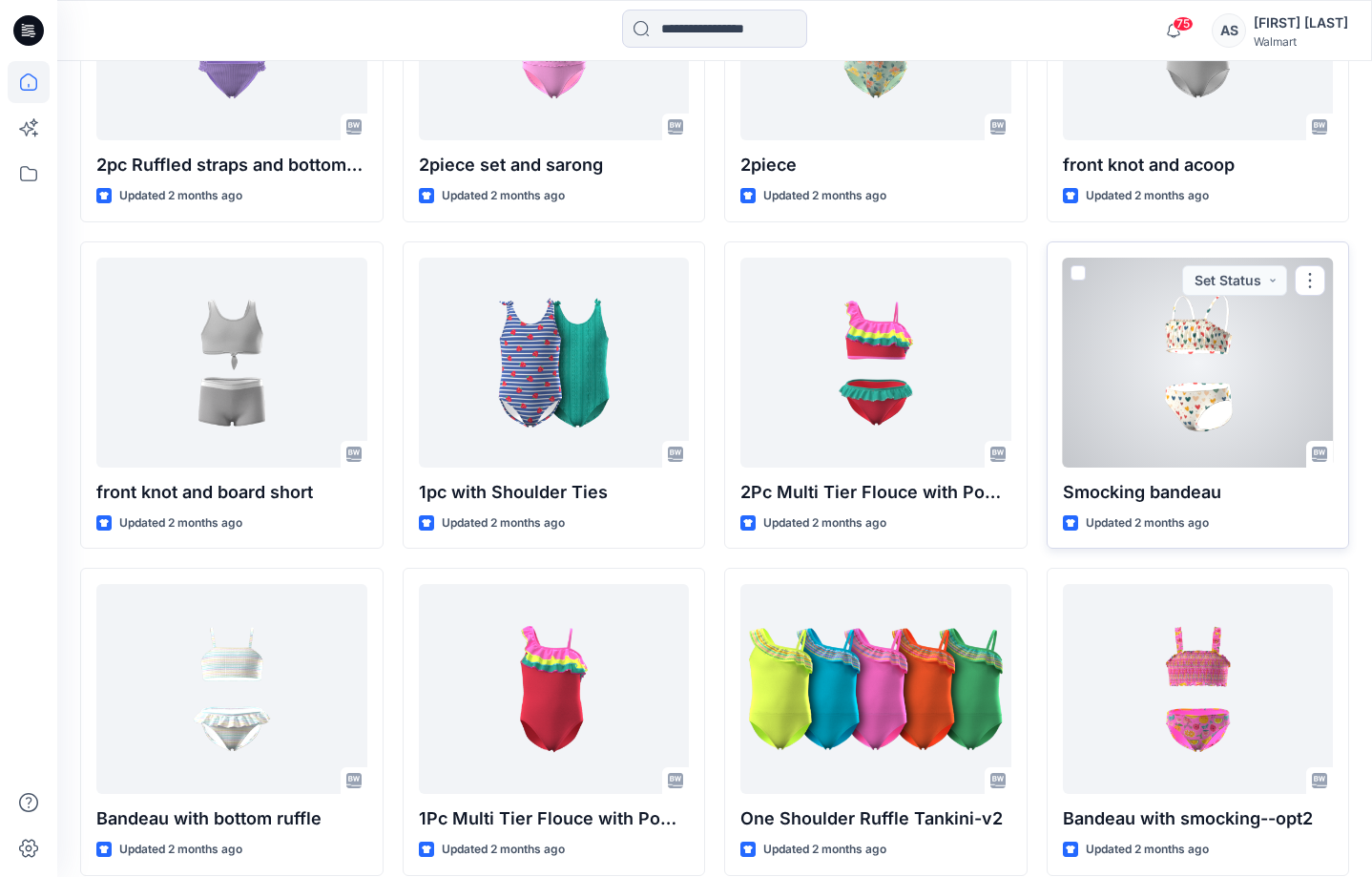 scroll, scrollTop: 0, scrollLeft: 0, axis: both 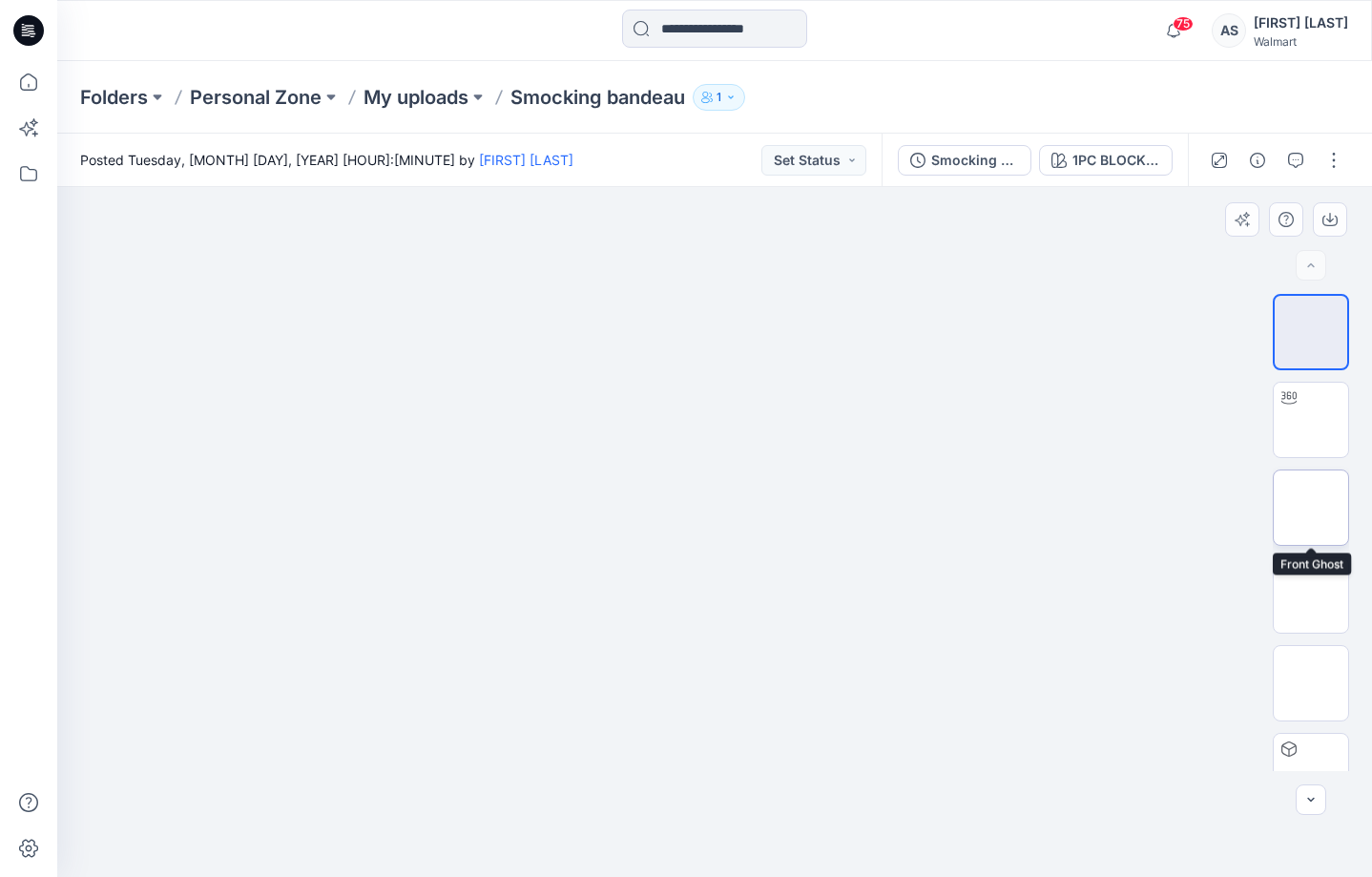 click at bounding box center [1311, 508] 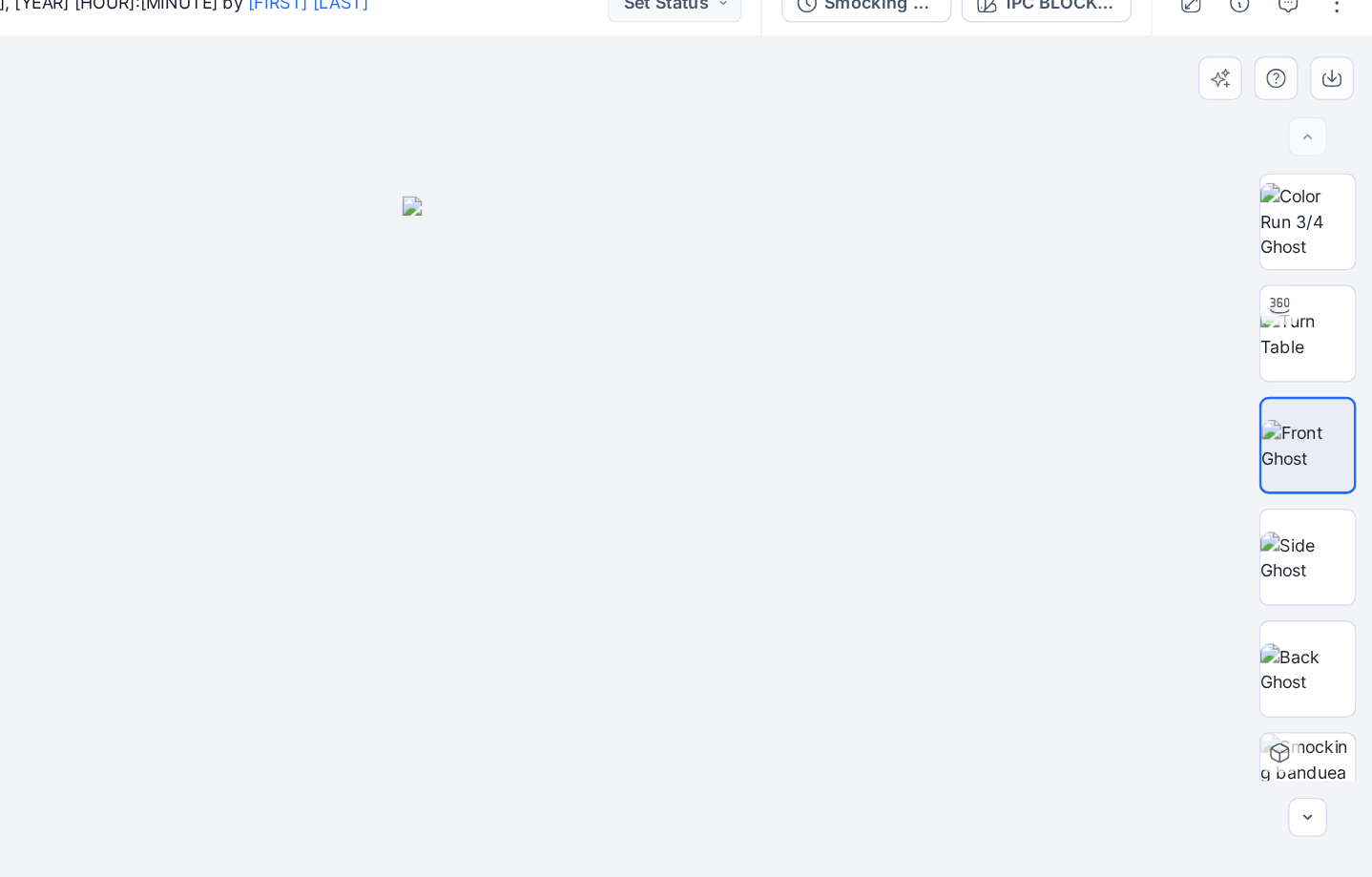 scroll, scrollTop: 5, scrollLeft: 0, axis: vertical 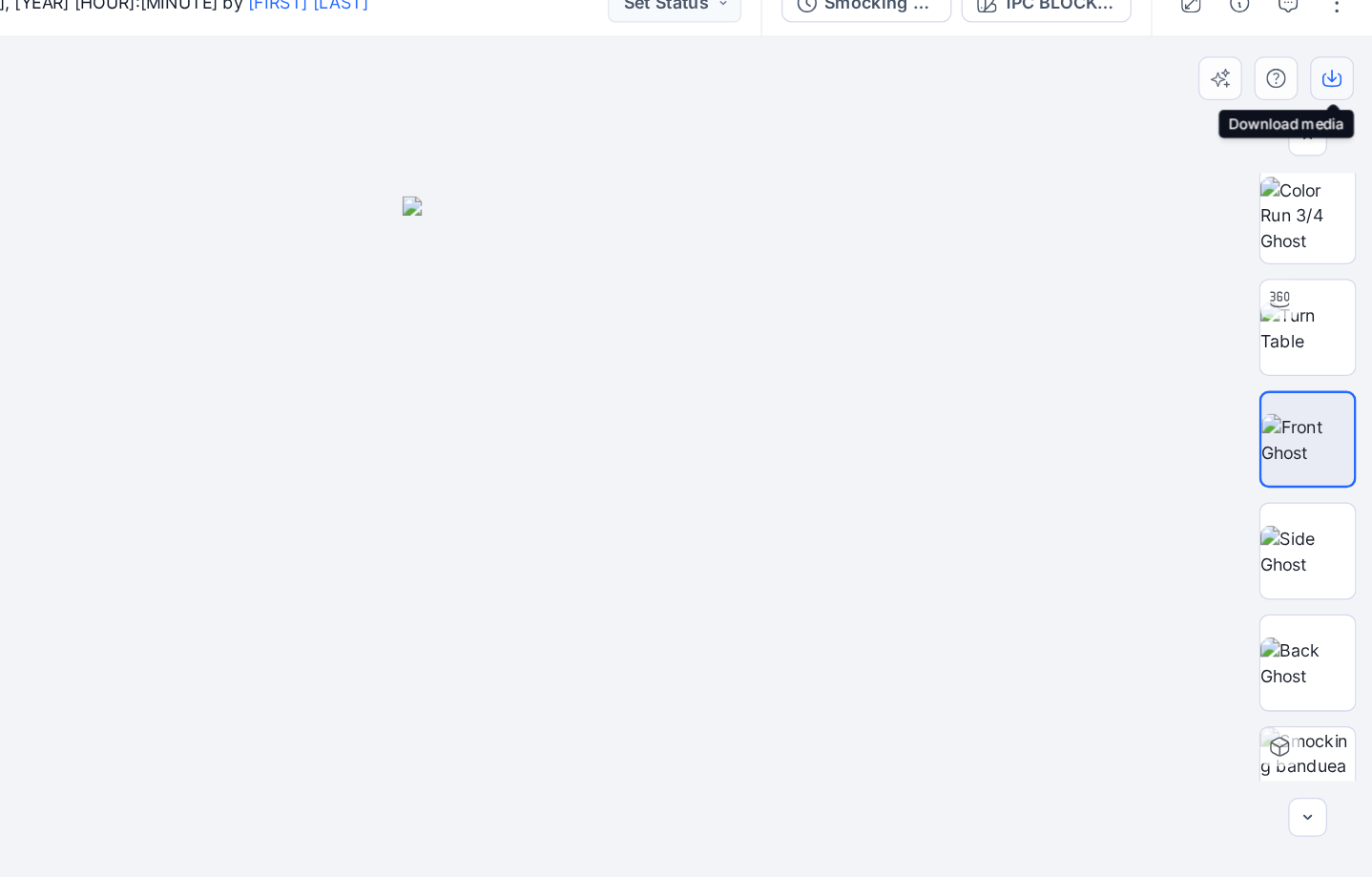 click 